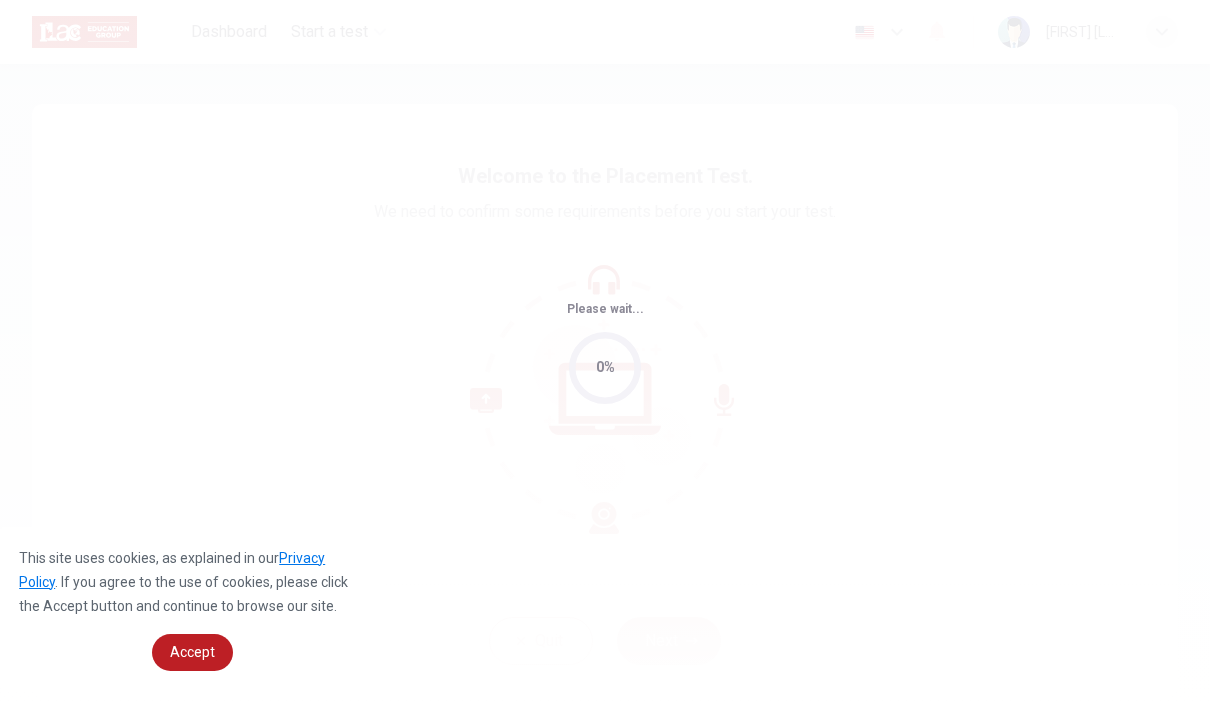 scroll, scrollTop: 0, scrollLeft: 0, axis: both 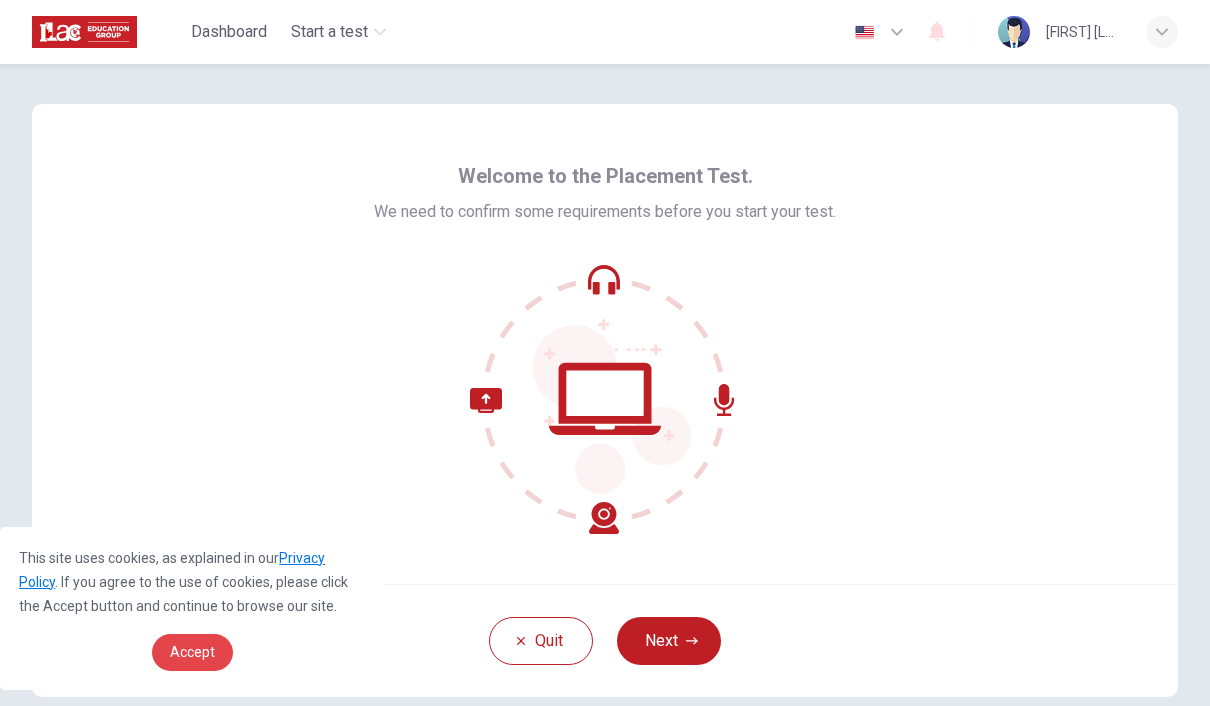 click on "Accept" at bounding box center [192, 652] 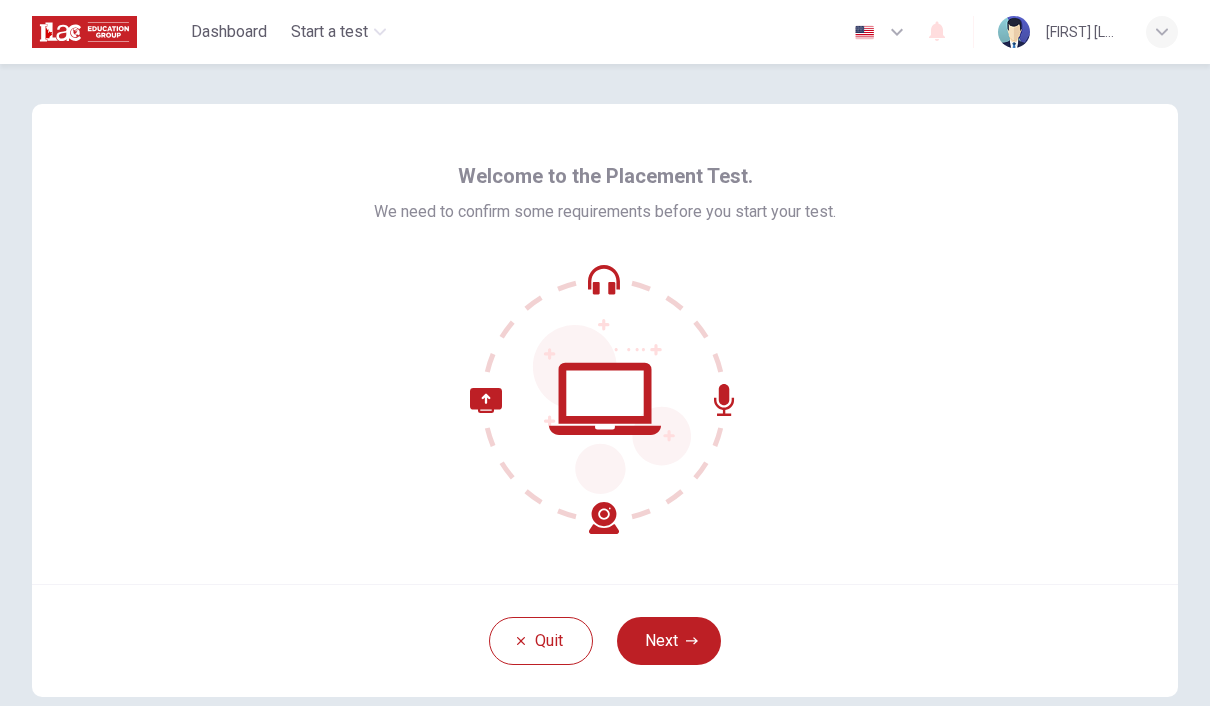 click on "Next" at bounding box center [669, 641] 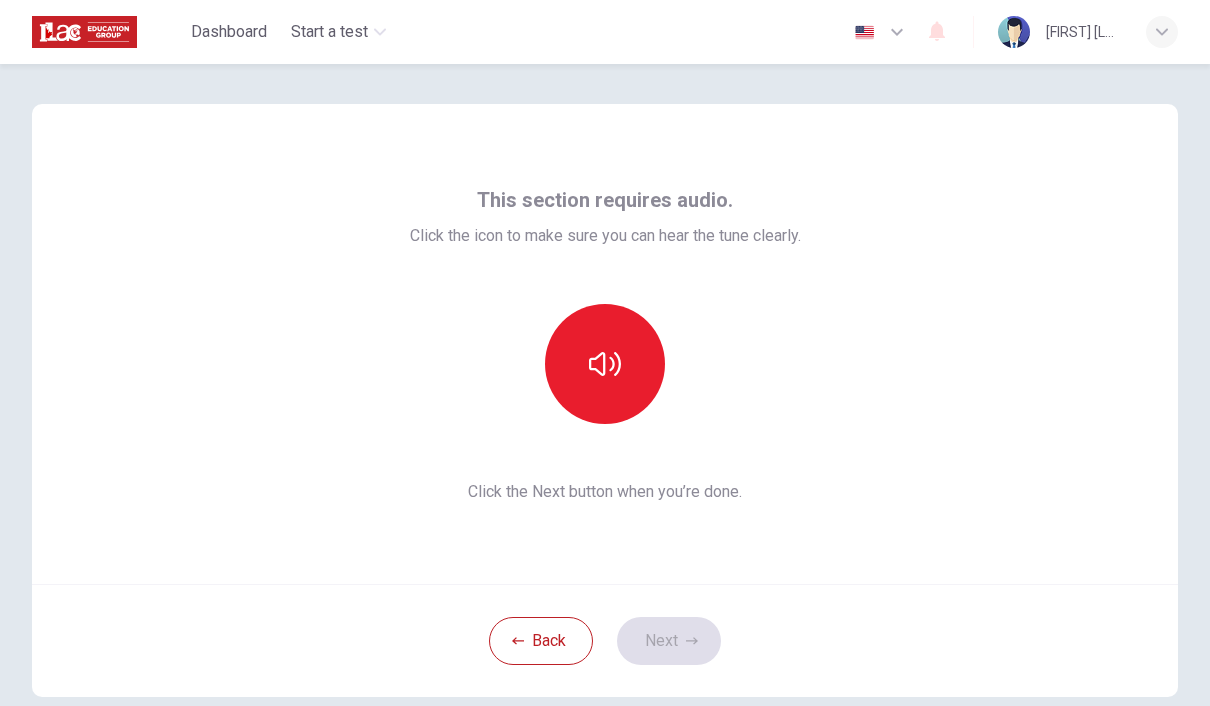 click 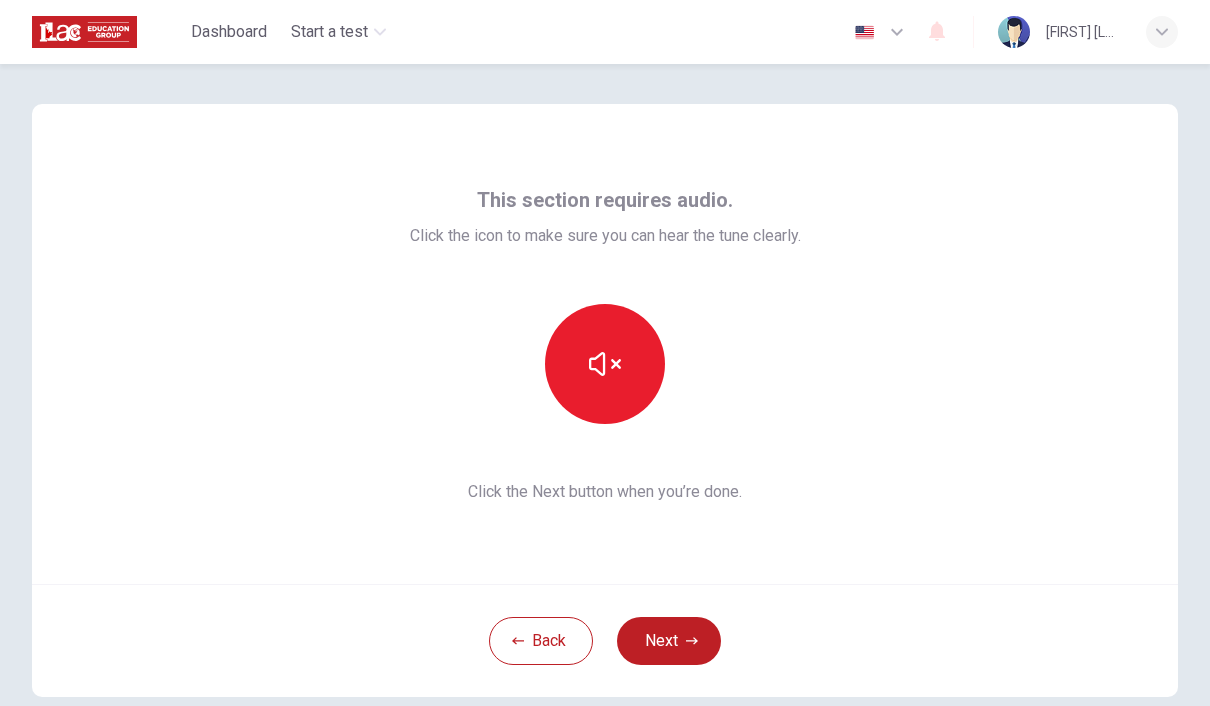 click at bounding box center (605, 364) 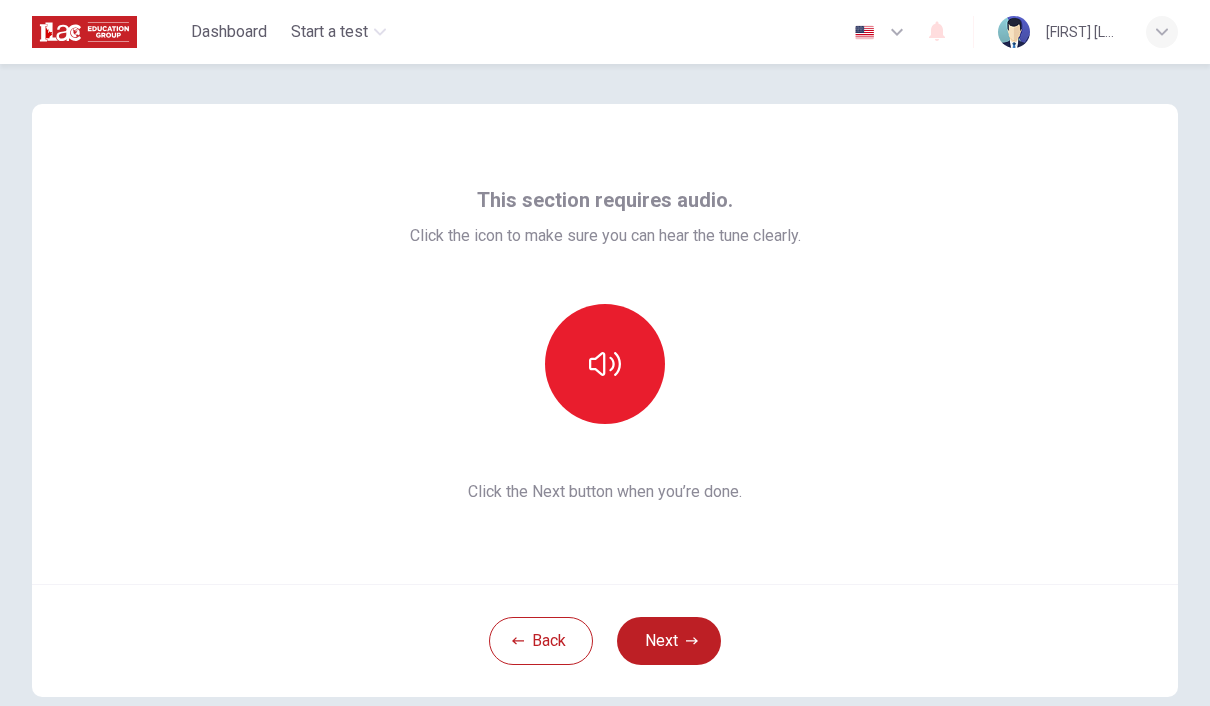 click at bounding box center [605, 364] 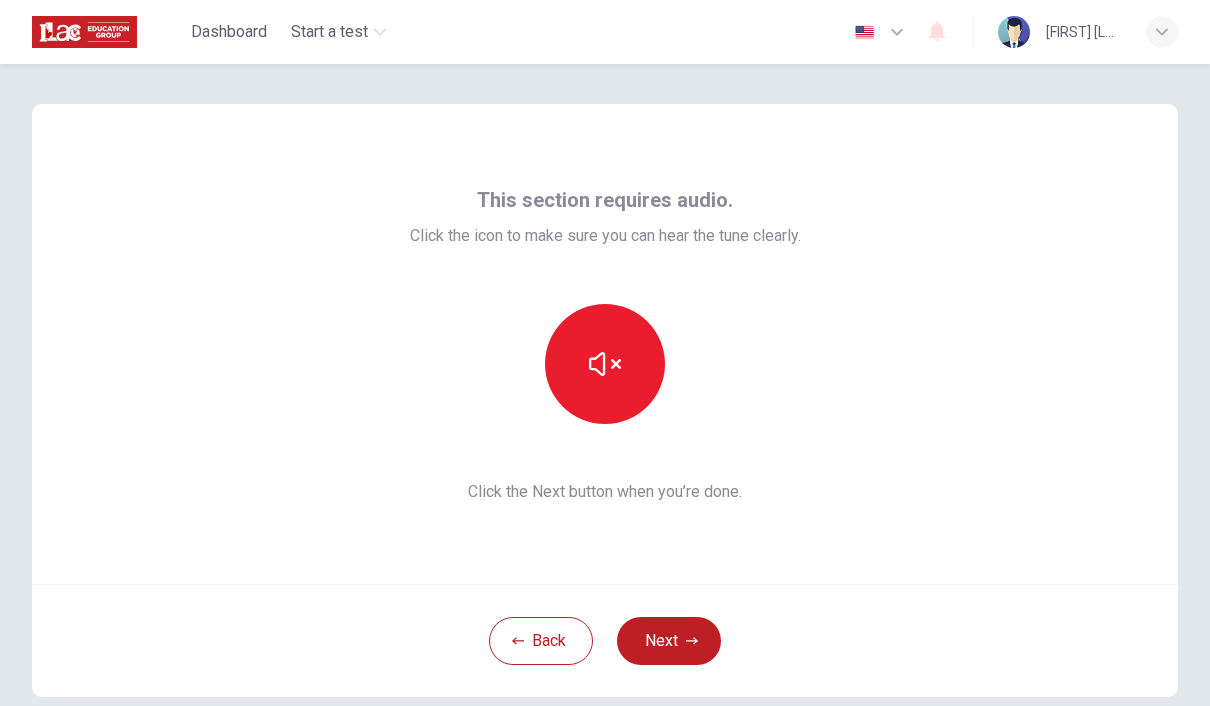 click 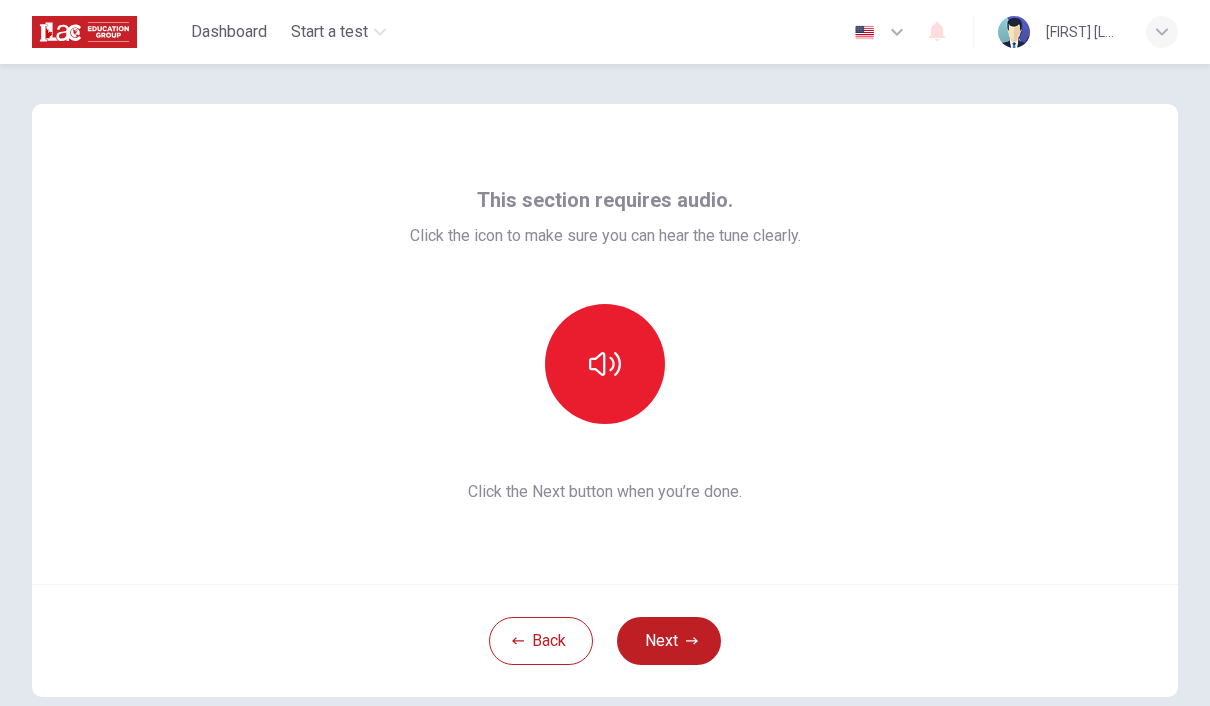 click at bounding box center [605, 364] 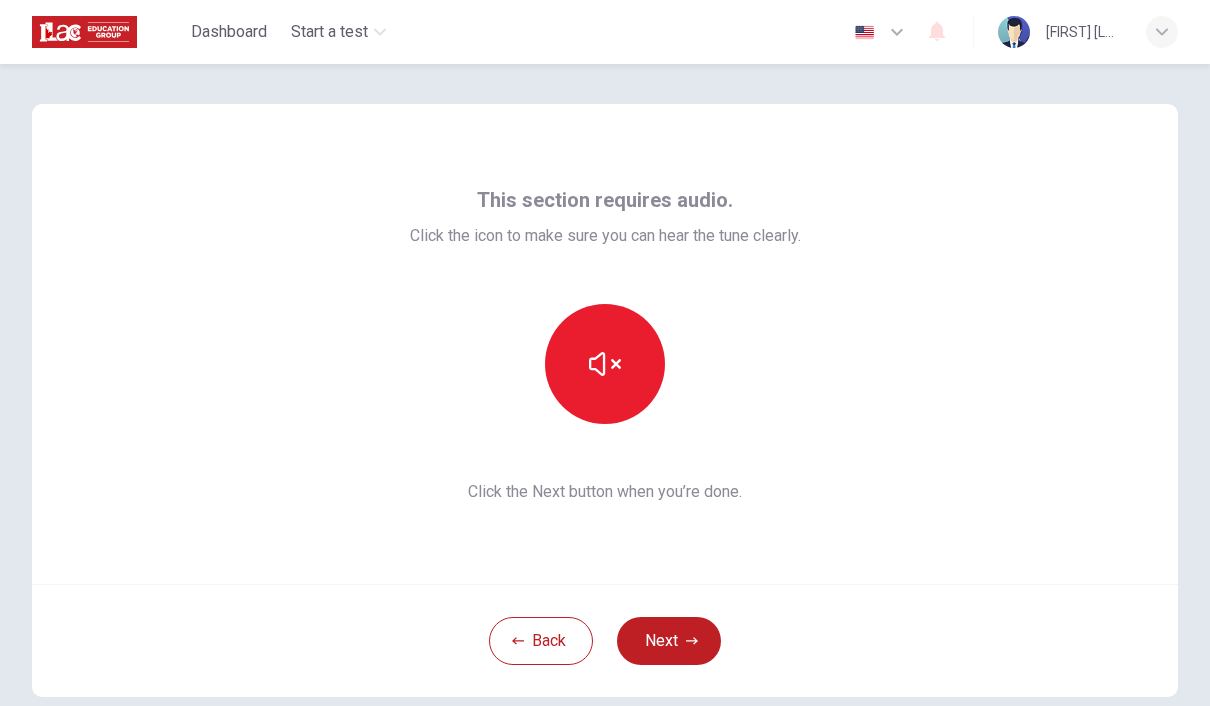 click 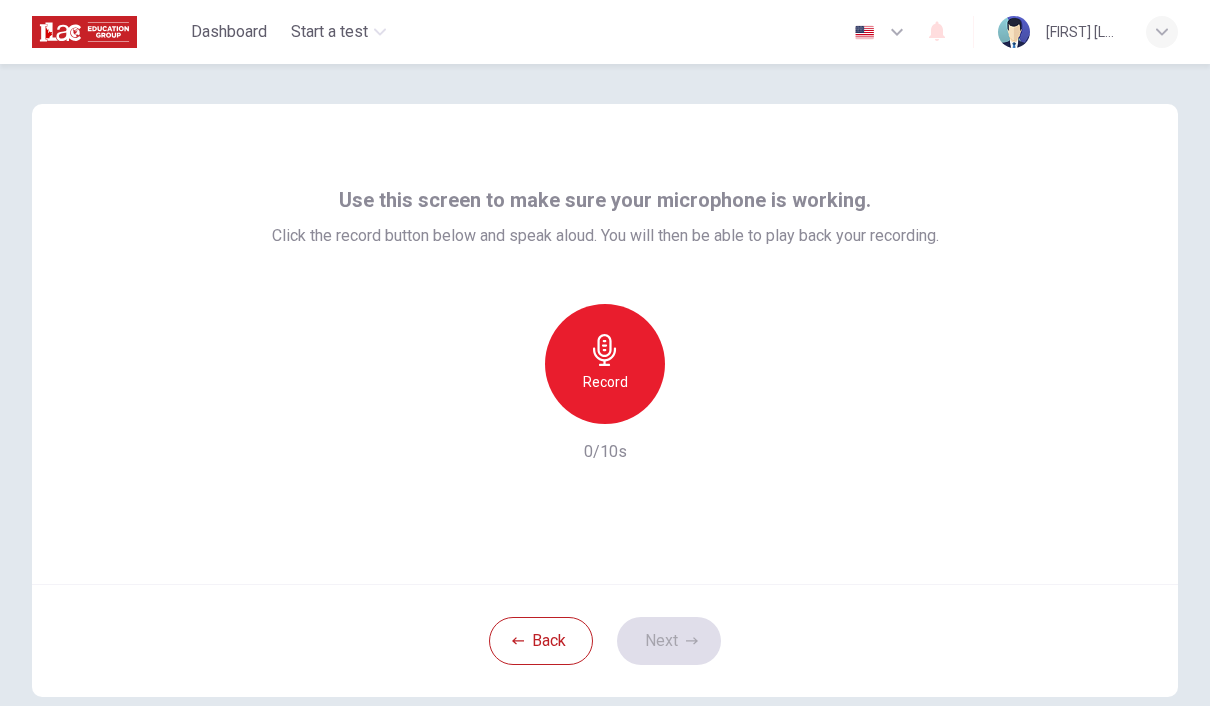 click on "Record" at bounding box center (605, 382) 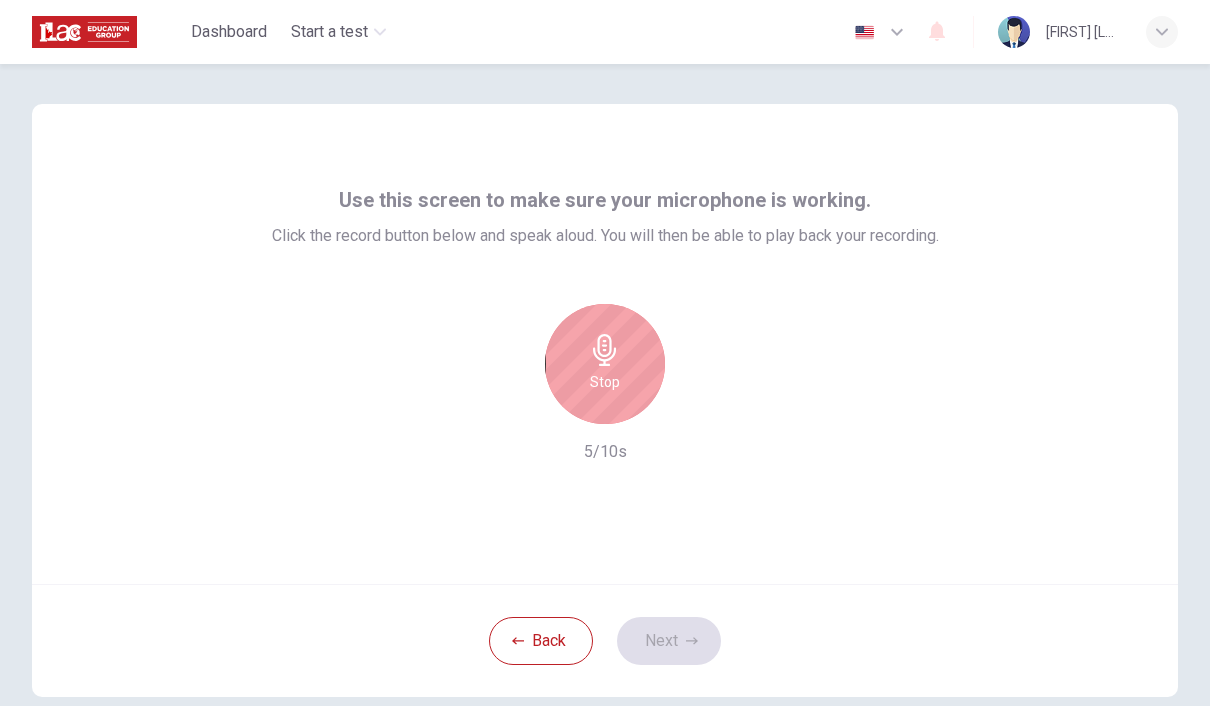 click 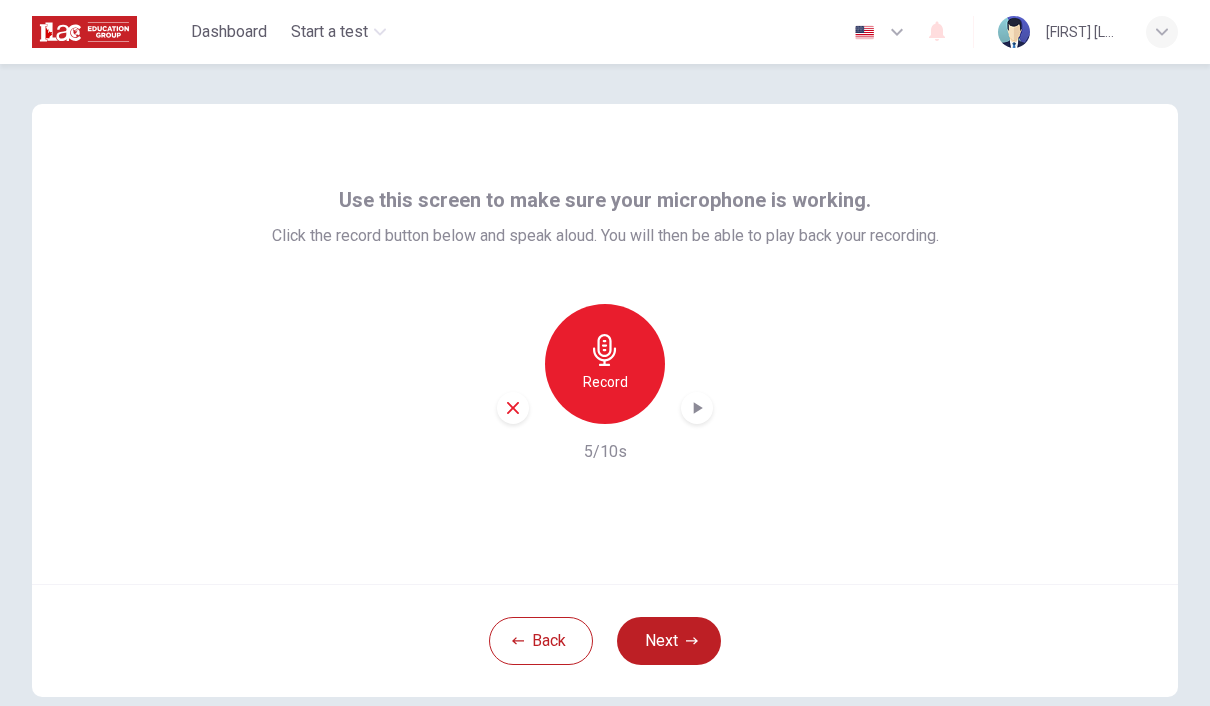 click at bounding box center [697, 408] 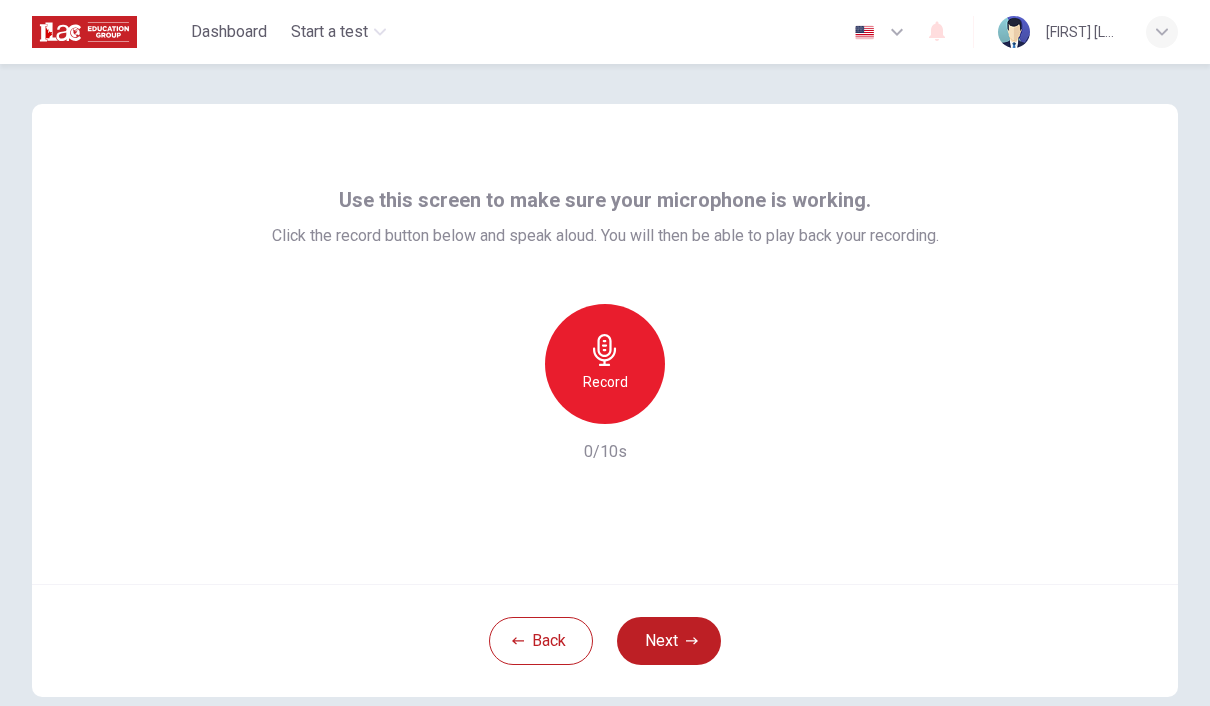 click on "Record" at bounding box center (605, 382) 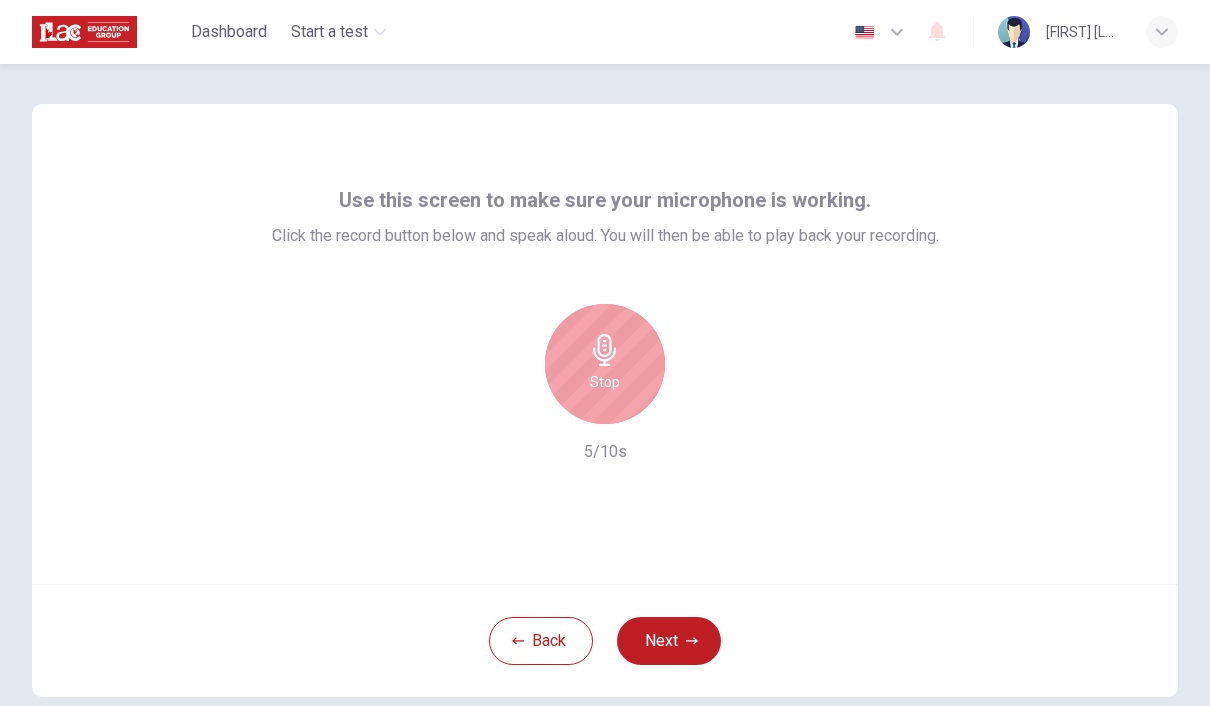 click 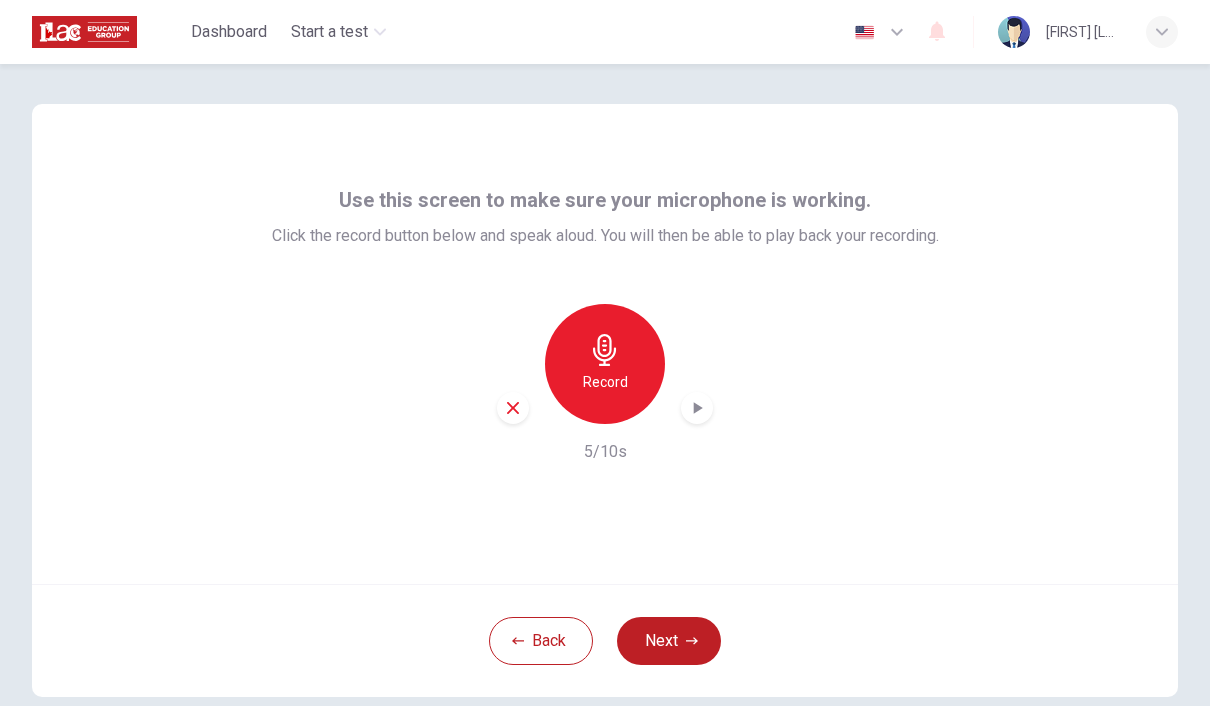 click 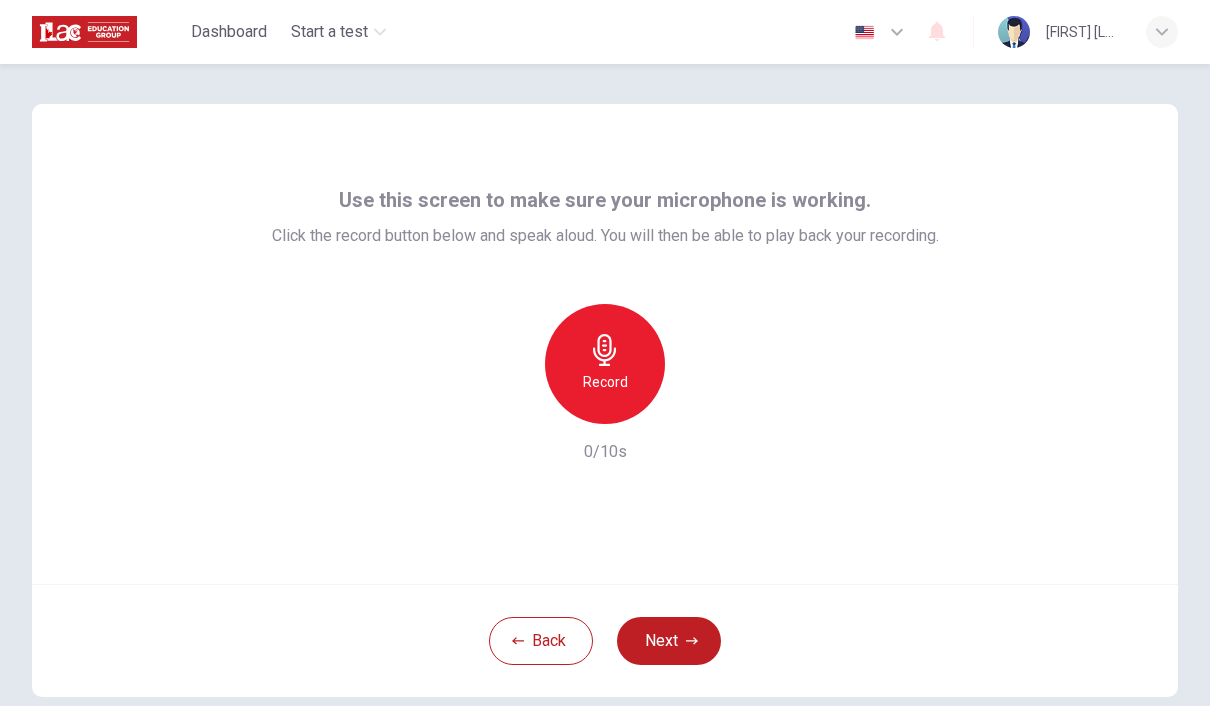 click 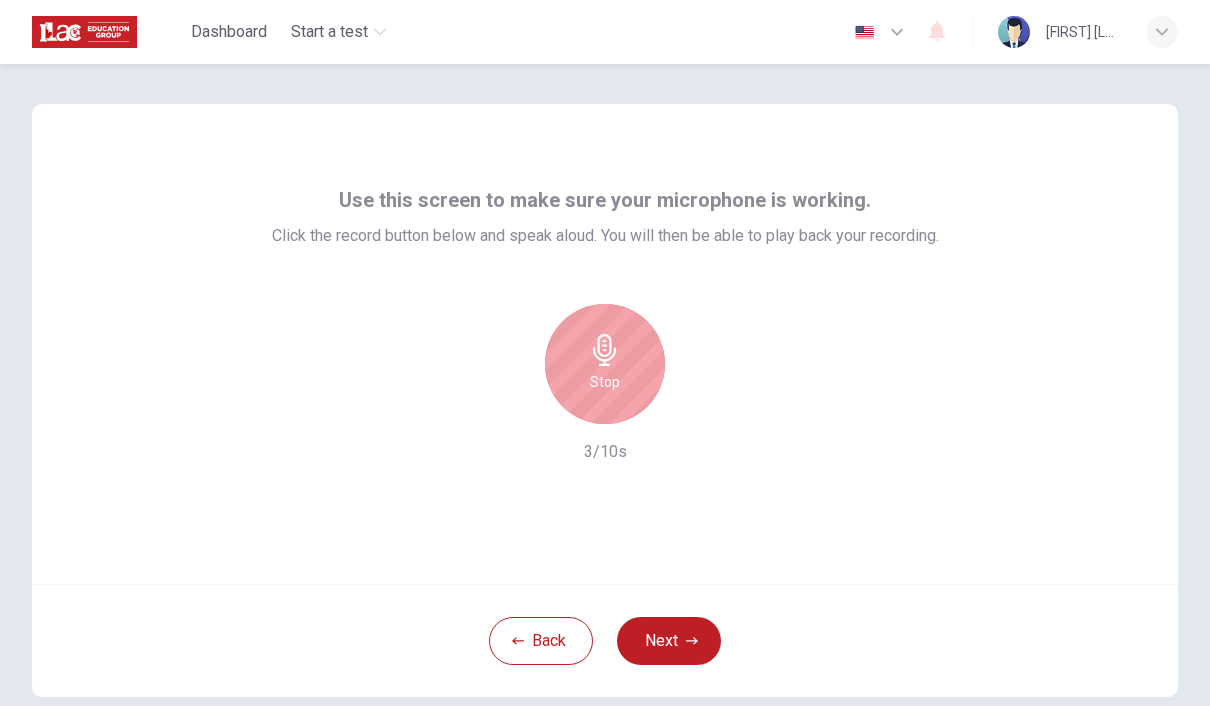 click on "Stop" at bounding box center [605, 364] 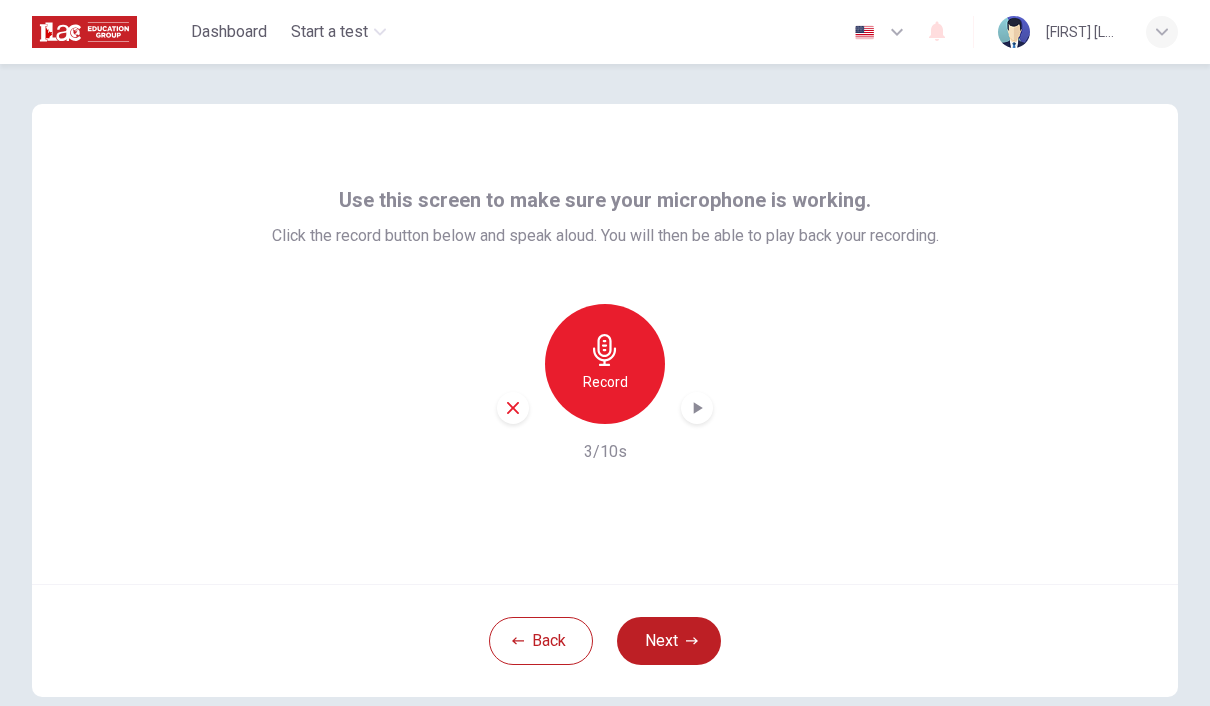 click on "Record" at bounding box center [605, 364] 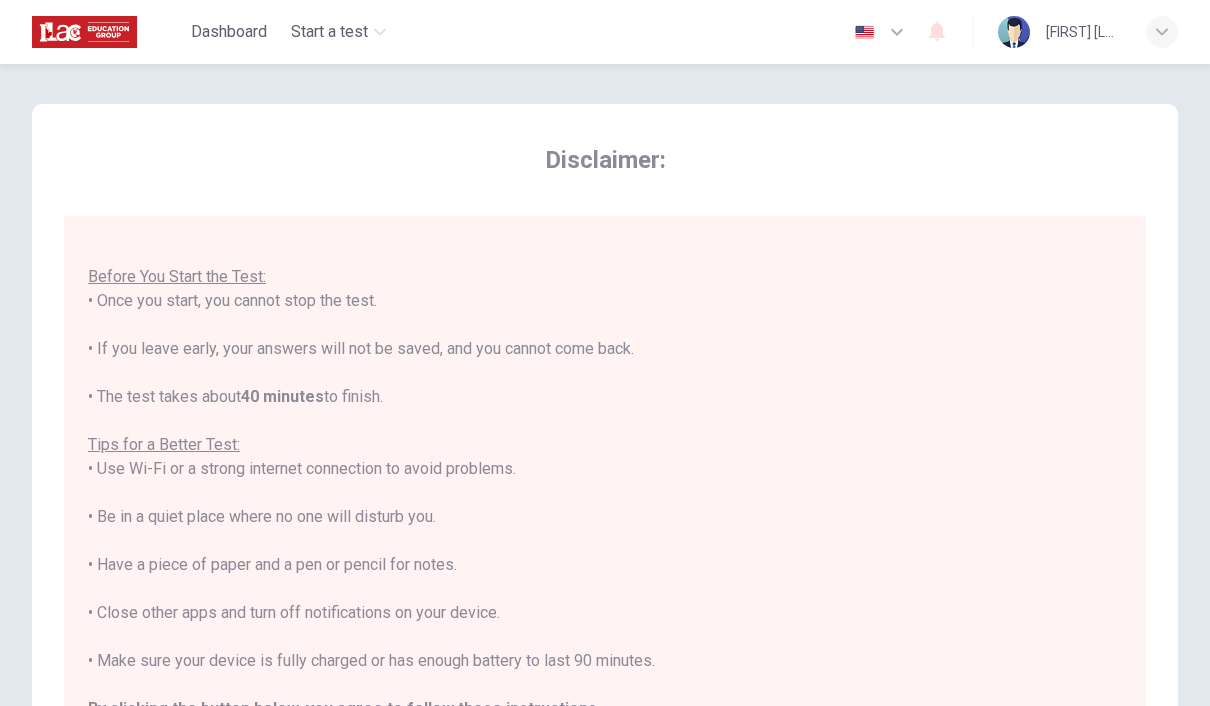 scroll, scrollTop: 23, scrollLeft: 0, axis: vertical 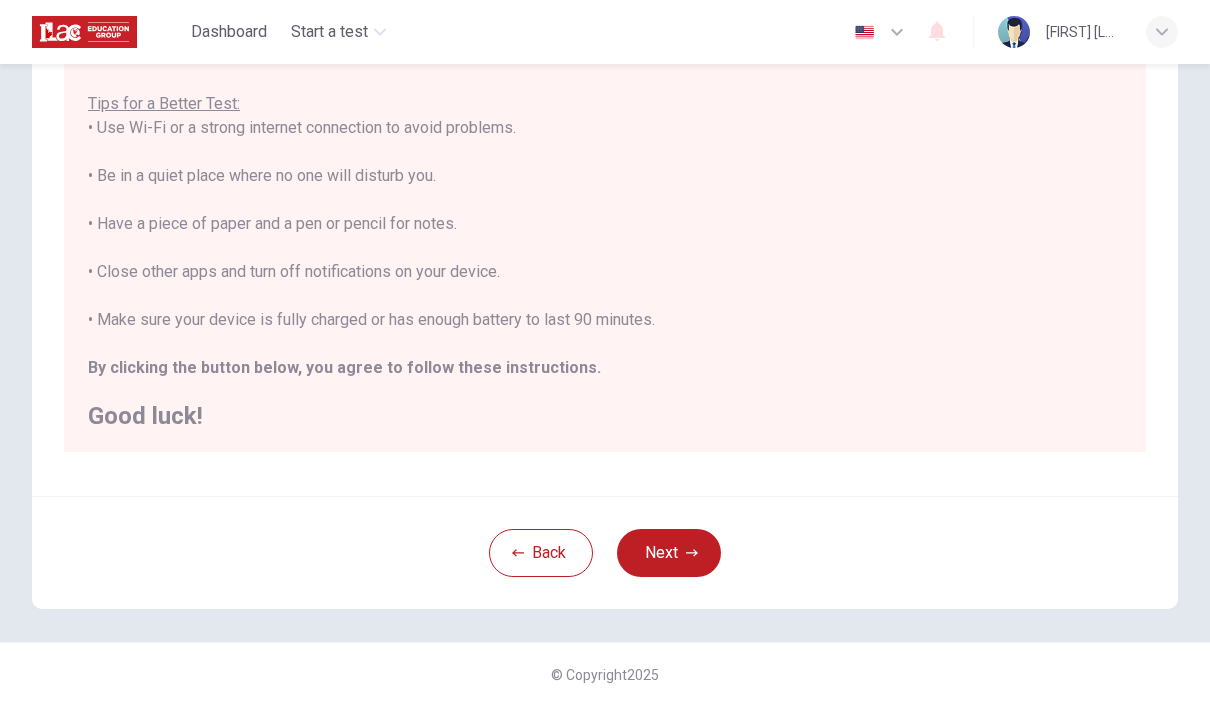click on "Next" at bounding box center (669, 553) 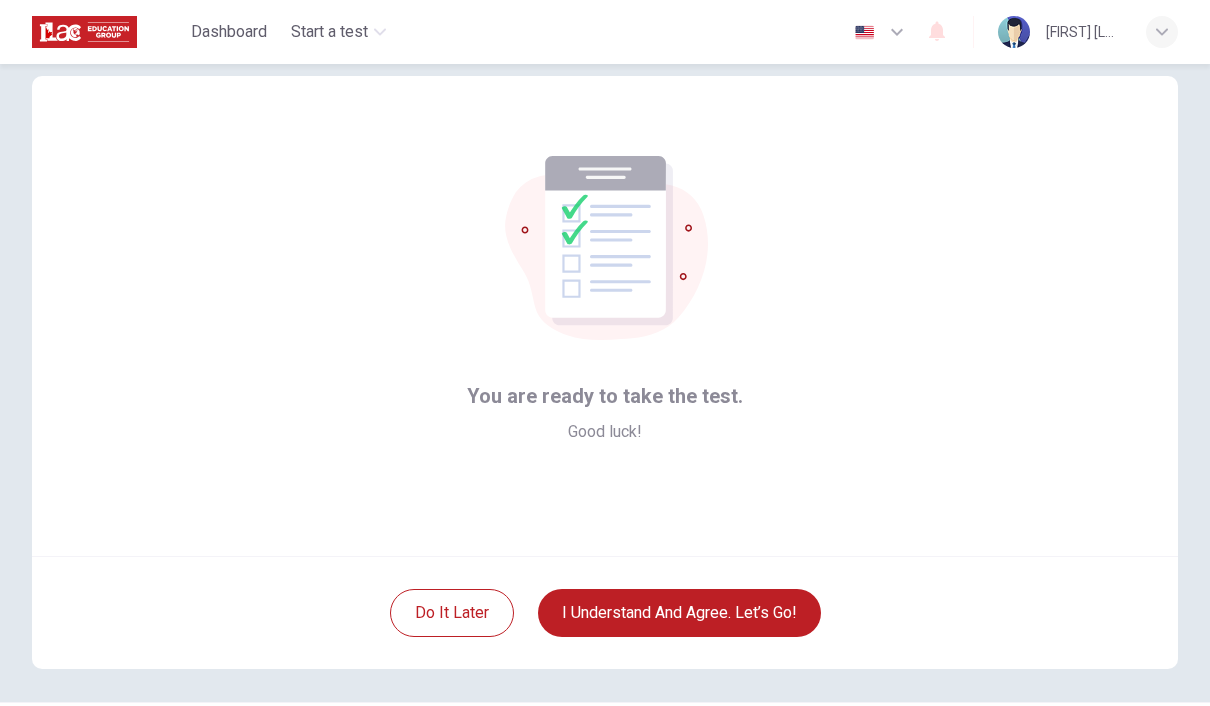 scroll, scrollTop: 18, scrollLeft: 0, axis: vertical 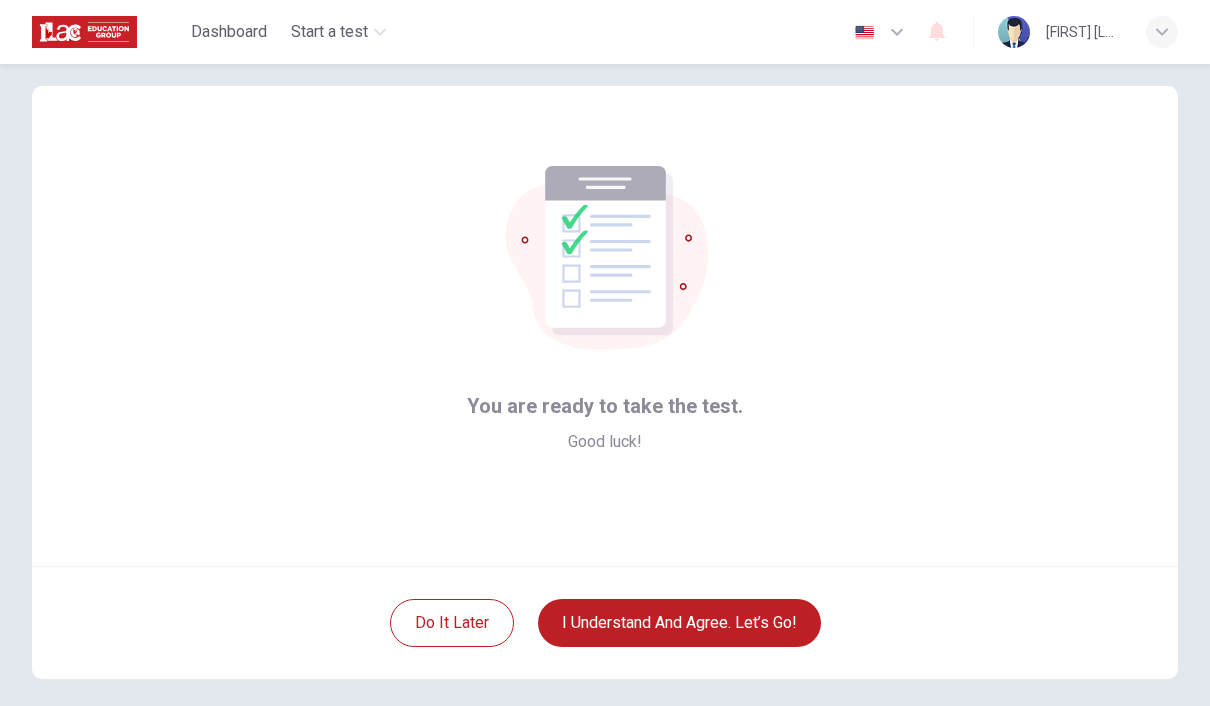 click on "You are ready to take the test. Good luck!" at bounding box center (605, 326) 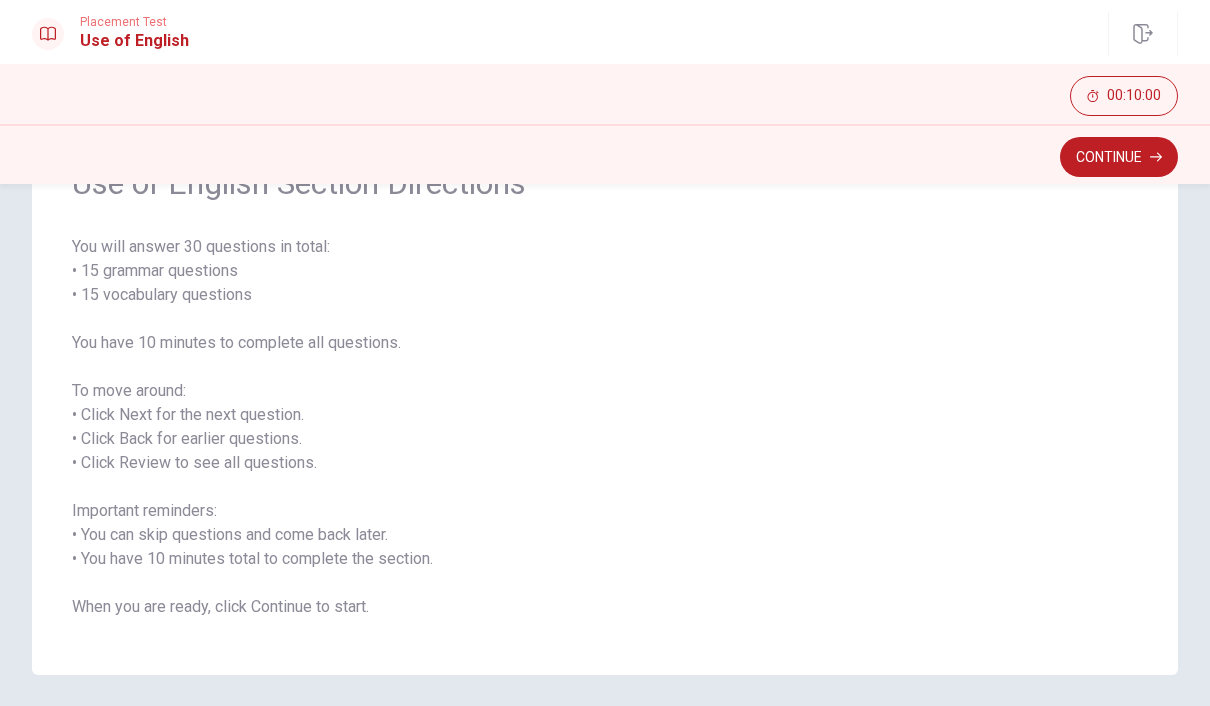 scroll, scrollTop: 118, scrollLeft: 0, axis: vertical 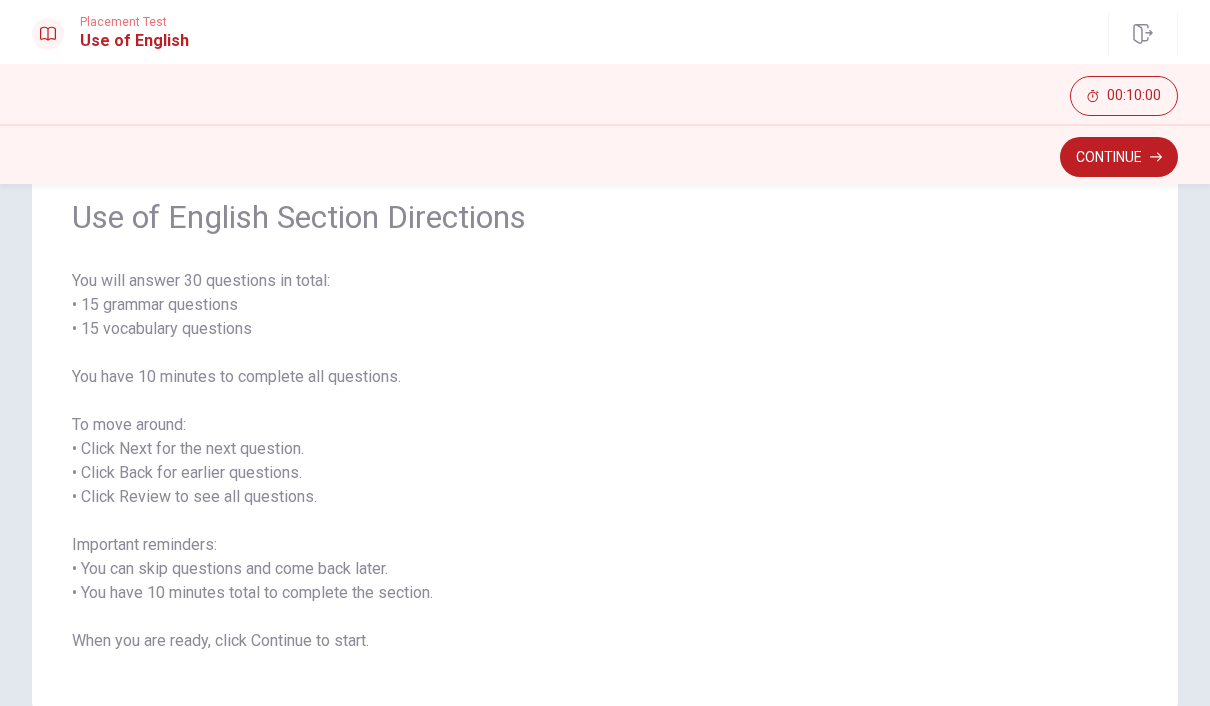click on "Continue" at bounding box center (1119, 157) 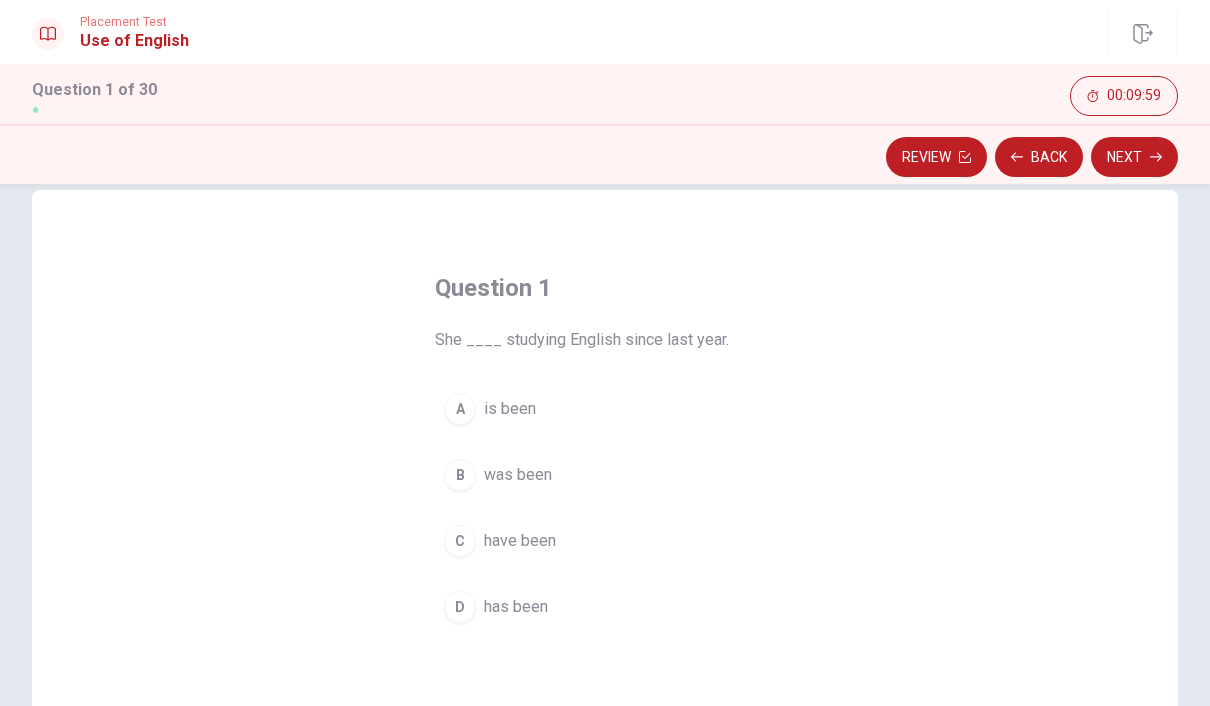 scroll, scrollTop: 60, scrollLeft: 0, axis: vertical 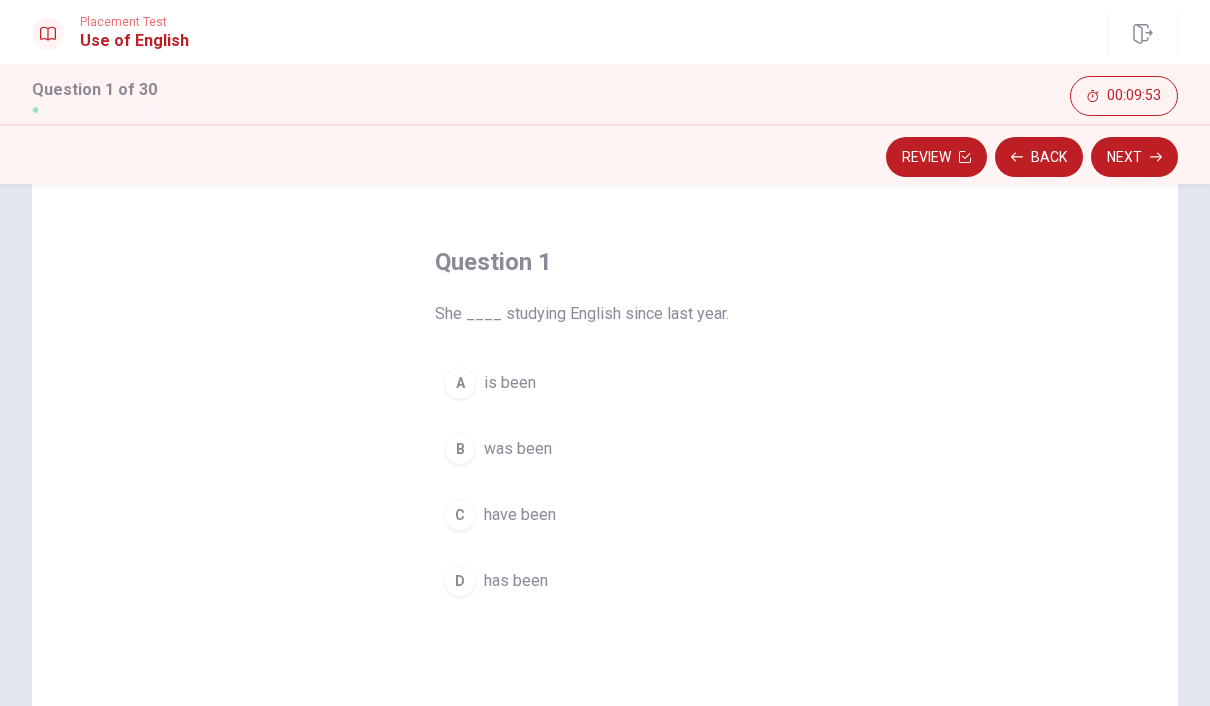 click on "D has been" at bounding box center (605, 581) 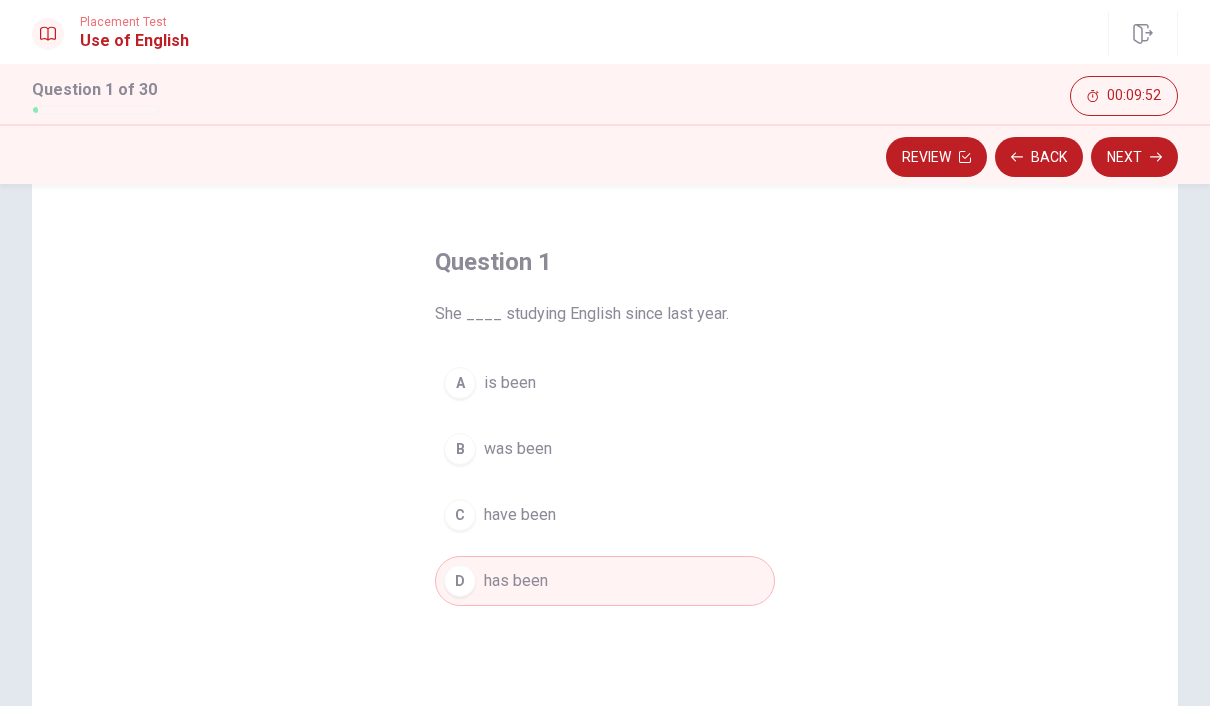 click on "Next" at bounding box center [1134, 157] 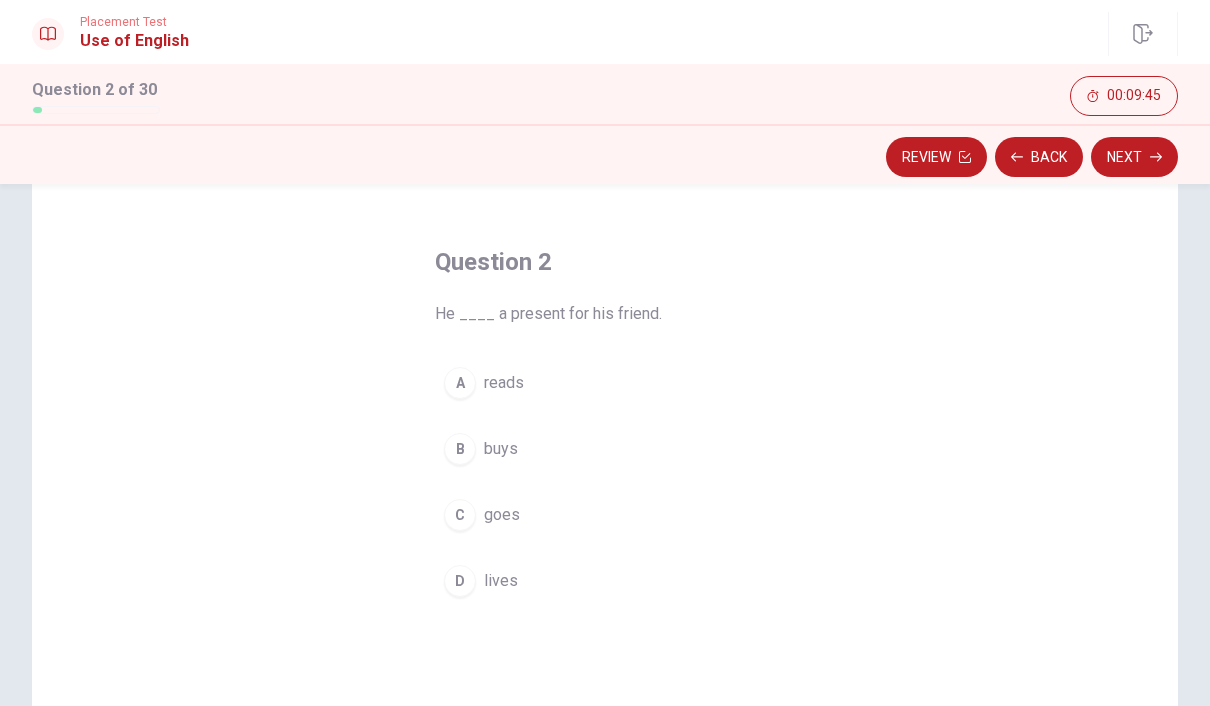 click on "B" at bounding box center [460, 449] 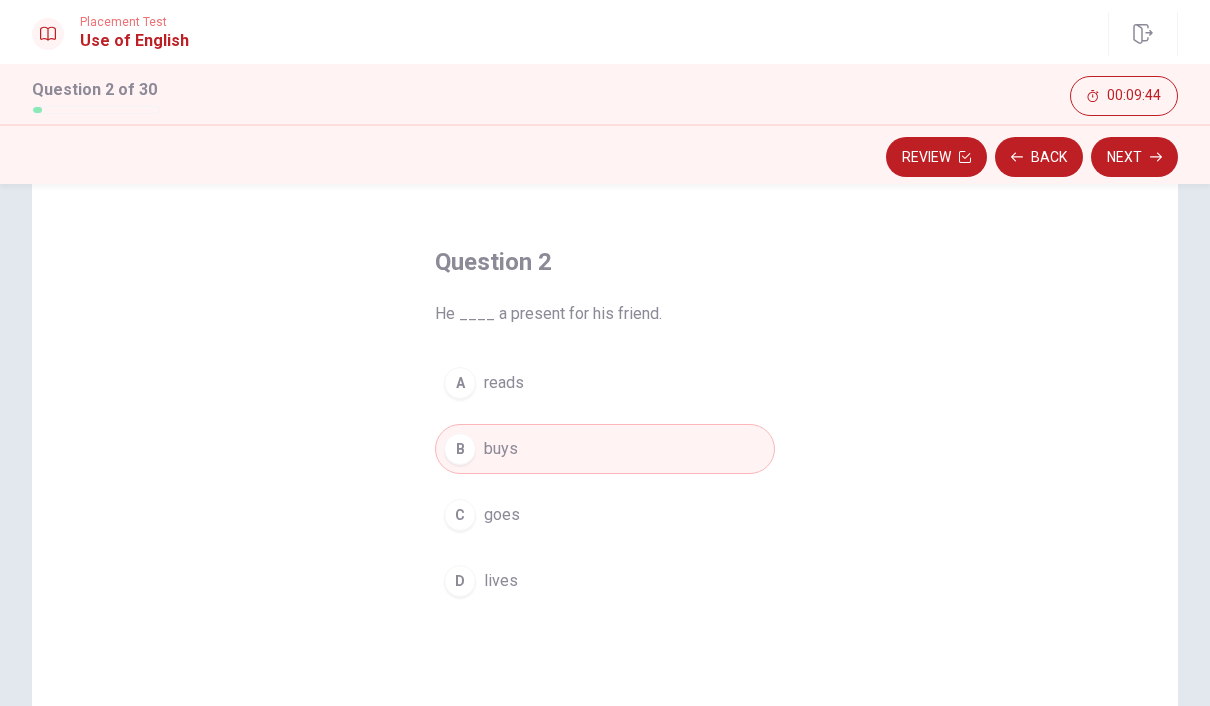 click on "Next" at bounding box center (1134, 157) 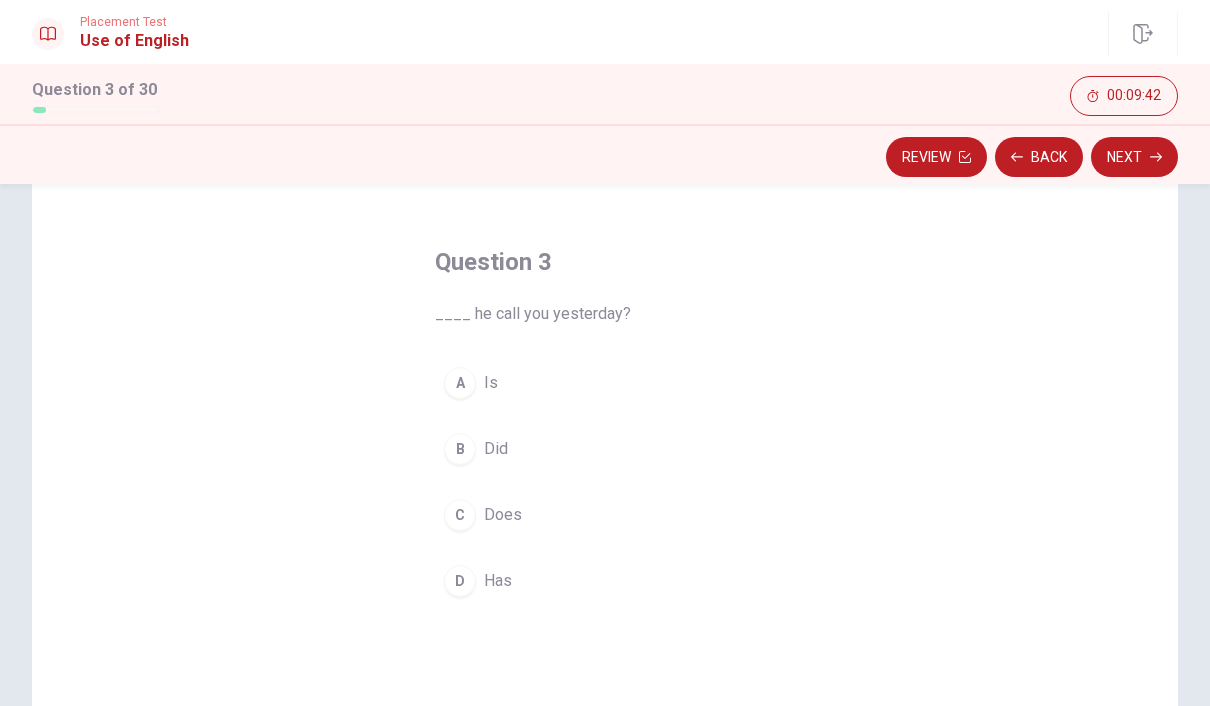 click on "B" at bounding box center (460, 449) 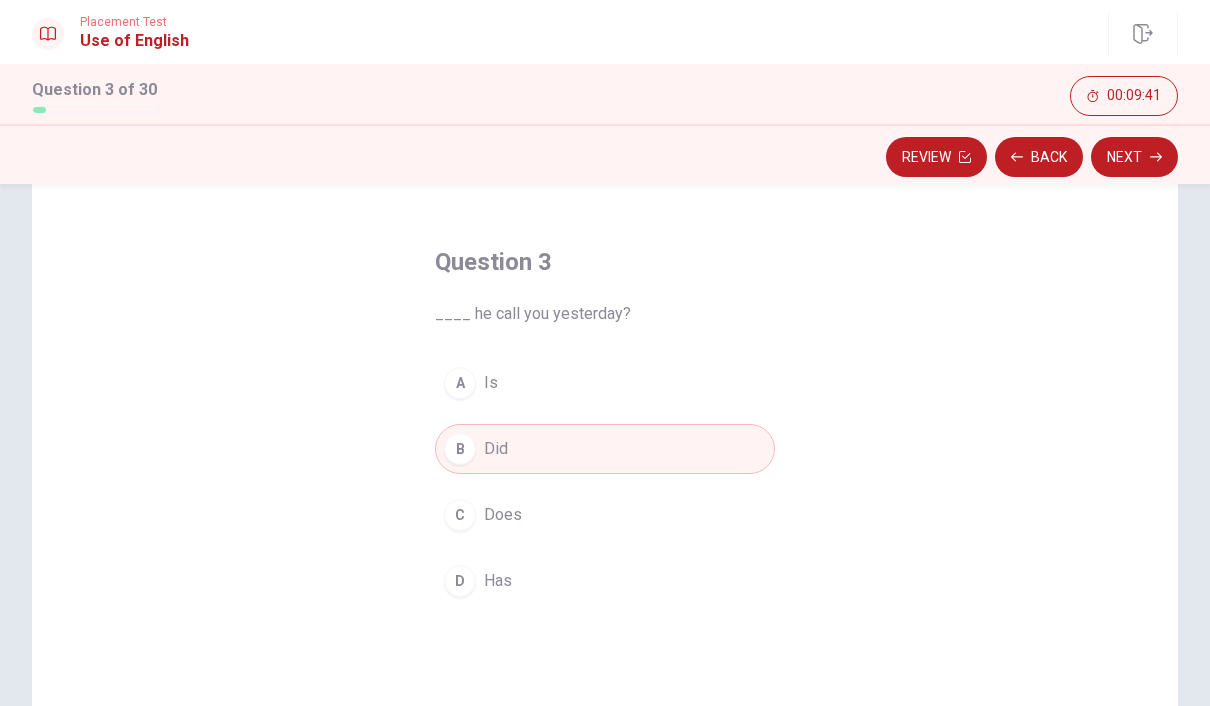 click on "Next" at bounding box center (1134, 157) 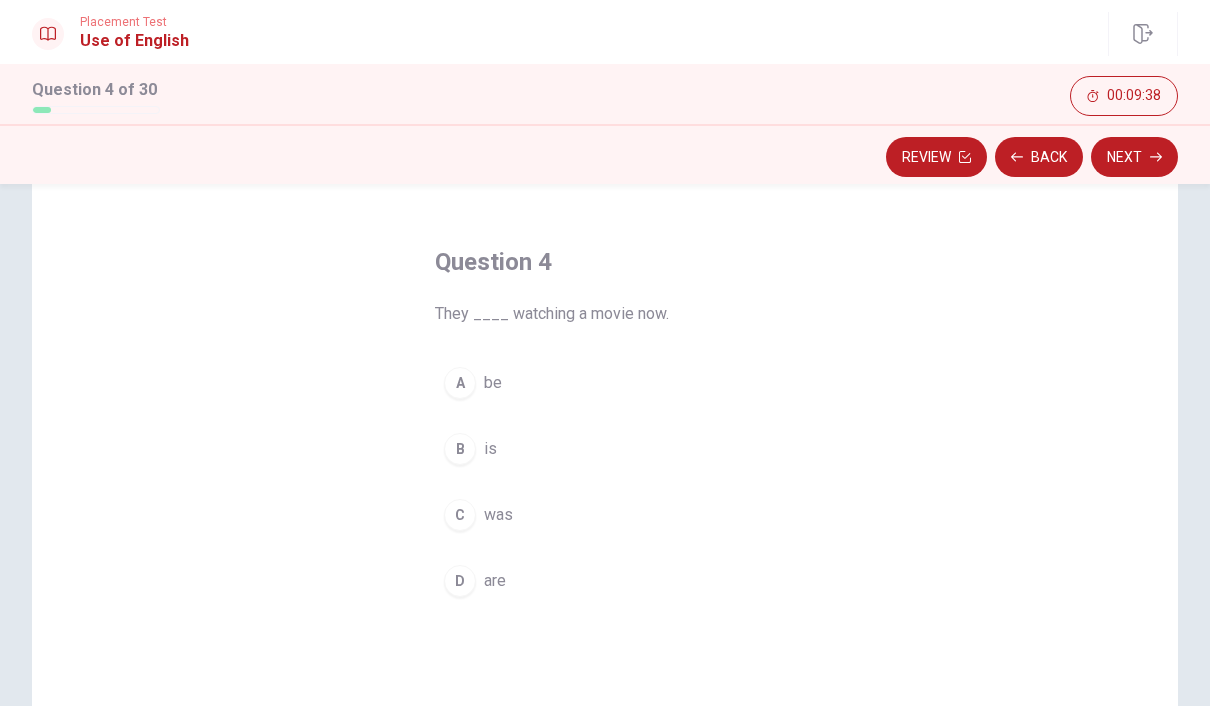 click on "D" at bounding box center [460, 581] 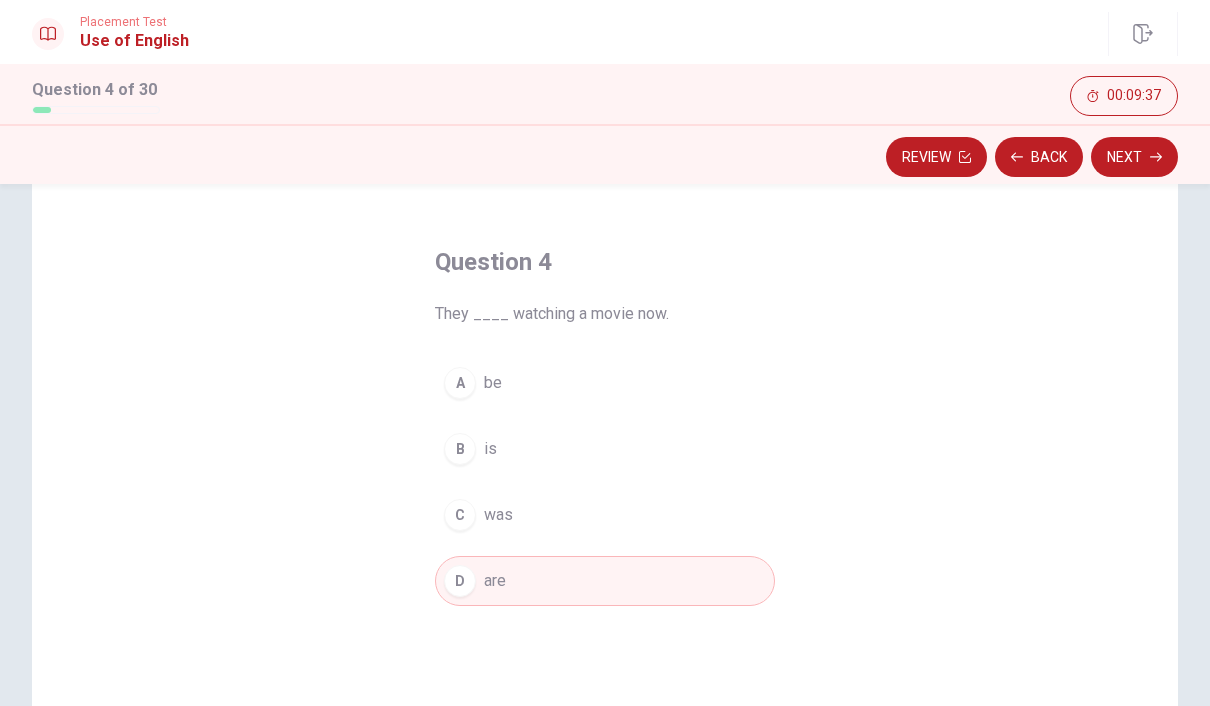 click on "Next" at bounding box center [1134, 157] 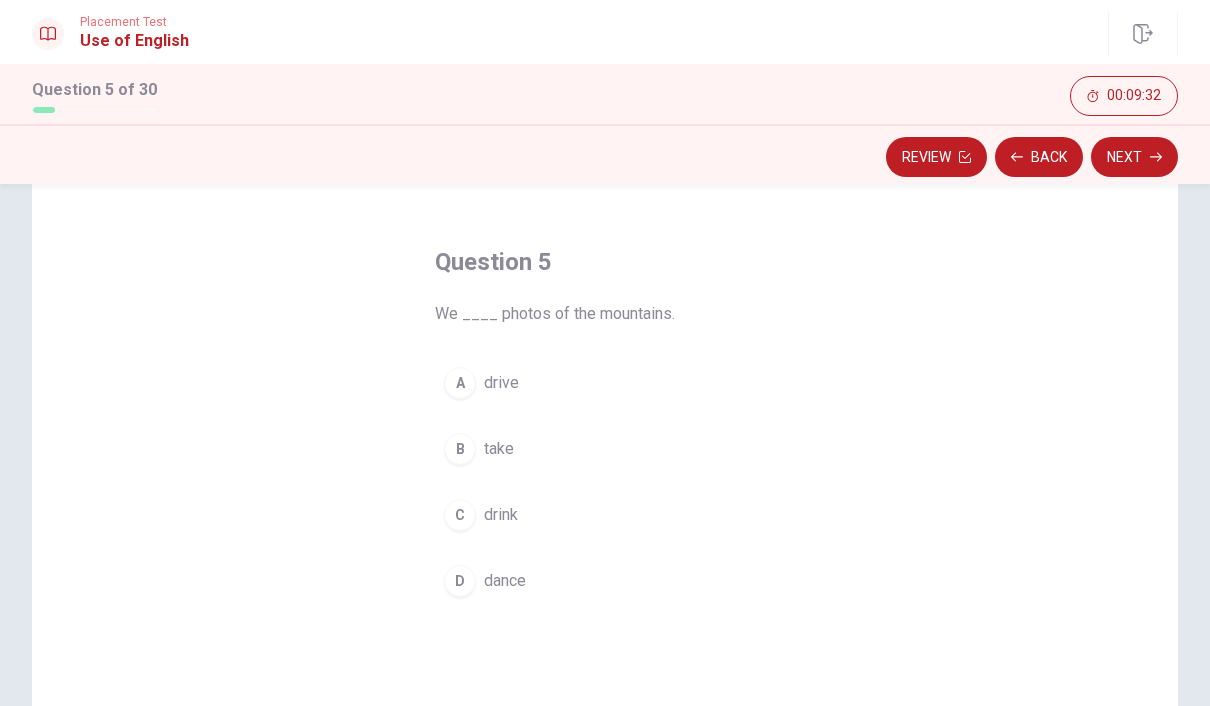 click on "B" at bounding box center [460, 449] 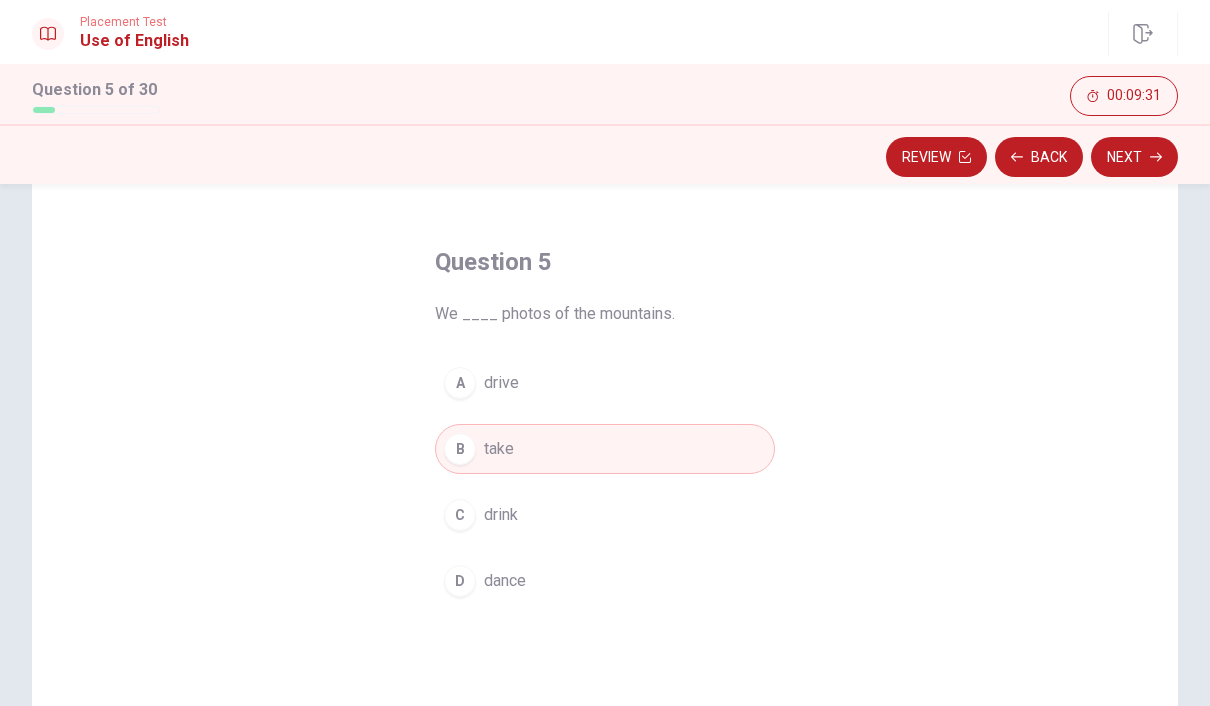 click on "Next" at bounding box center [1134, 157] 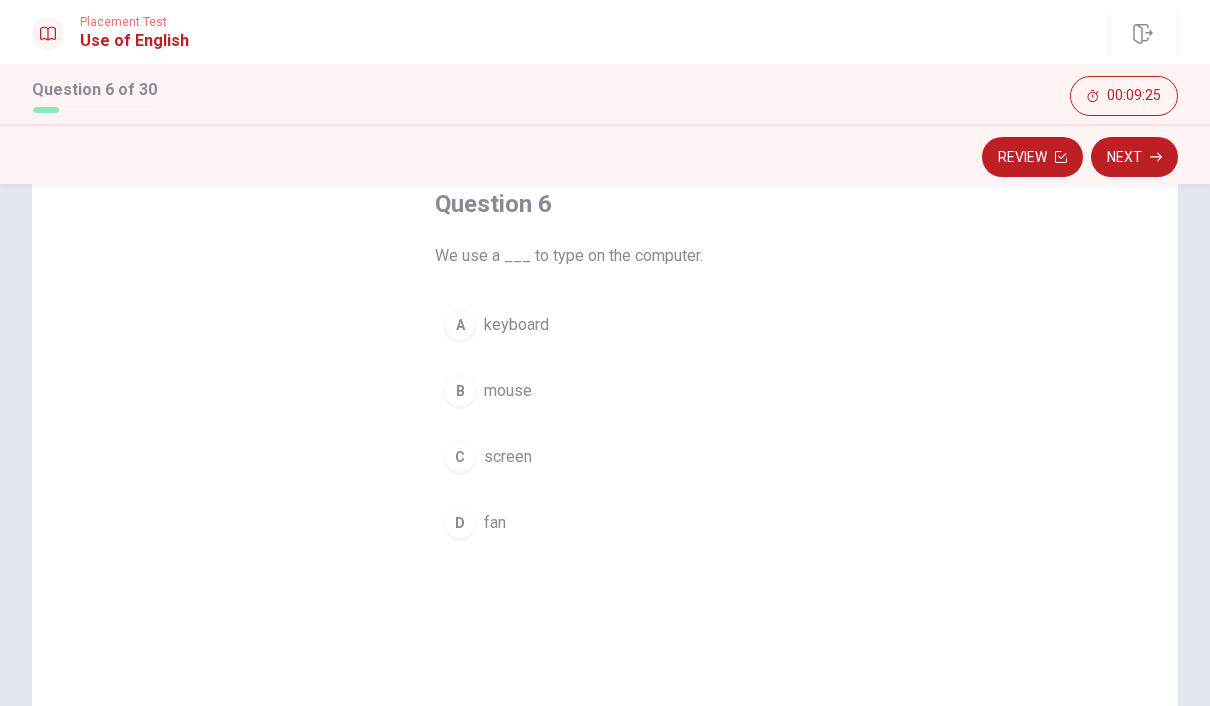scroll, scrollTop: 121, scrollLeft: 0, axis: vertical 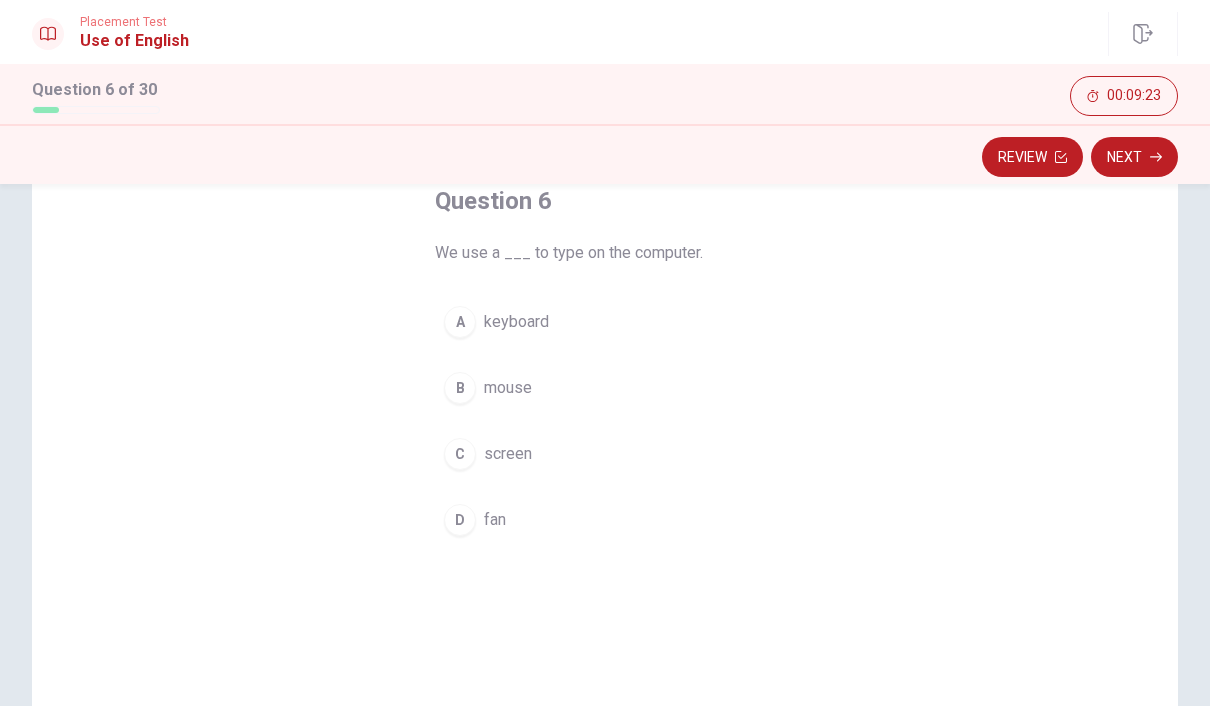 click on "A" at bounding box center (460, 322) 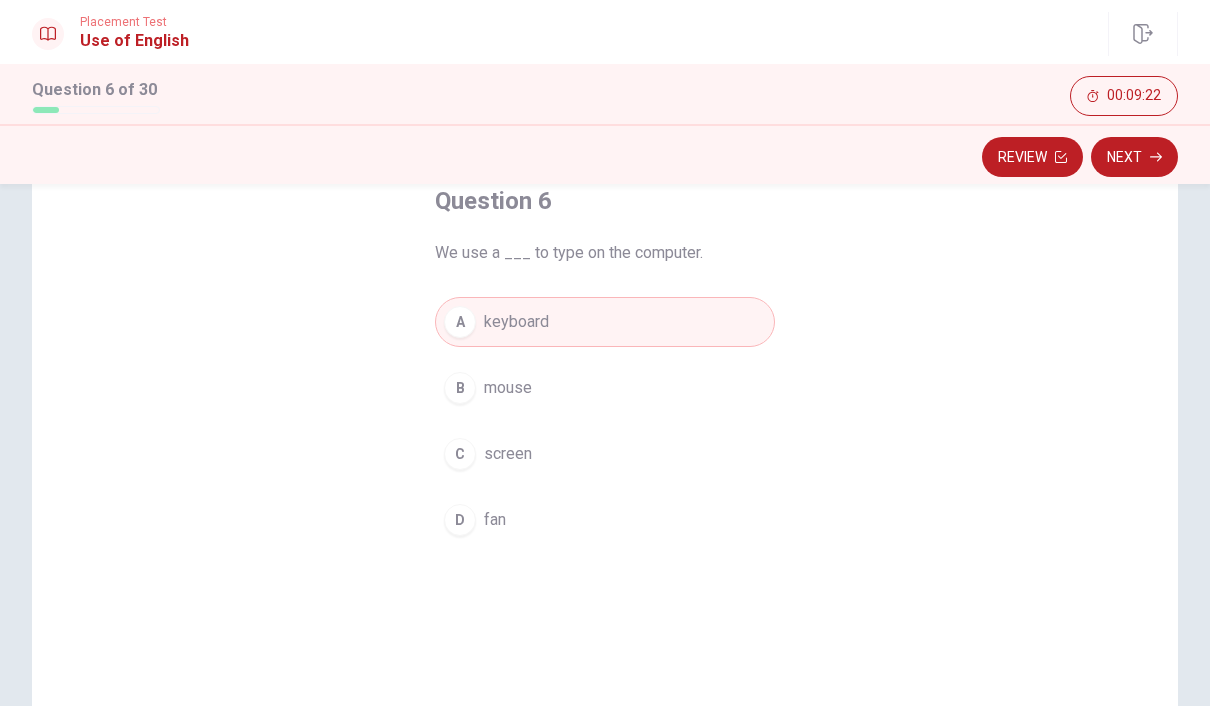 click on "Next" at bounding box center (1134, 157) 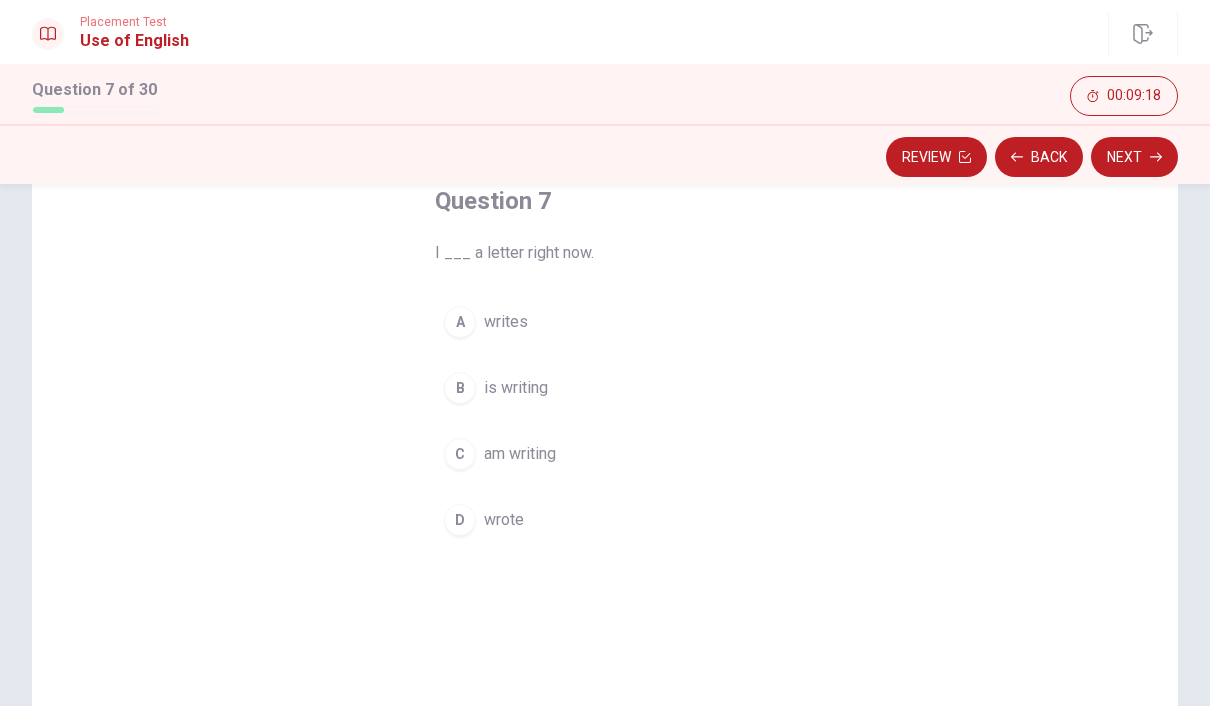 click on "C" at bounding box center [460, 454] 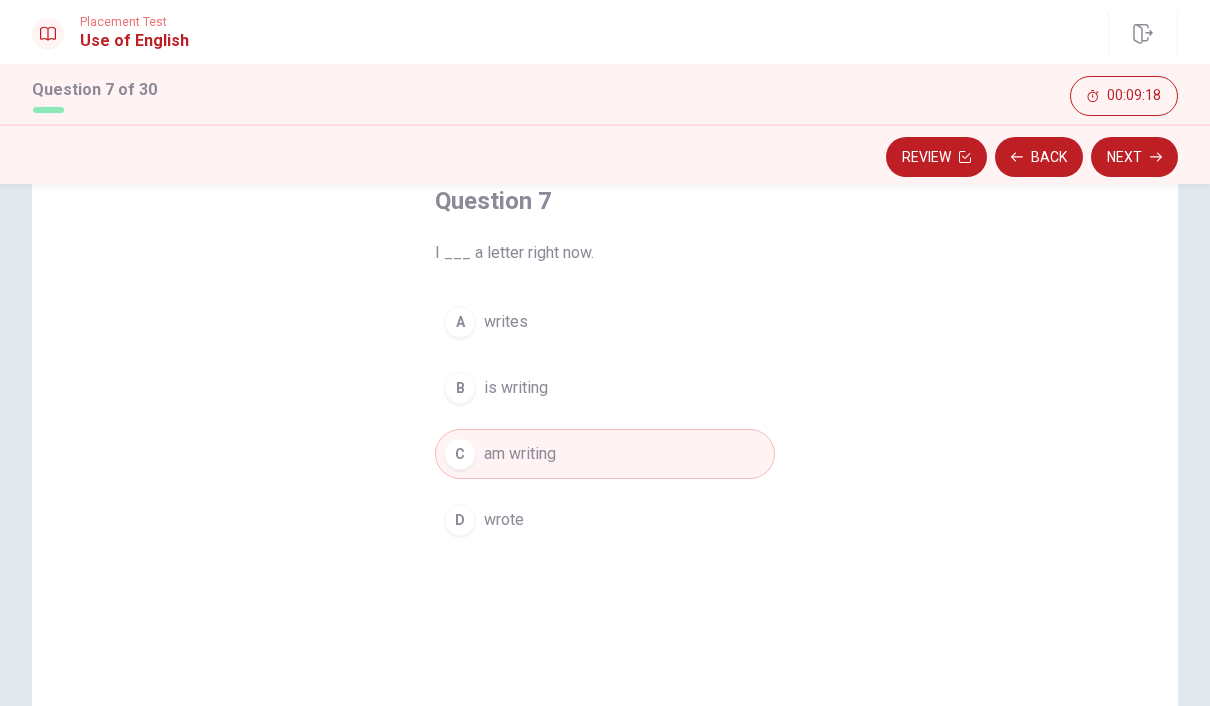 click on "Next" at bounding box center [1134, 157] 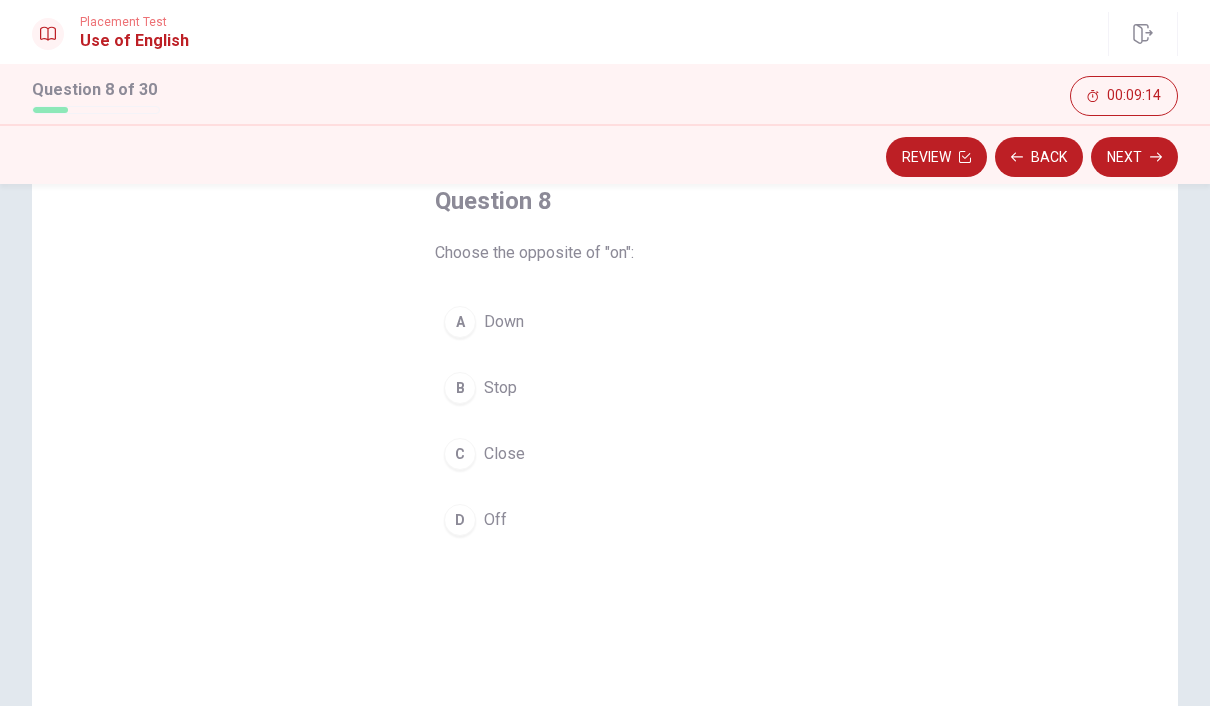 click on "D" at bounding box center [460, 520] 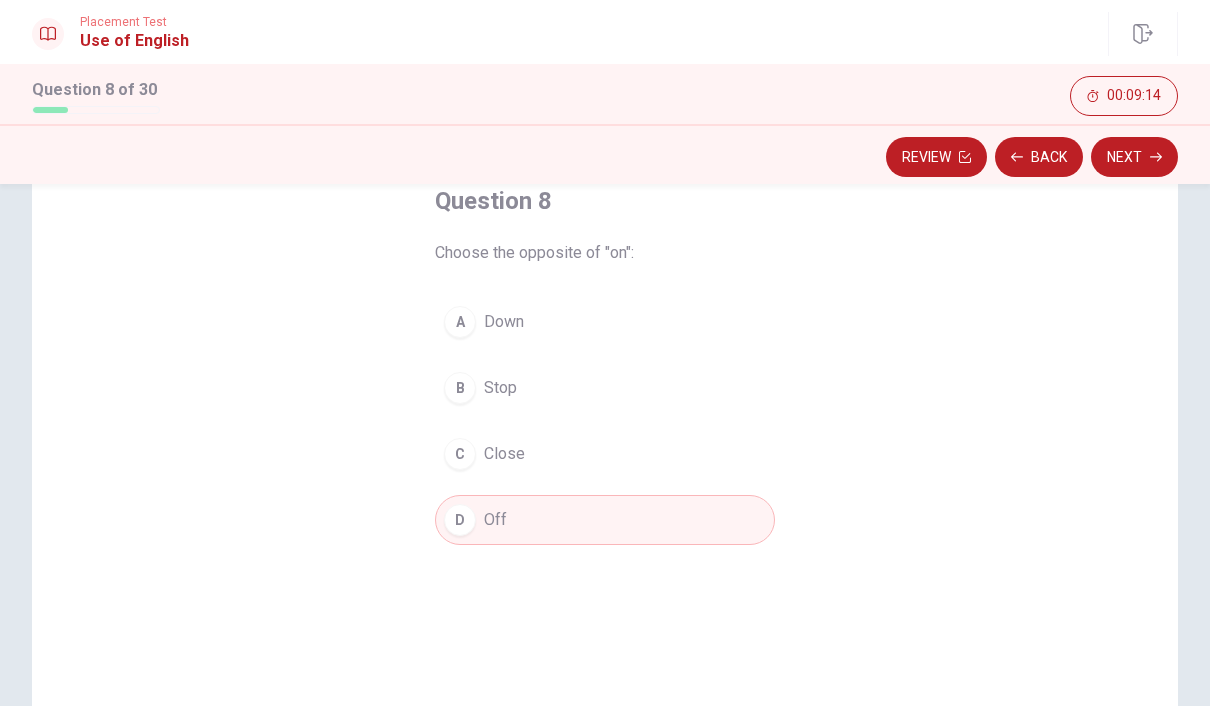click 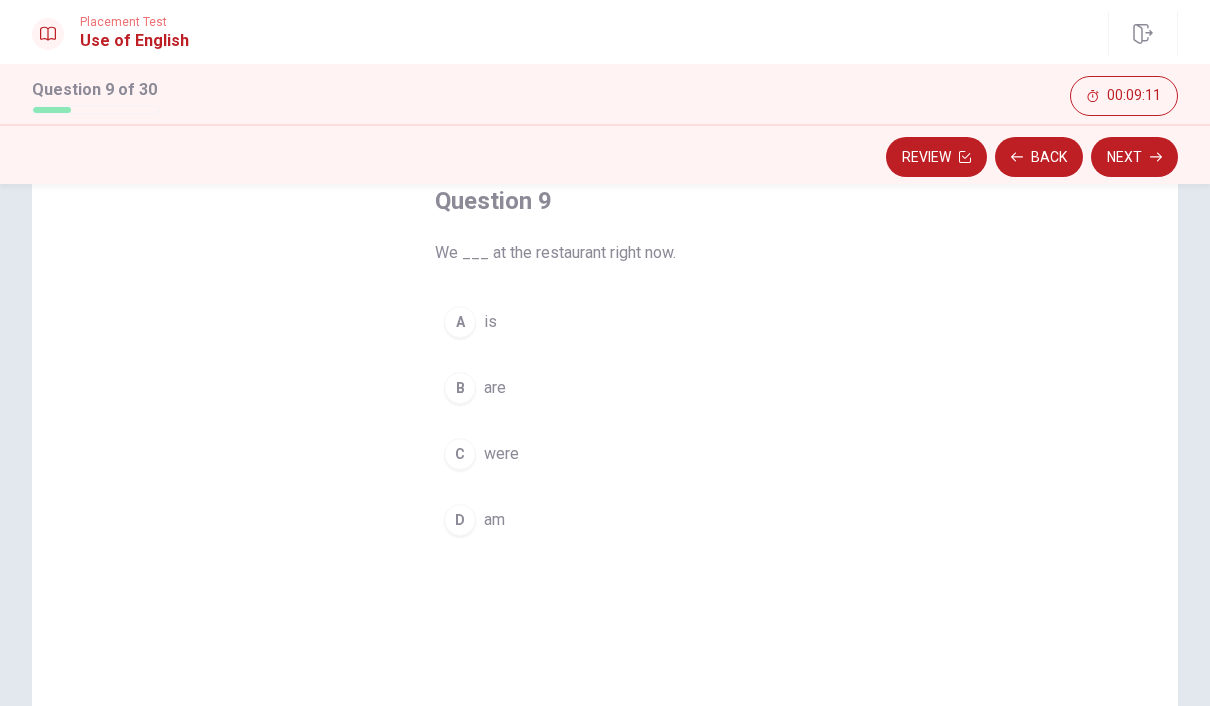click on "B are" at bounding box center (605, 388) 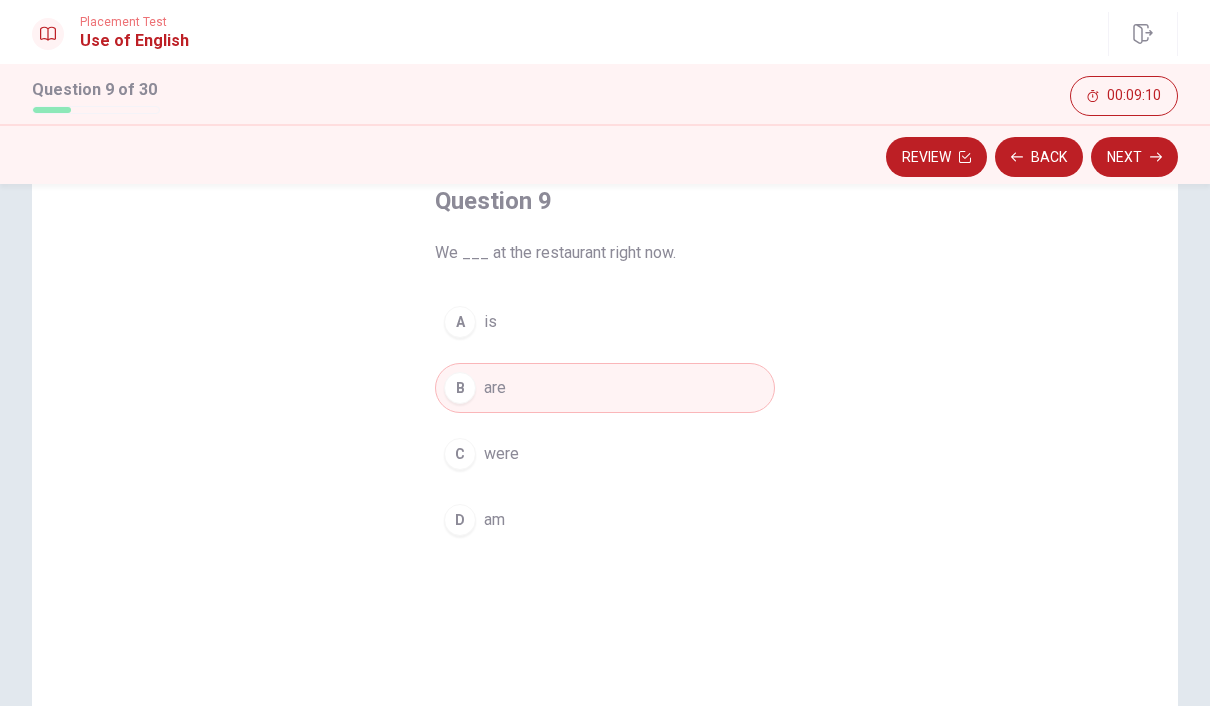 click on "Next" at bounding box center [1134, 157] 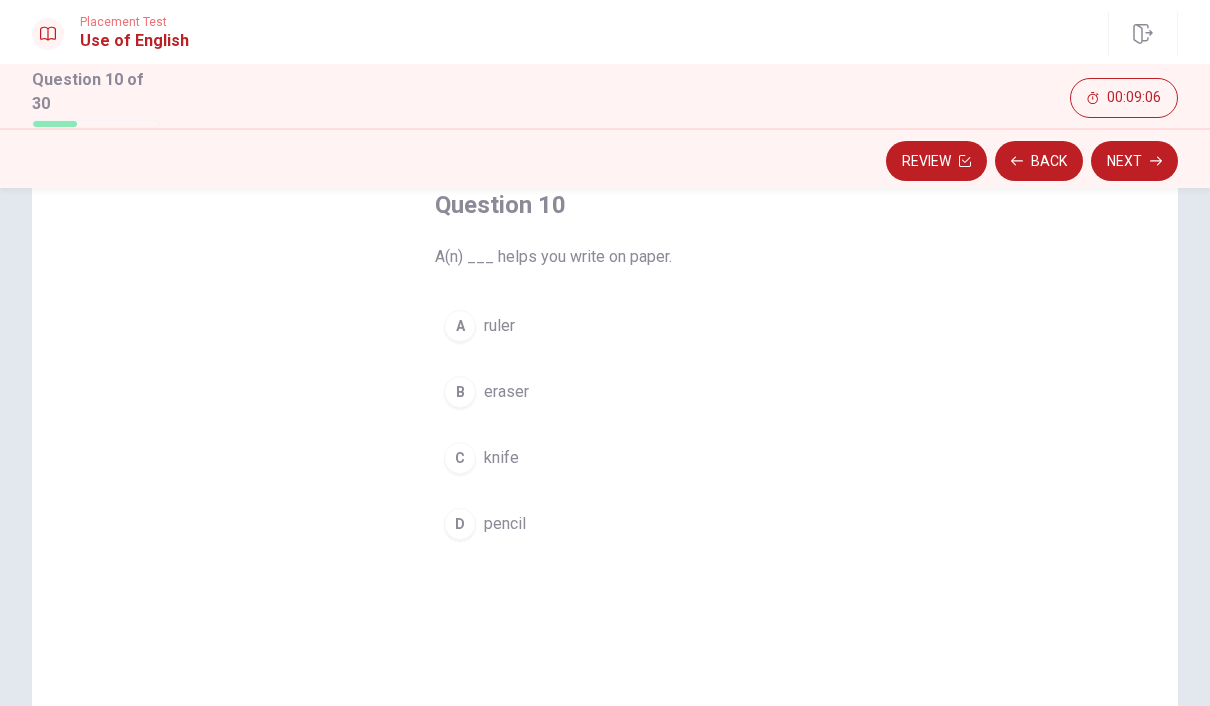 click on "D" at bounding box center (460, 524) 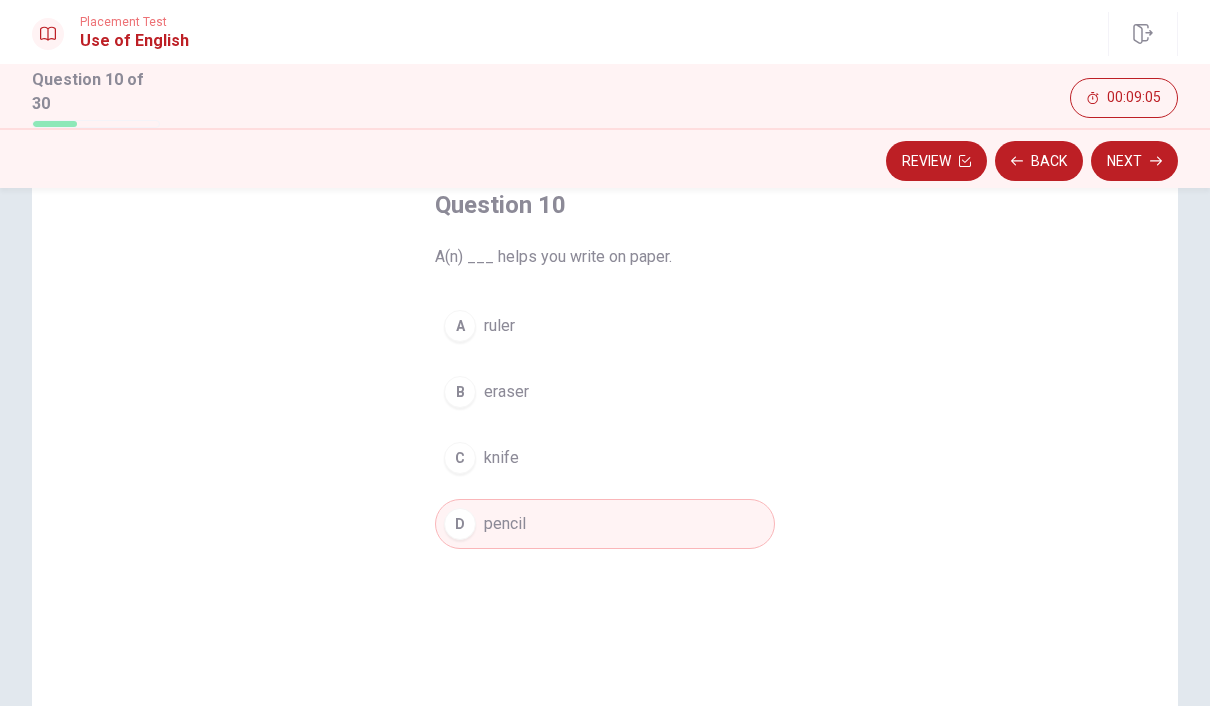 click on "Next" at bounding box center (1134, 161) 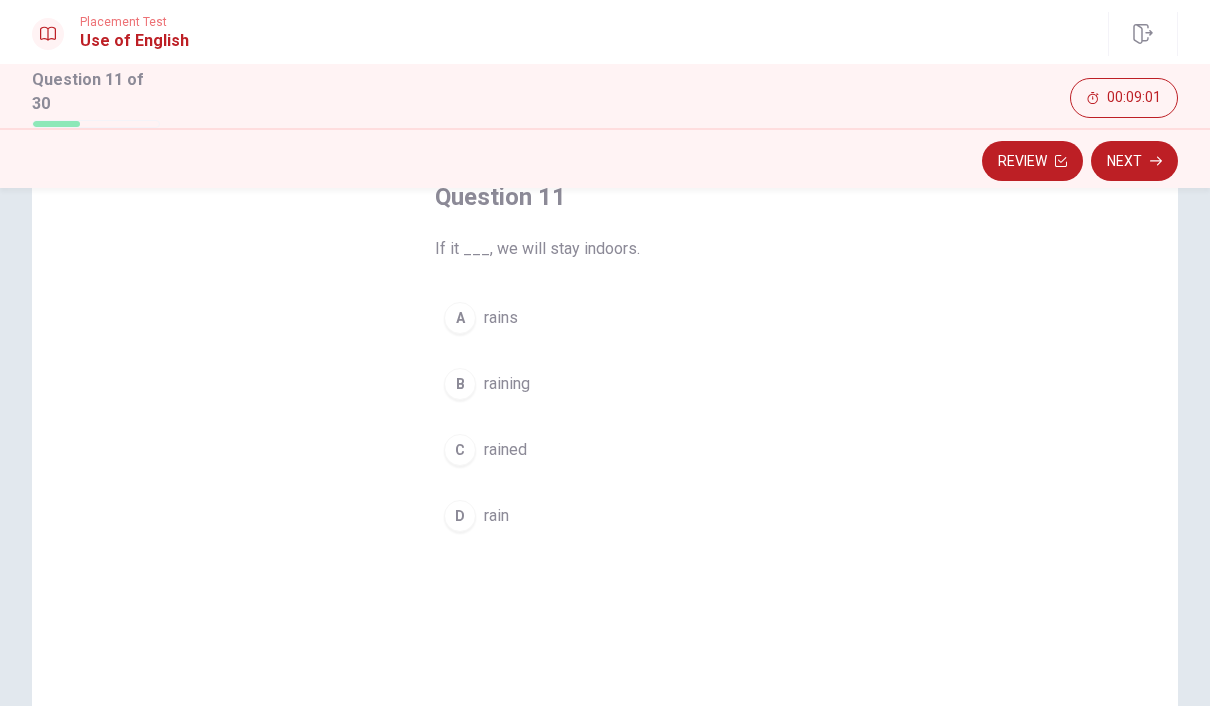 scroll, scrollTop: 143, scrollLeft: 0, axis: vertical 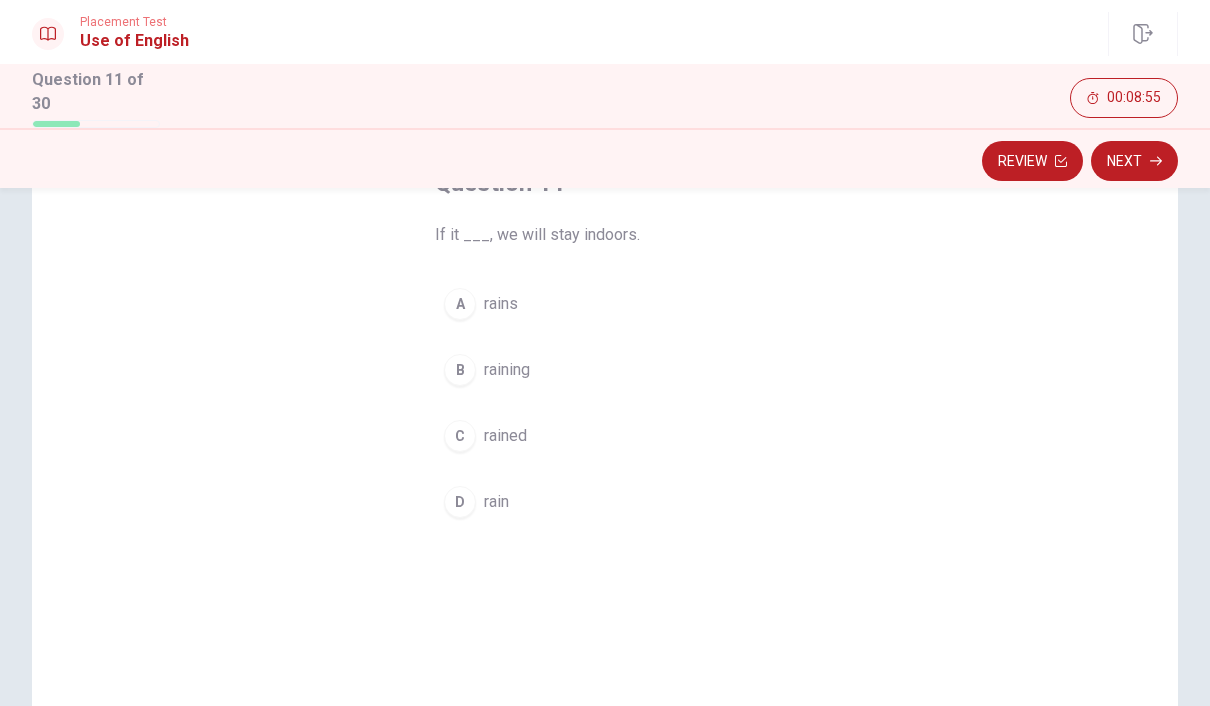 click on "B raining" at bounding box center [605, 370] 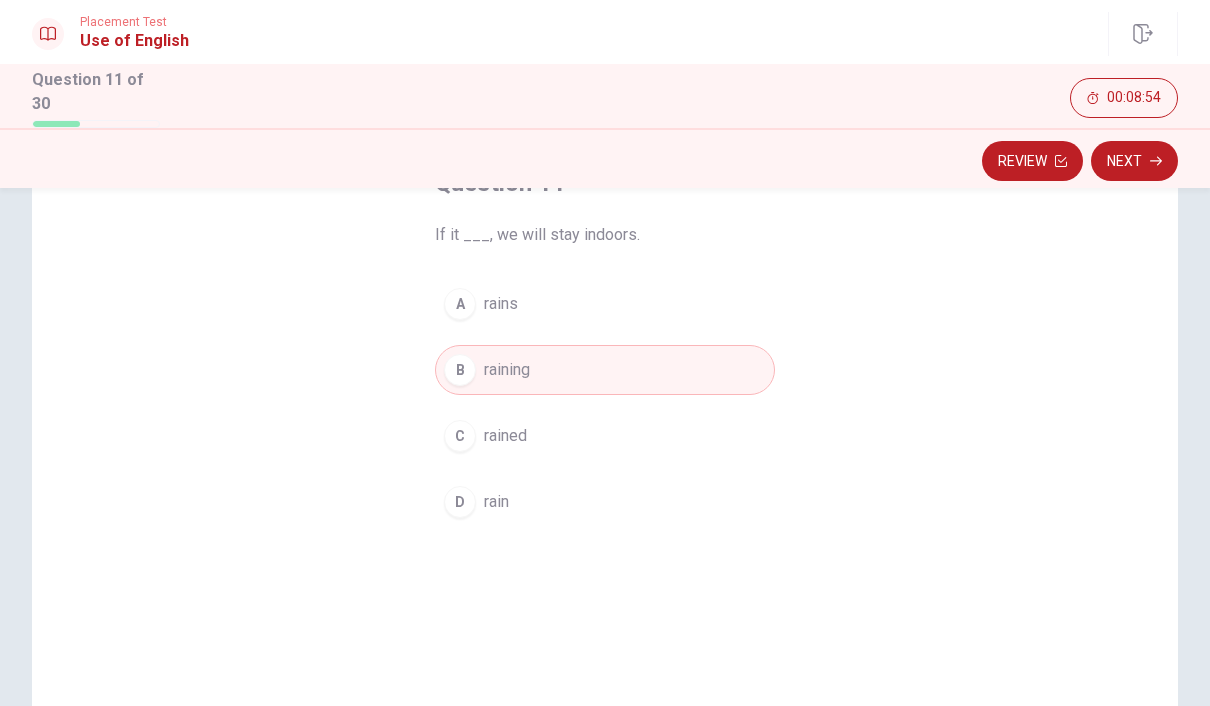 click on "Next" at bounding box center [1134, 161] 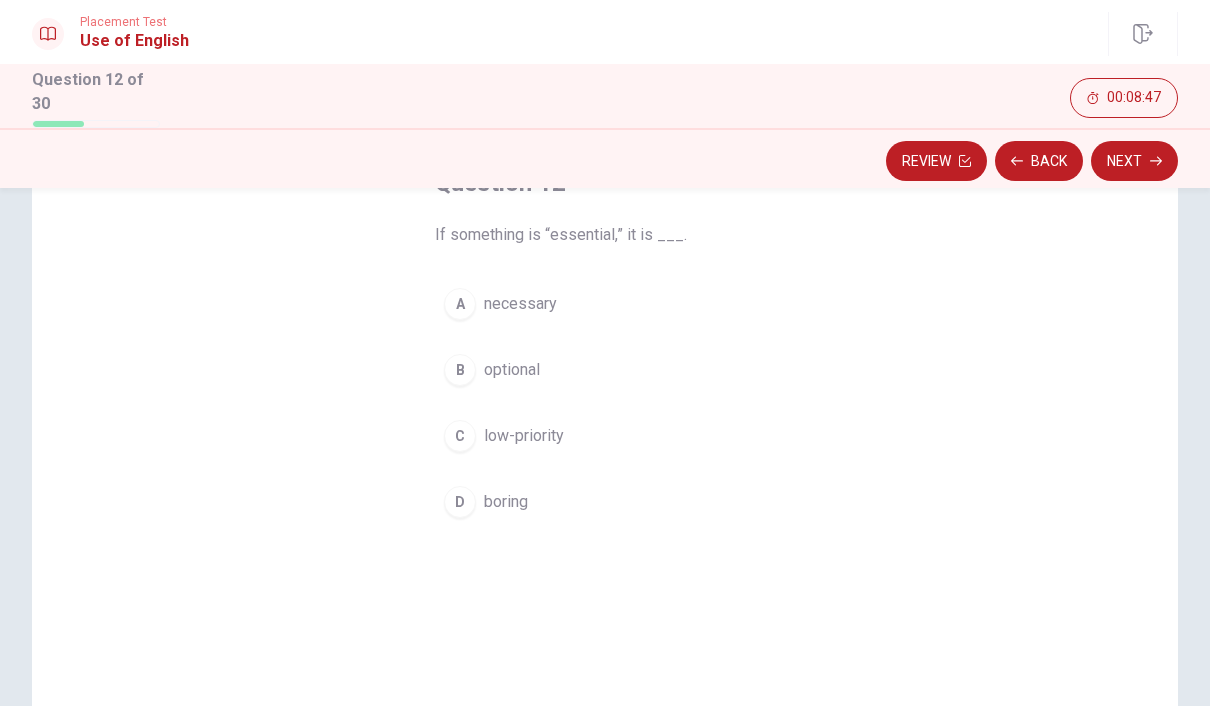 click on "A" at bounding box center [460, 304] 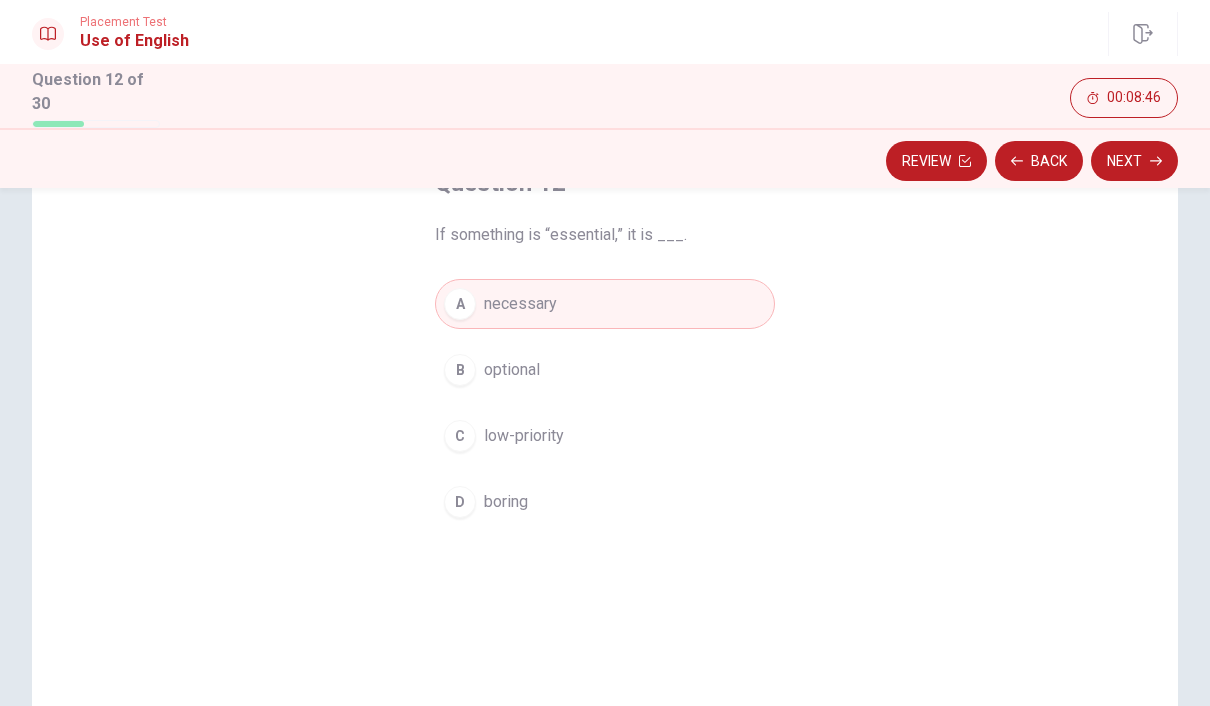 click 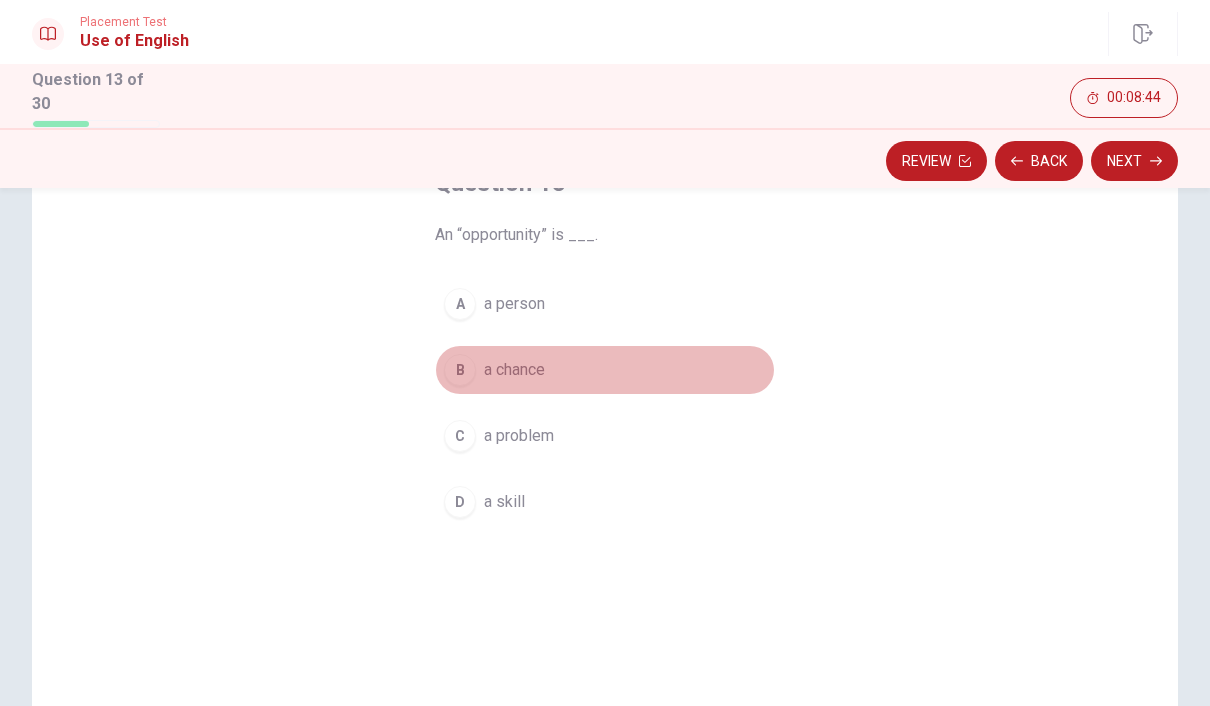 click on "B" at bounding box center [460, 370] 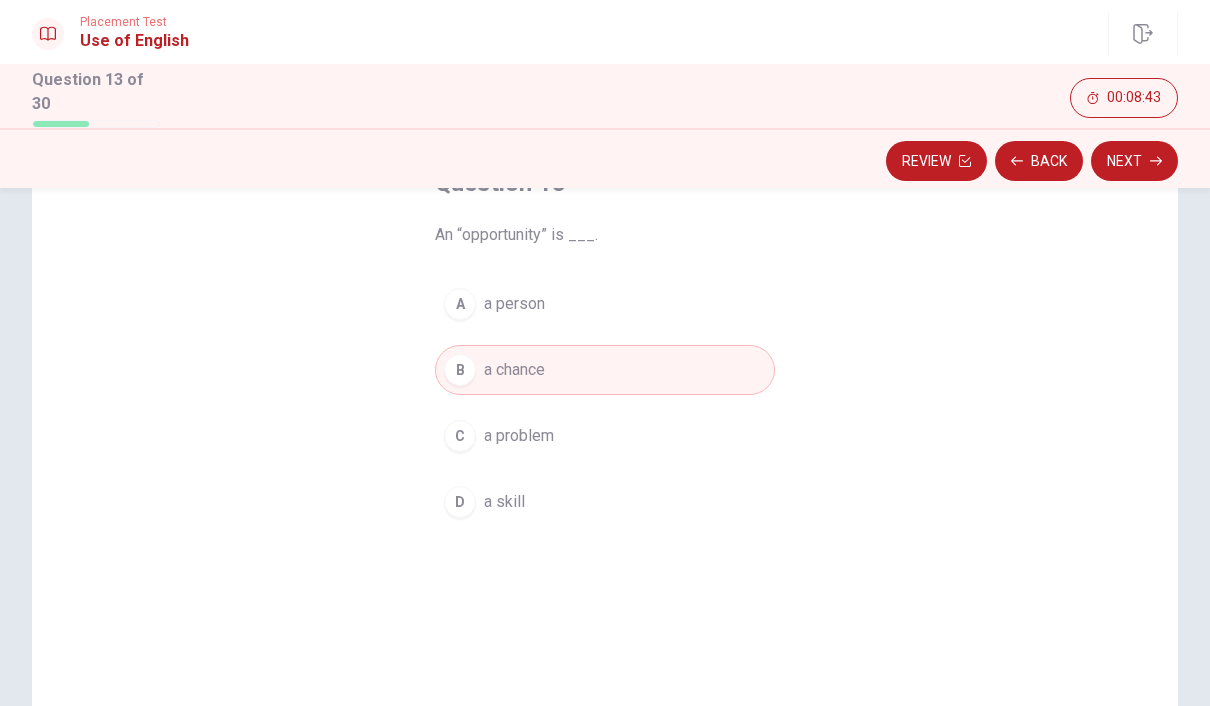 click on "Next" at bounding box center [1134, 161] 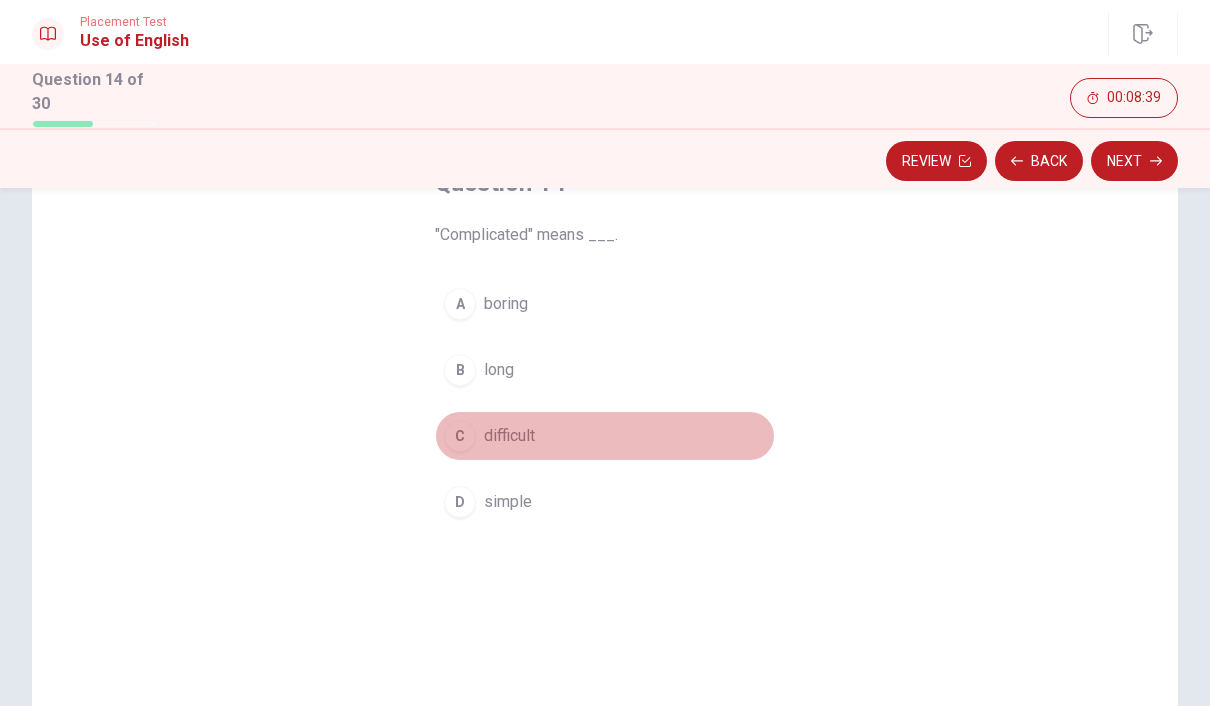 click on "C" at bounding box center (460, 436) 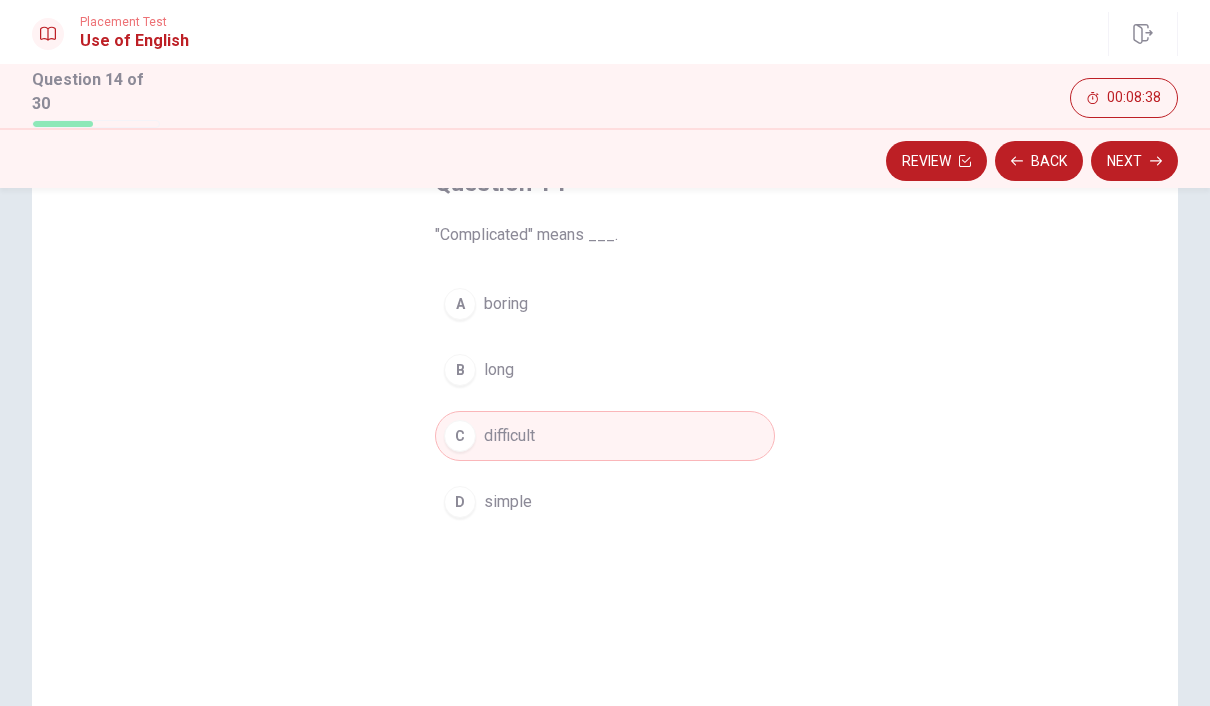 click on "Next" at bounding box center [1134, 161] 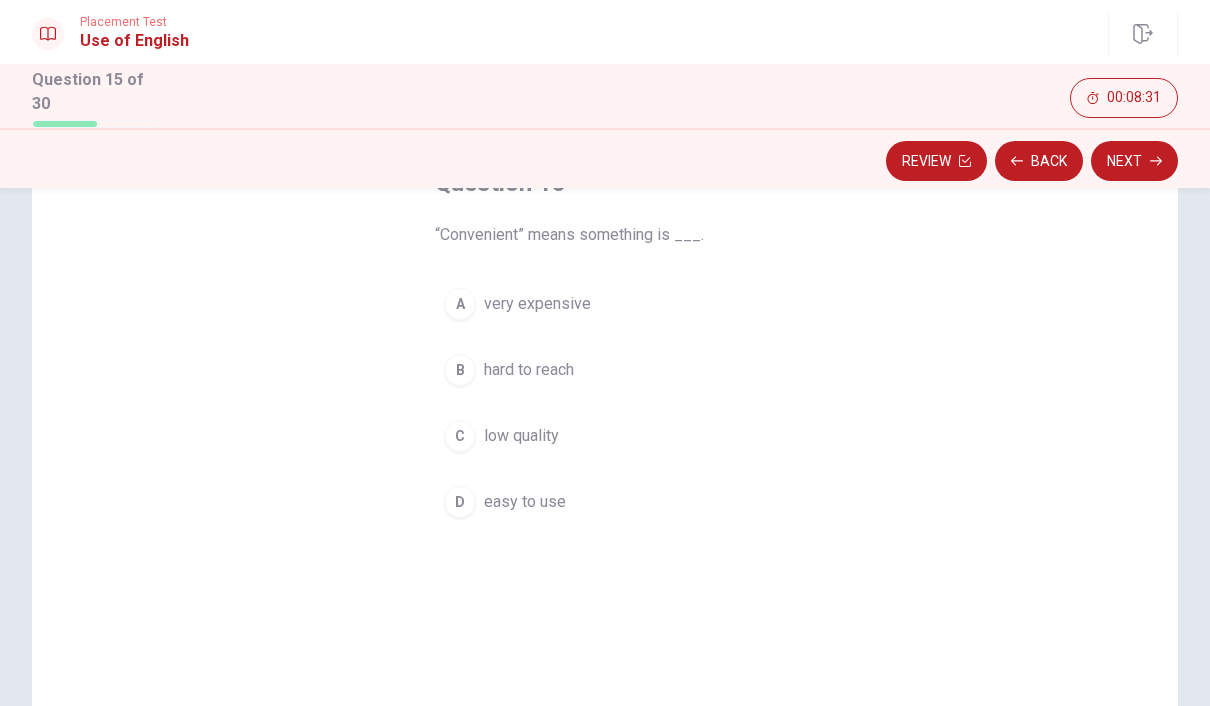 click on "B hard to reach" at bounding box center [605, 370] 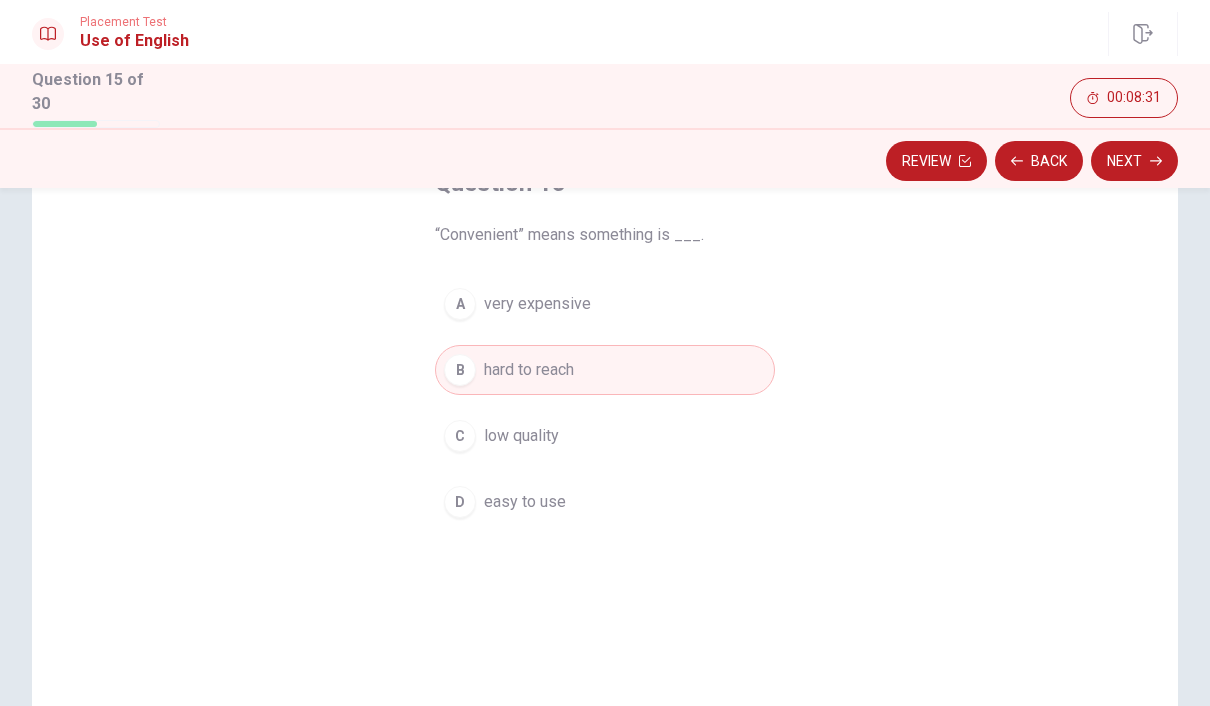click on "Next" at bounding box center [1134, 161] 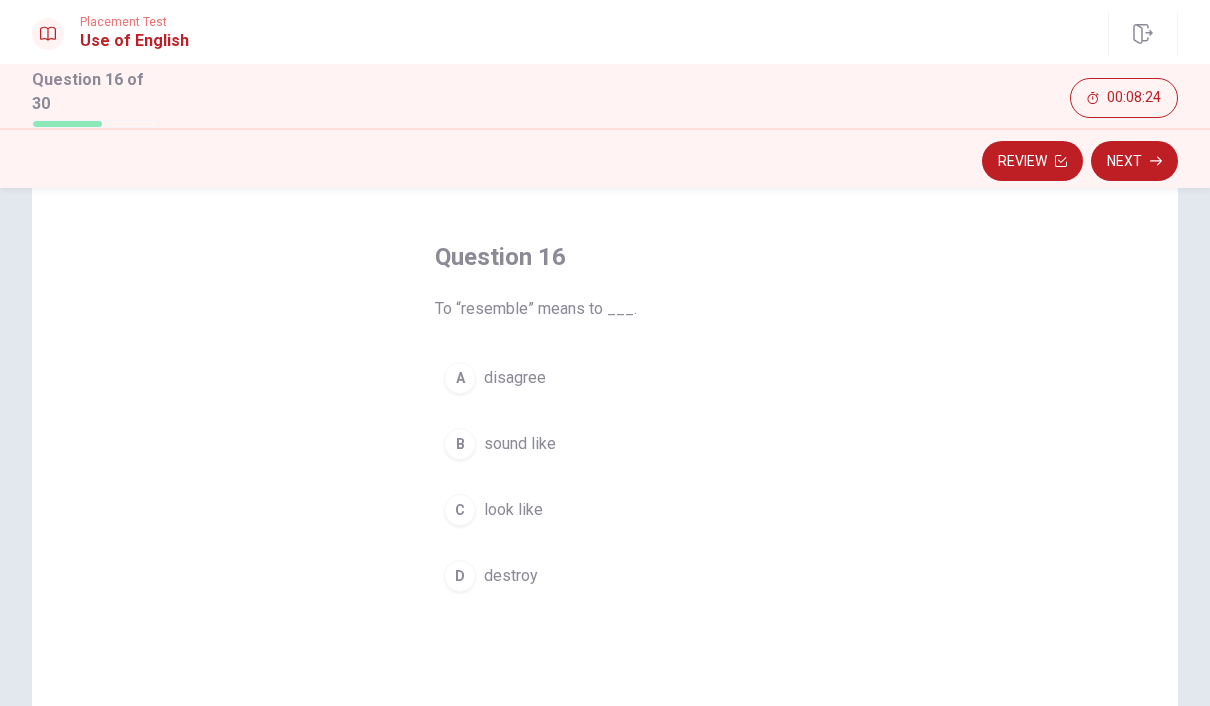 scroll, scrollTop: 70, scrollLeft: 0, axis: vertical 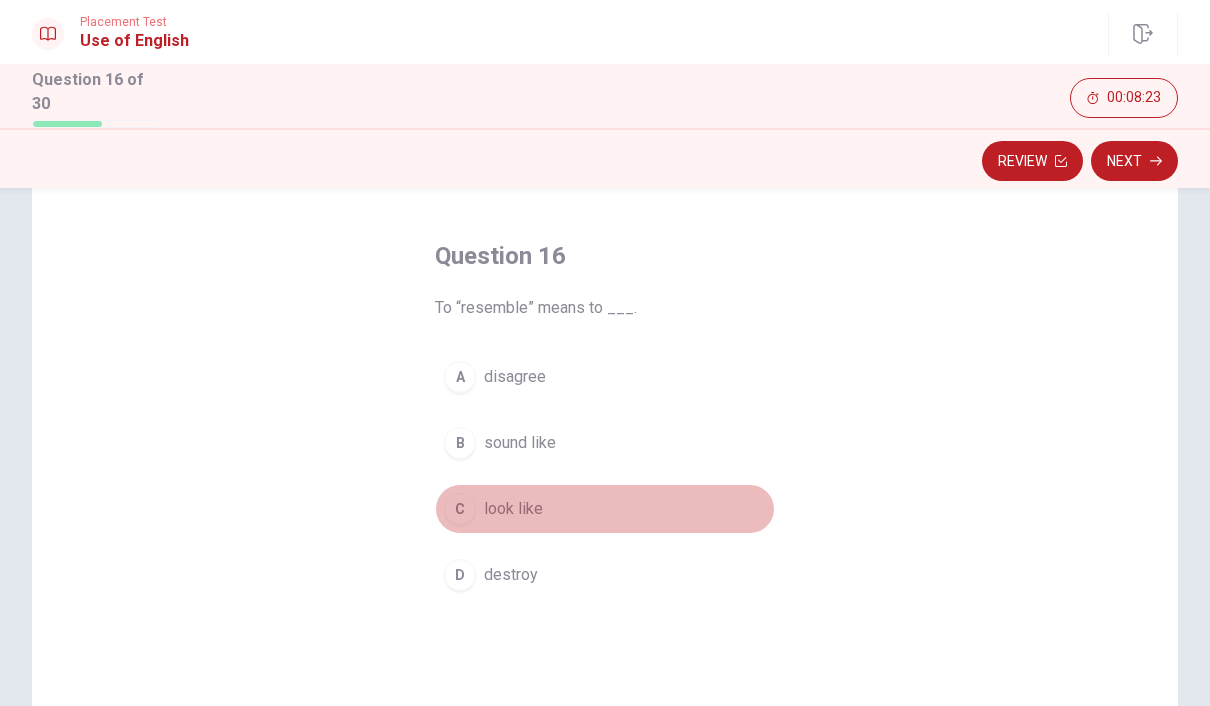 click on "look like" at bounding box center (513, 509) 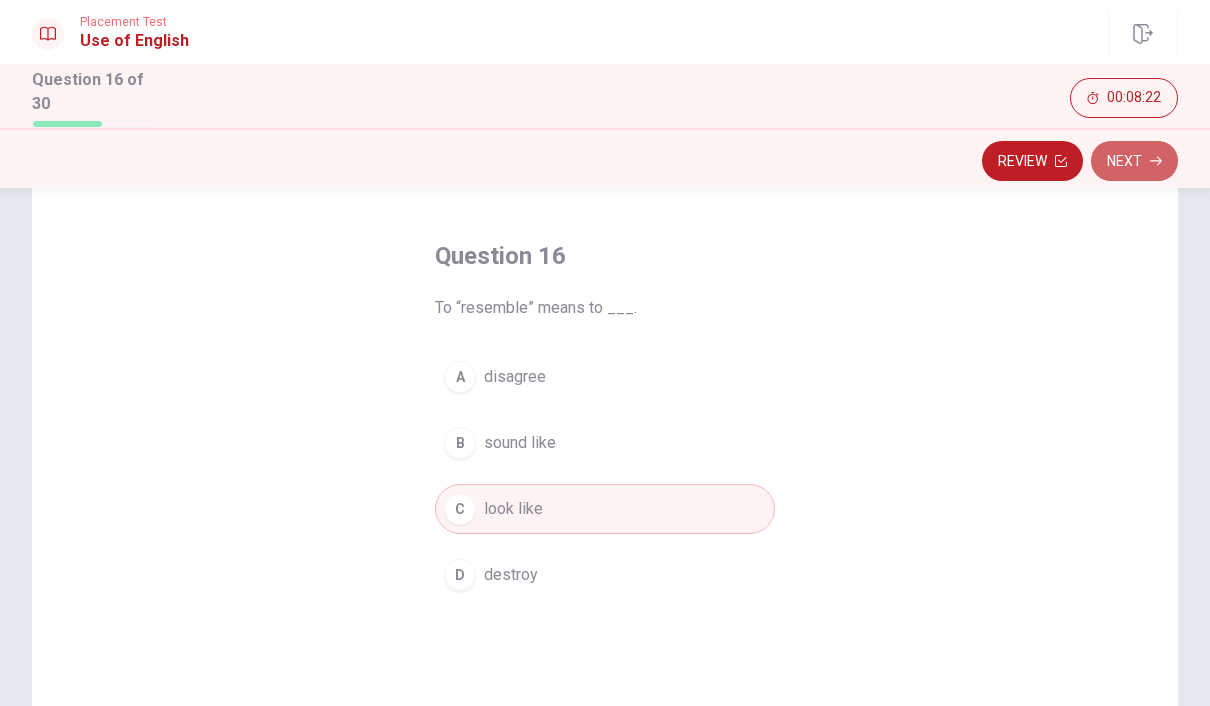 click on "Next" at bounding box center (1134, 161) 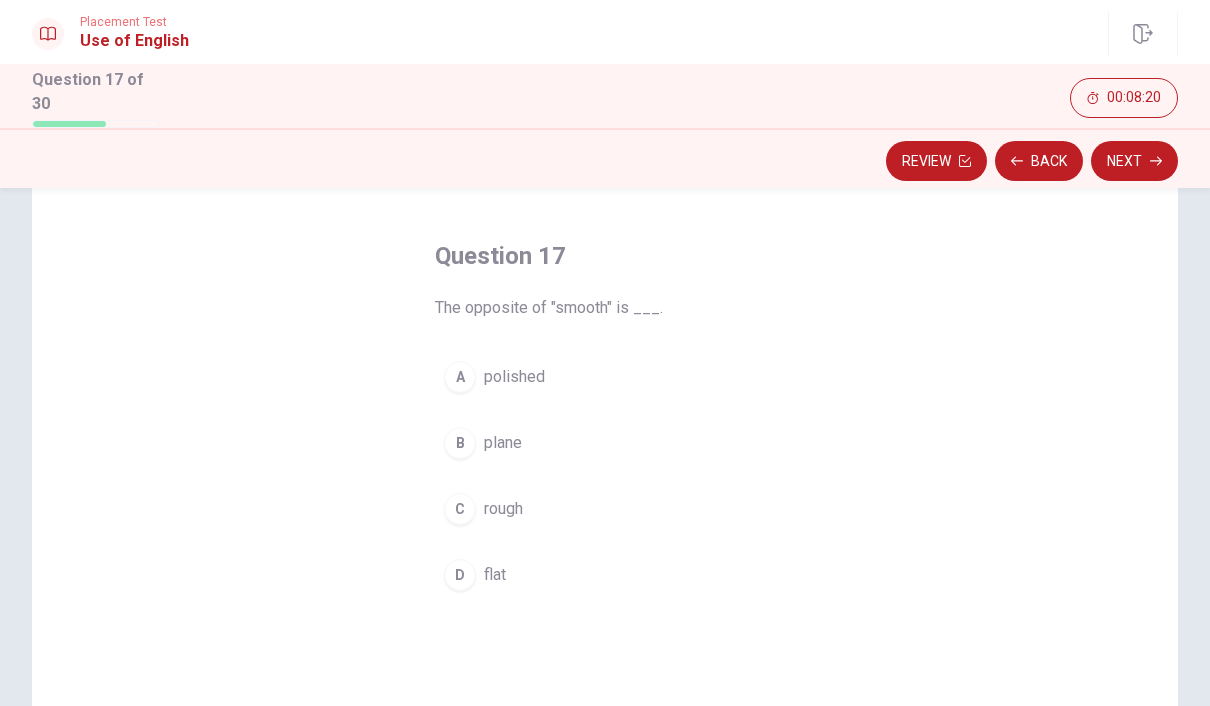 click on "rough" at bounding box center [503, 509] 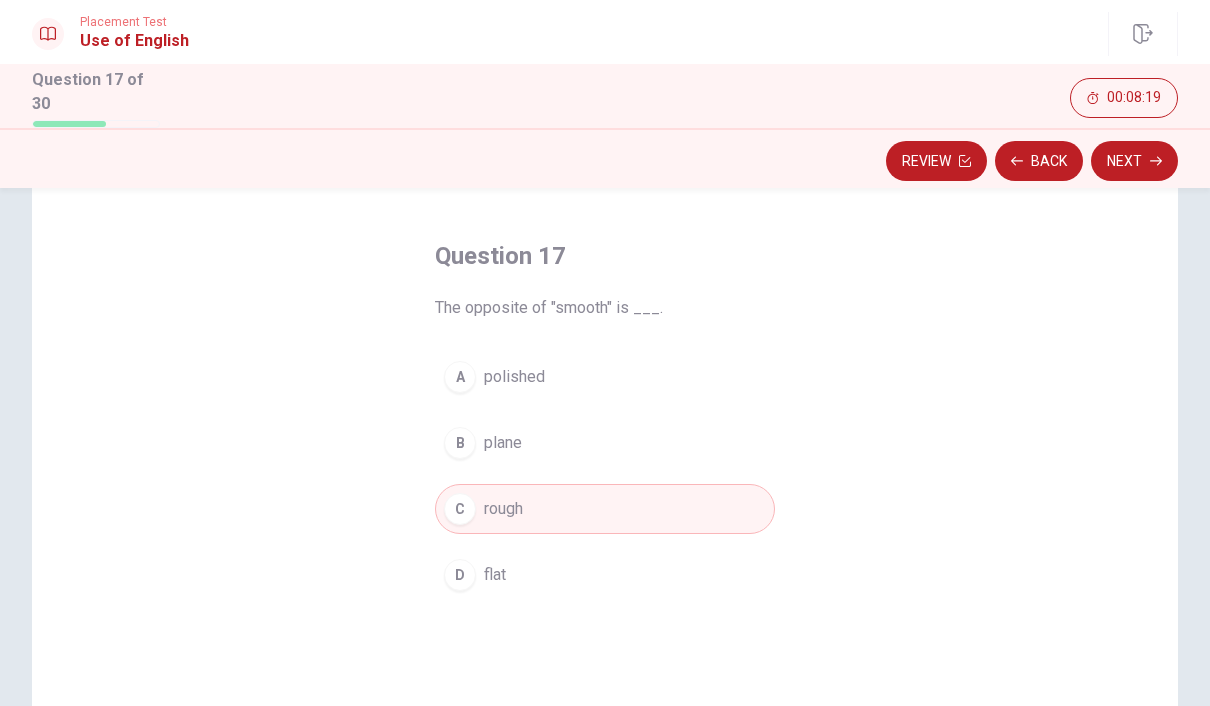 click on "Next" at bounding box center (1134, 161) 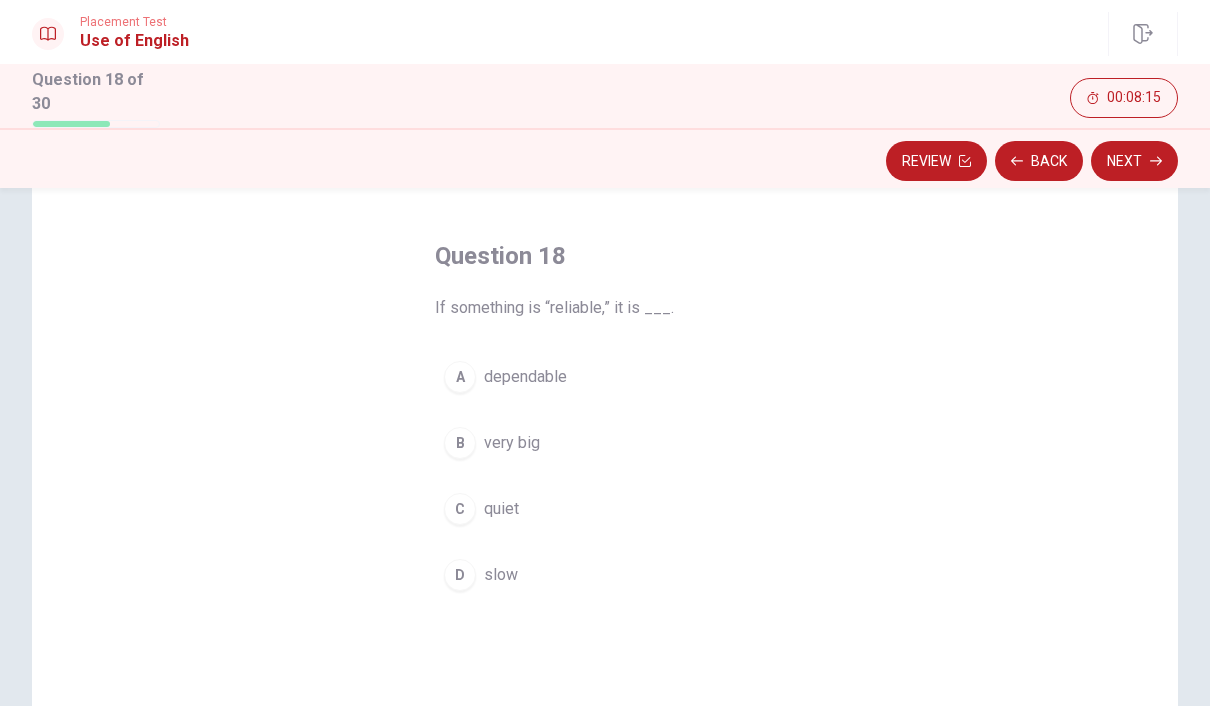 click on "A" at bounding box center (460, 377) 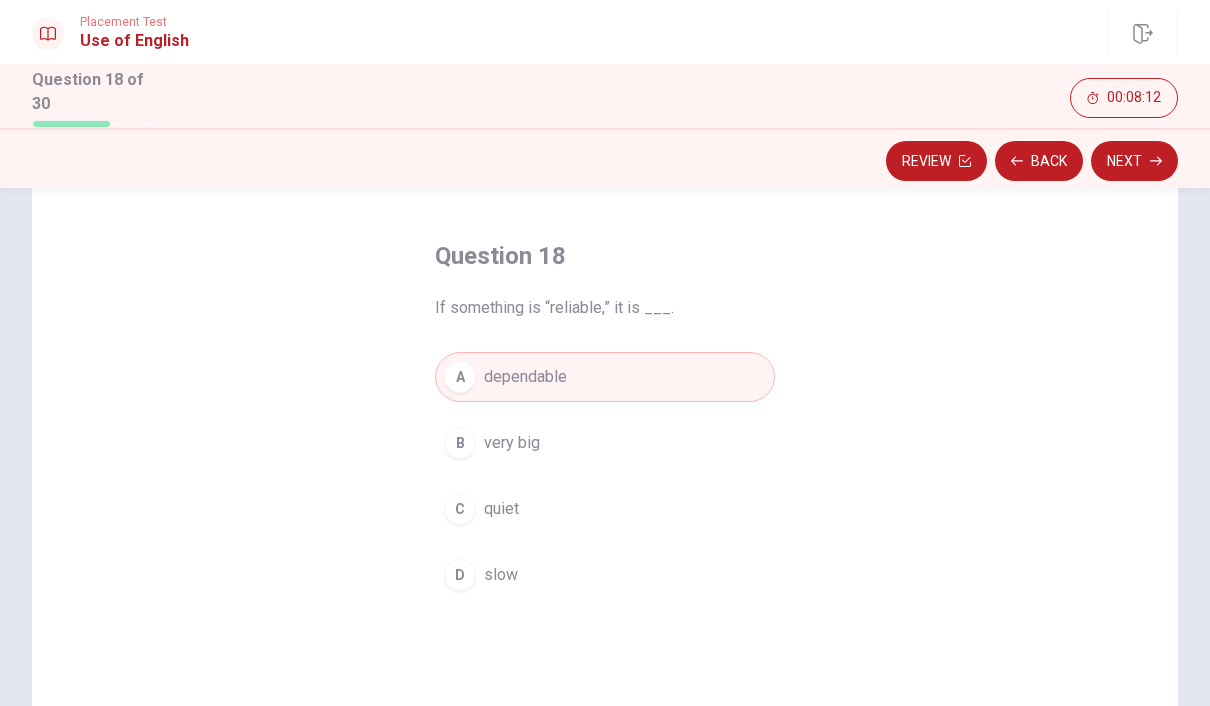click on "Next" at bounding box center [1134, 161] 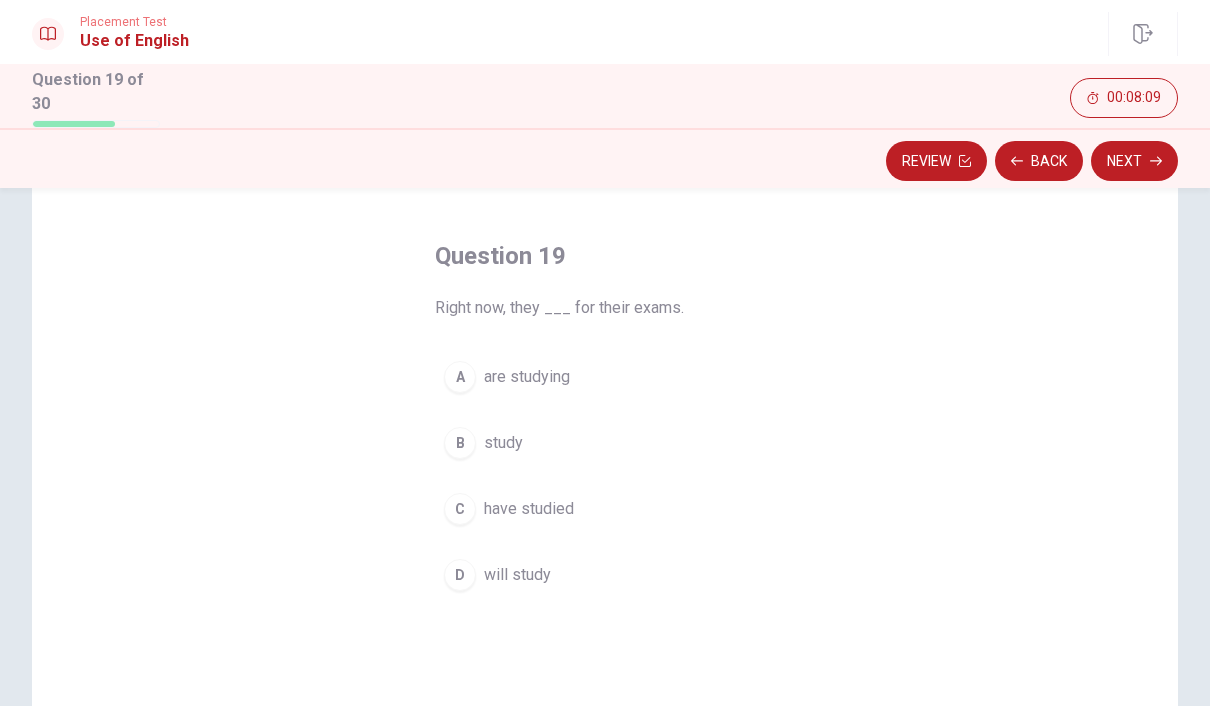click on "are studying" at bounding box center (527, 377) 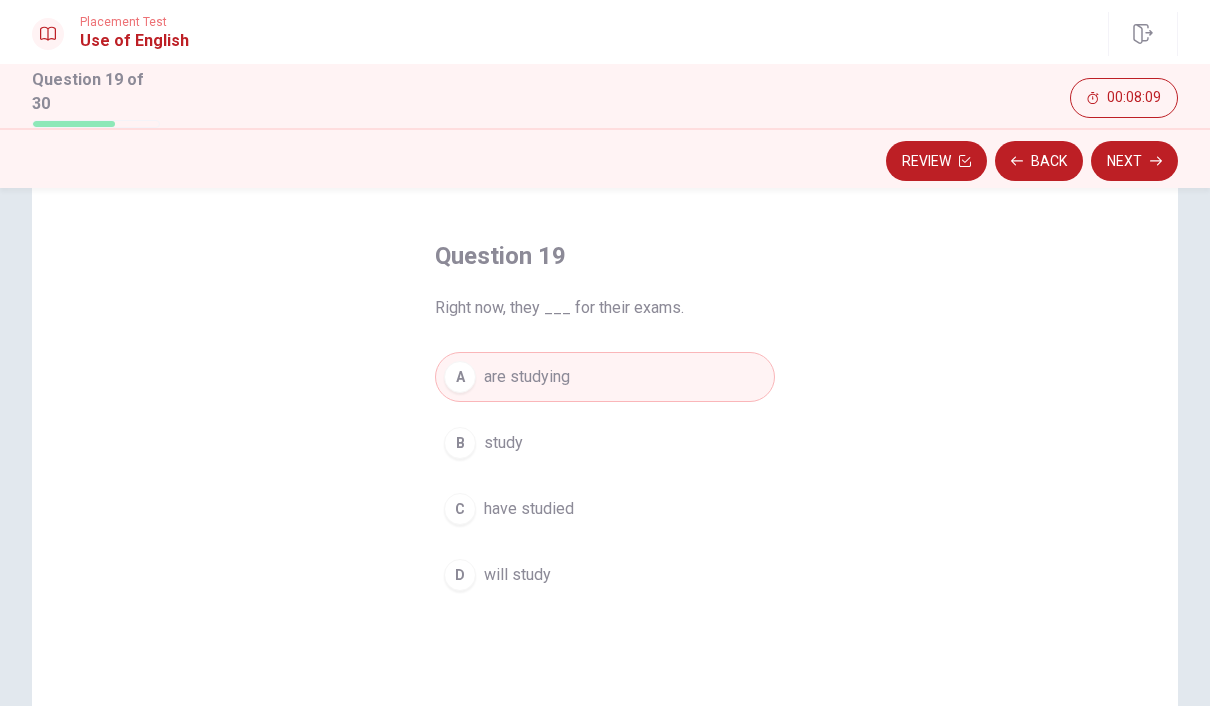 click on "Next" at bounding box center [1134, 161] 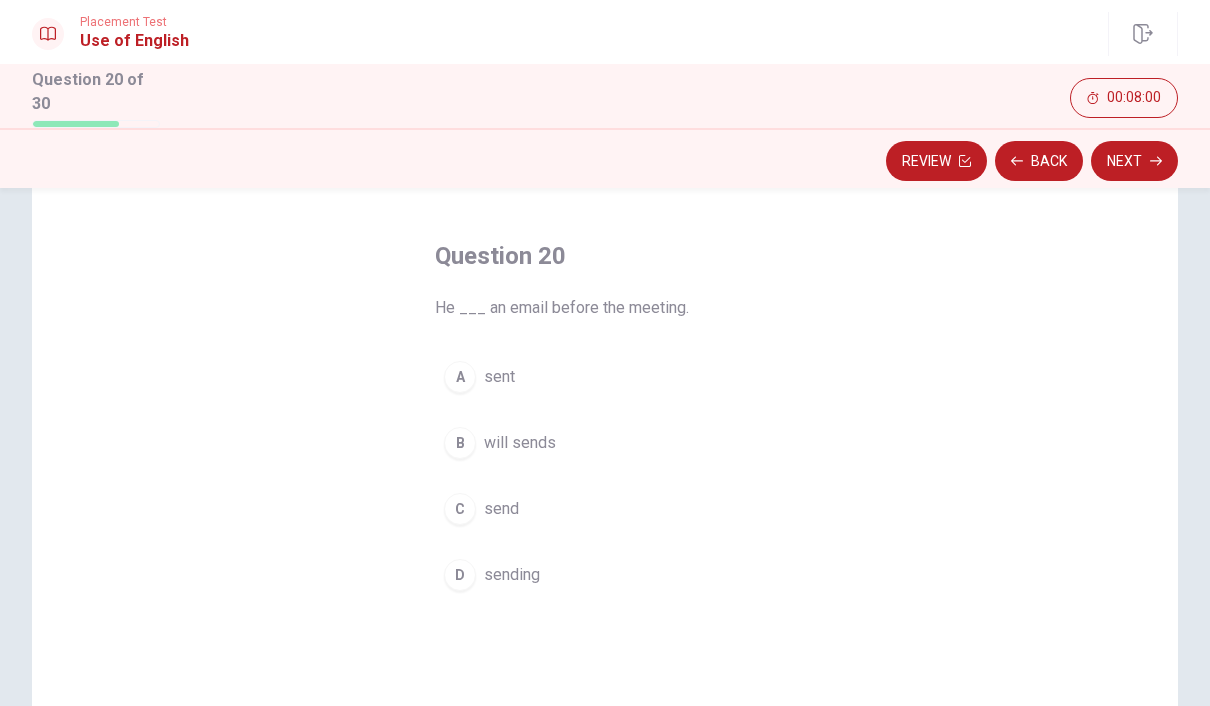 click on "C" at bounding box center [460, 509] 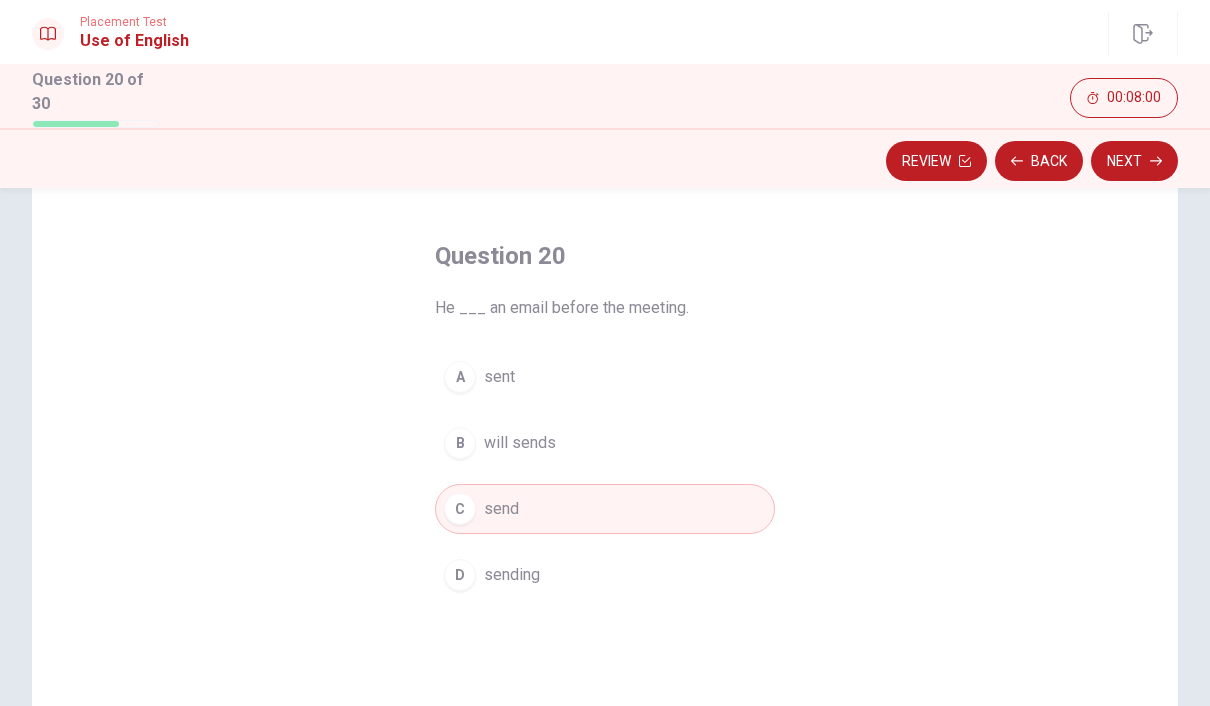 click 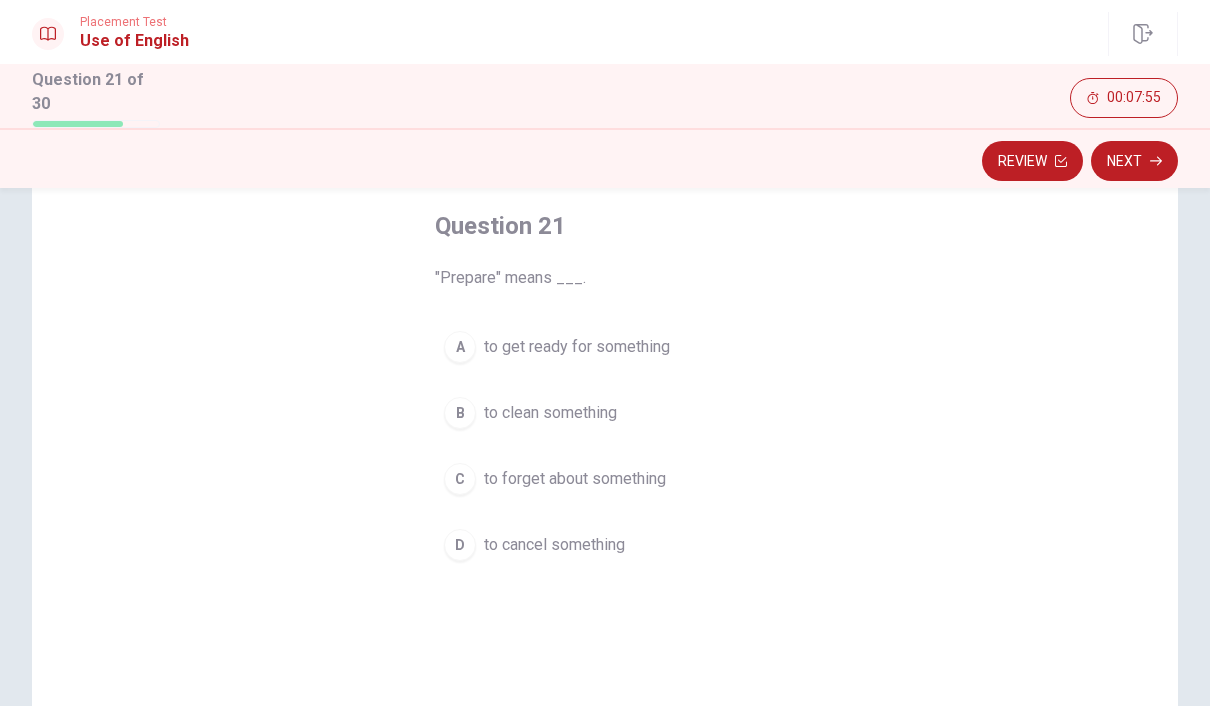 scroll, scrollTop: 101, scrollLeft: 0, axis: vertical 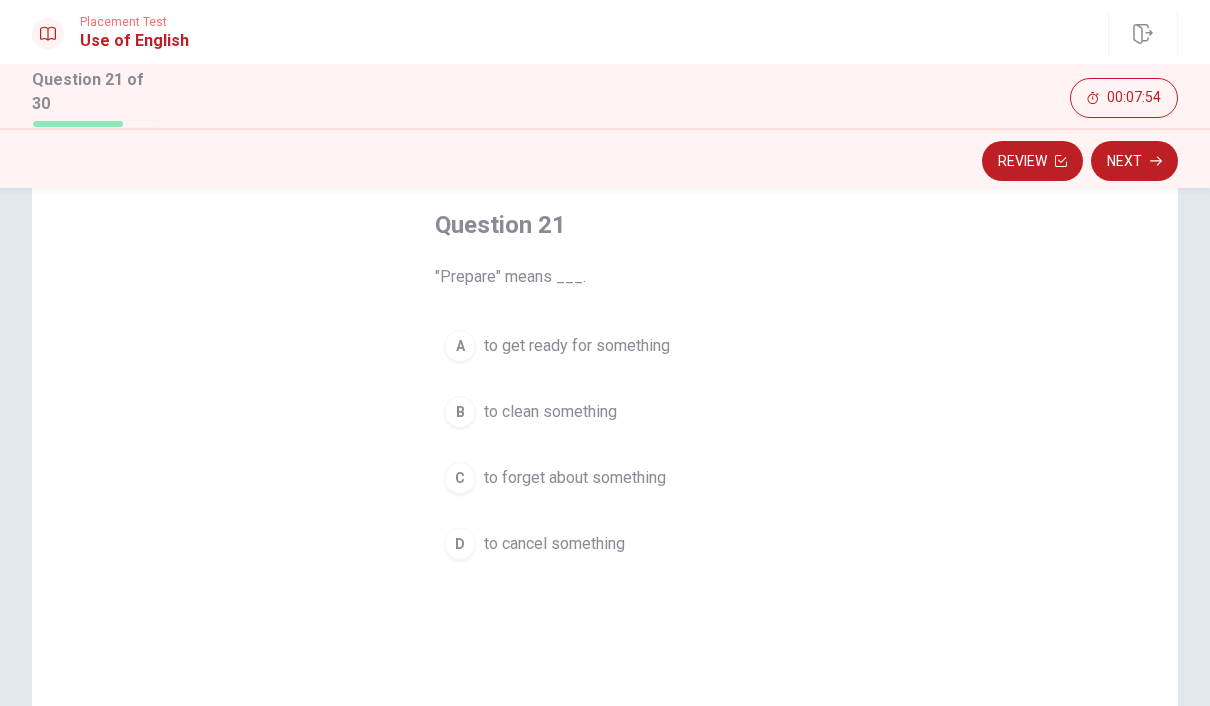 click on "A" at bounding box center (460, 346) 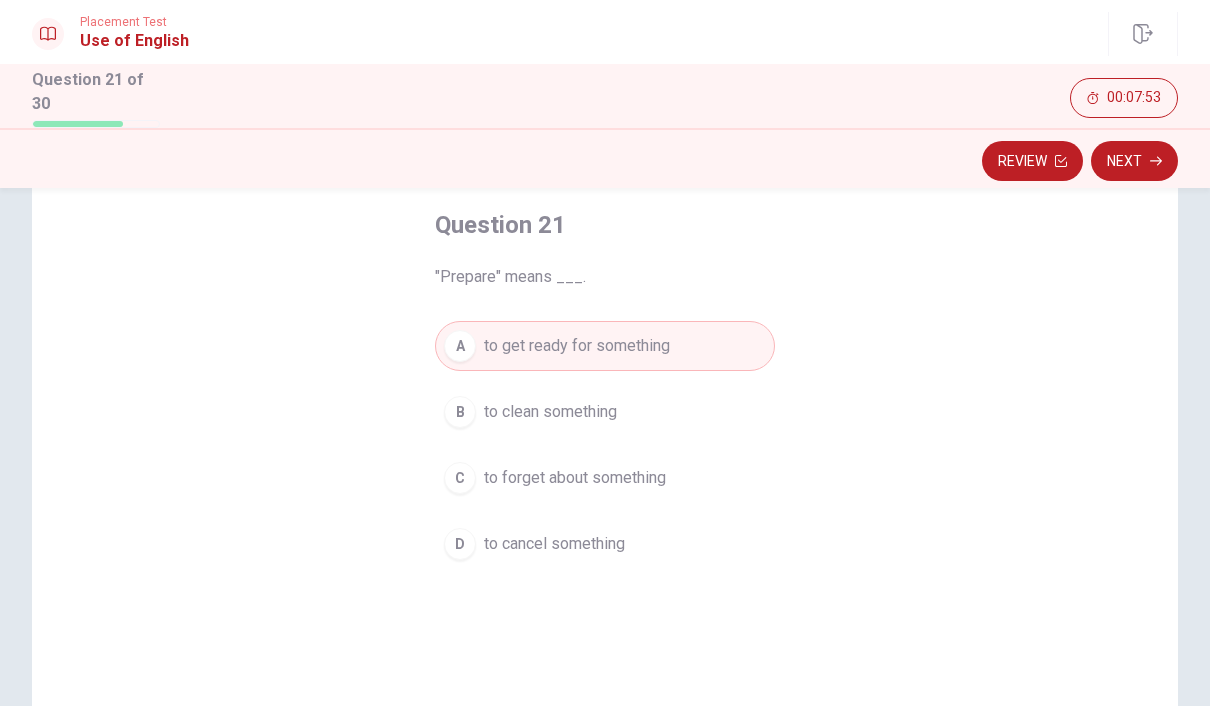 click on "Next" at bounding box center [1134, 161] 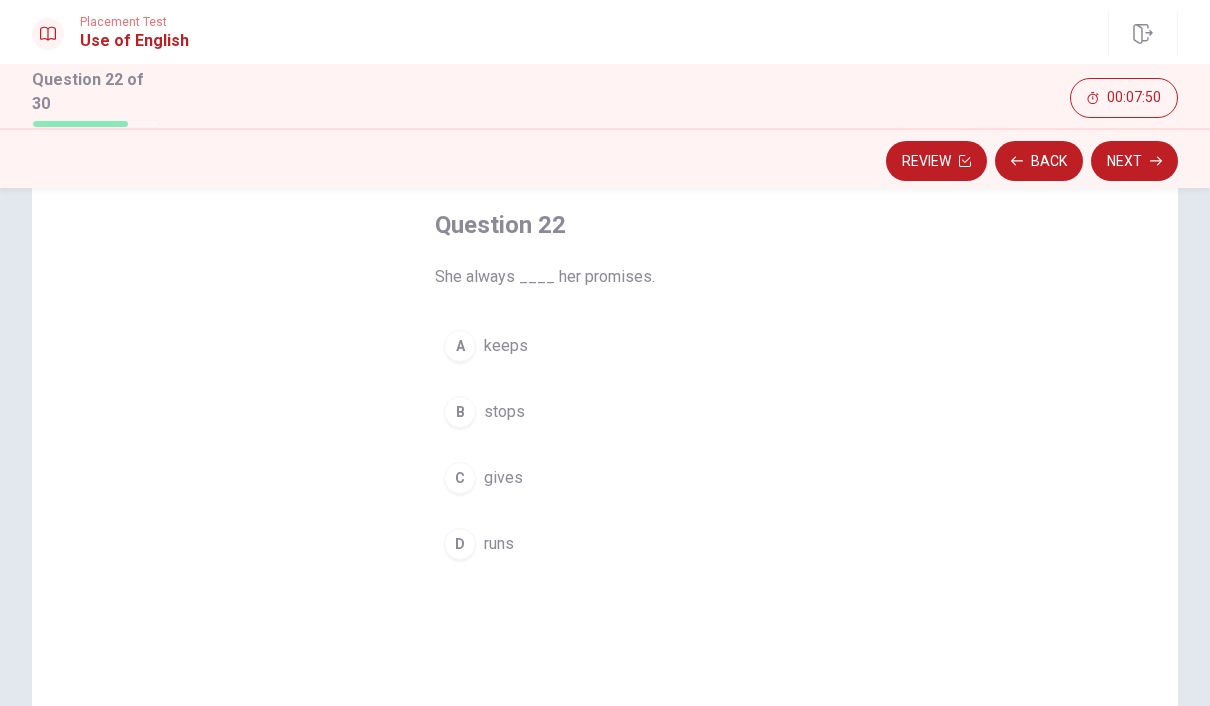 click on "A" at bounding box center (460, 346) 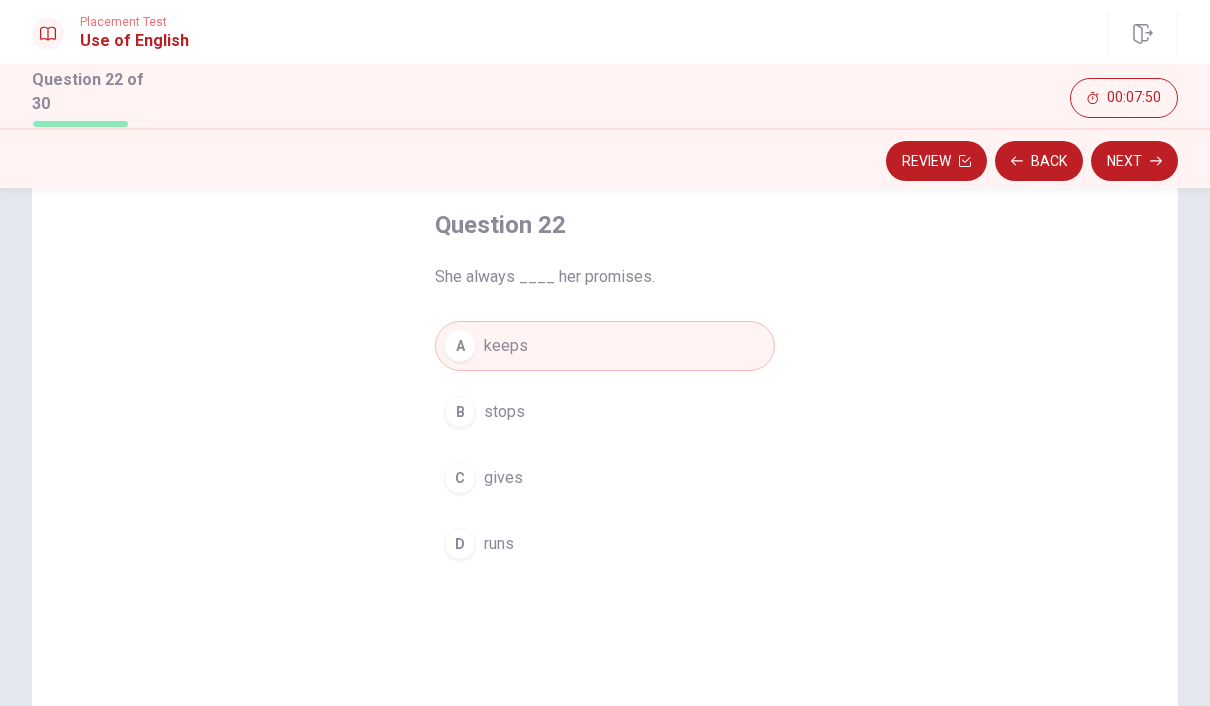 click on "Next" at bounding box center [1134, 161] 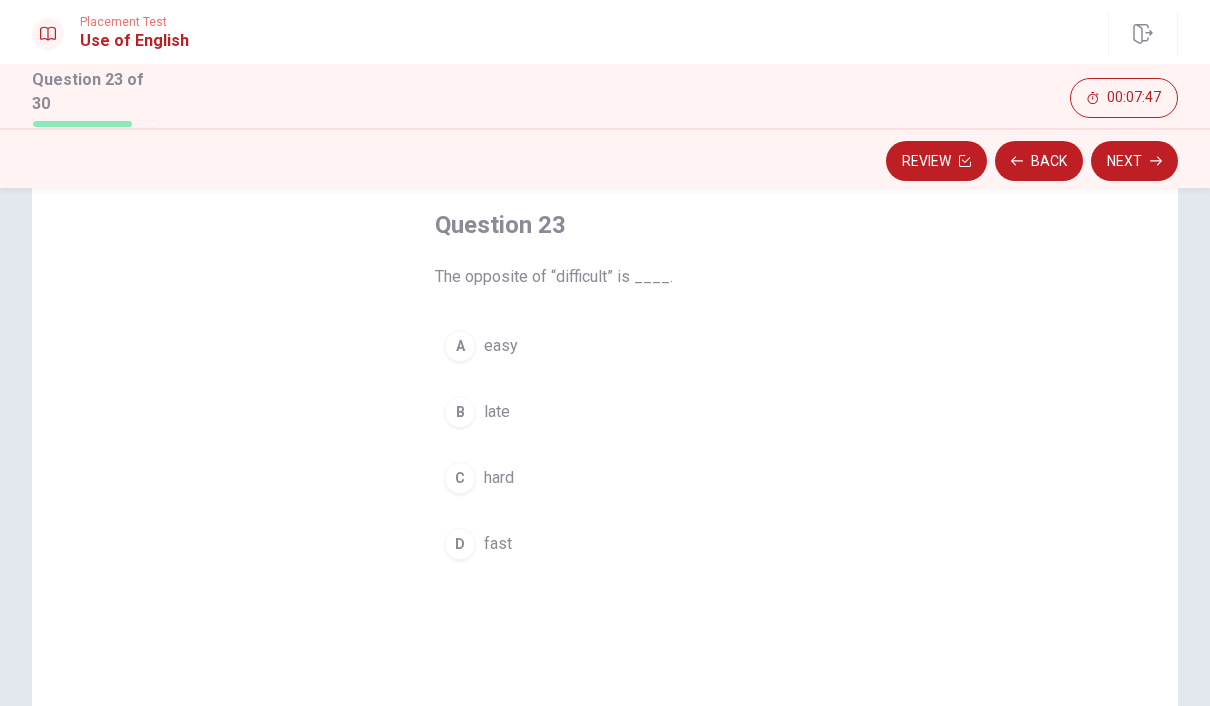 click on "A" at bounding box center (460, 346) 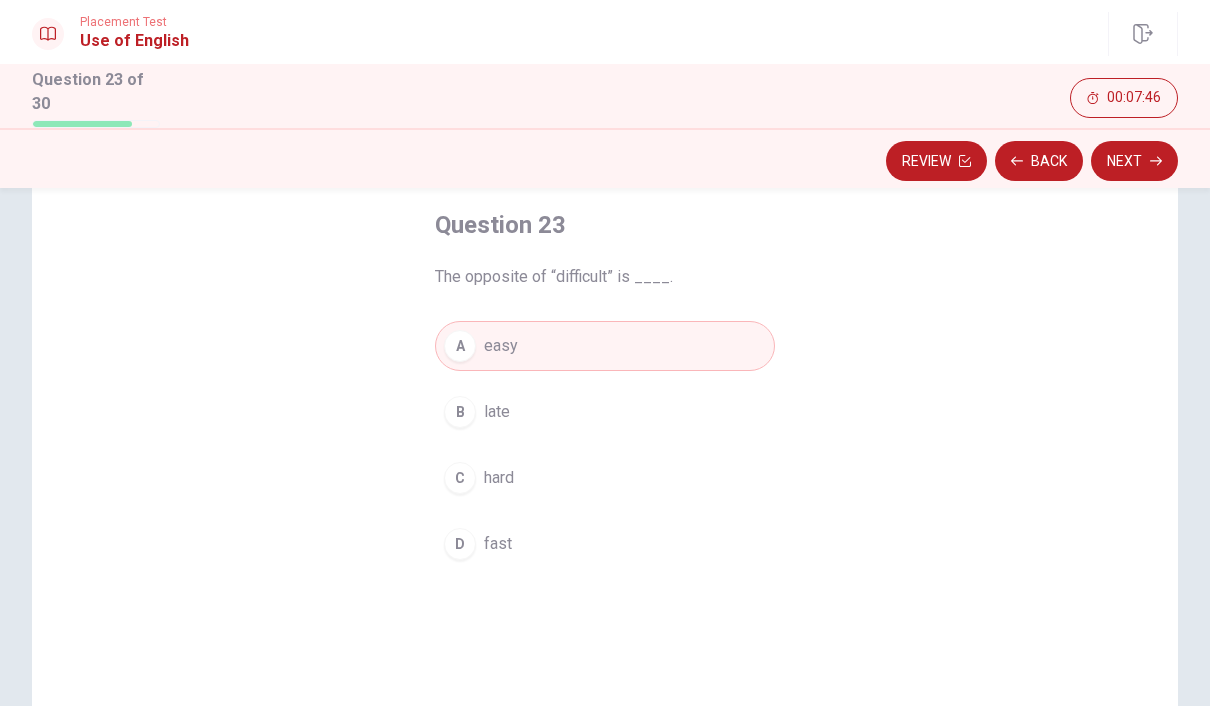 click on "Next" at bounding box center [1134, 161] 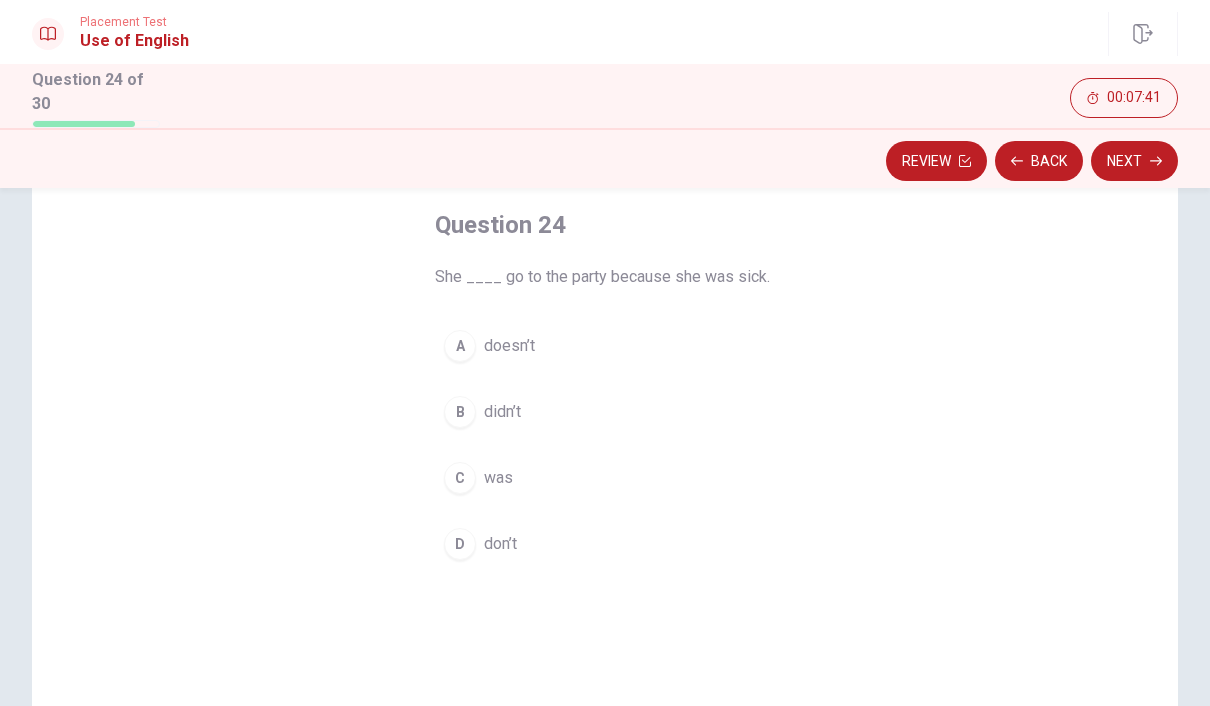click on "B" at bounding box center (460, 412) 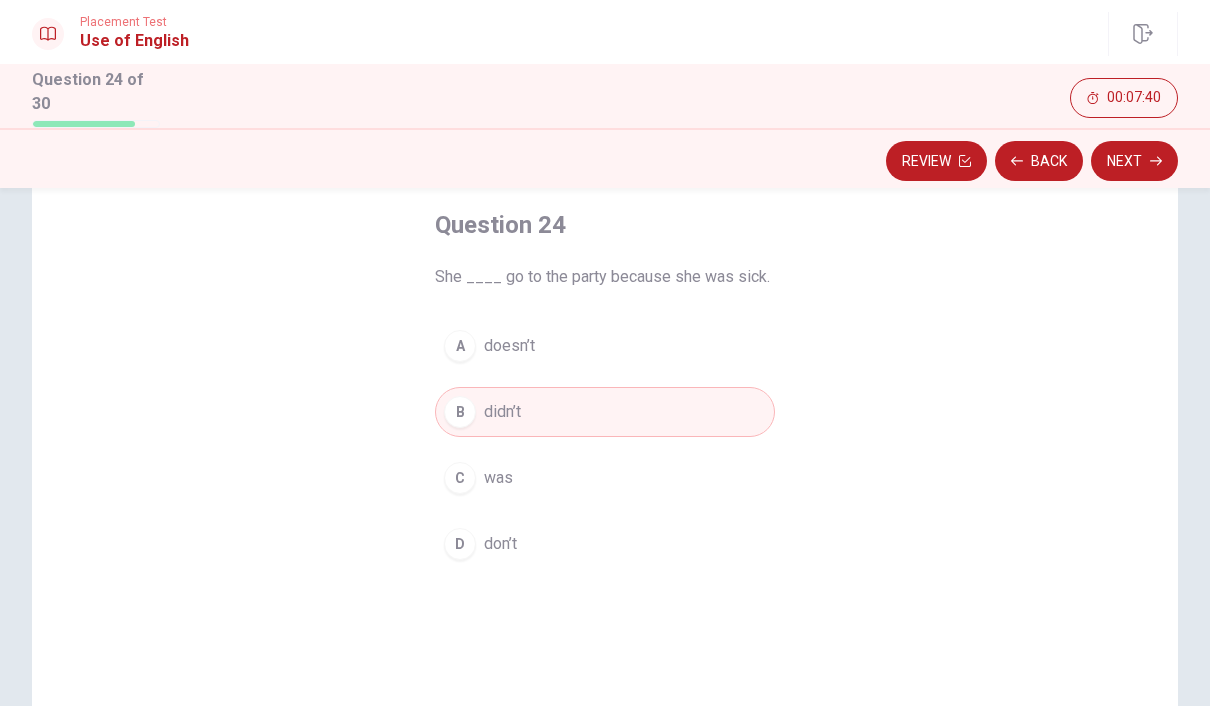 click 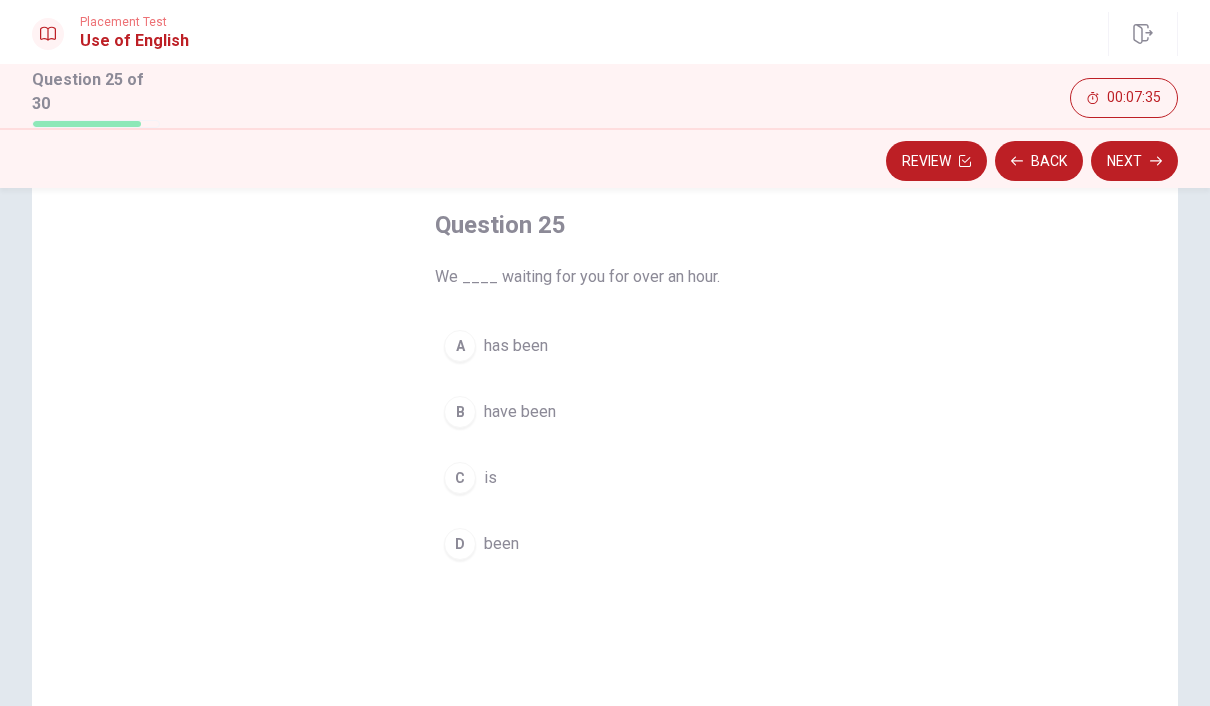 click on "B" at bounding box center (460, 412) 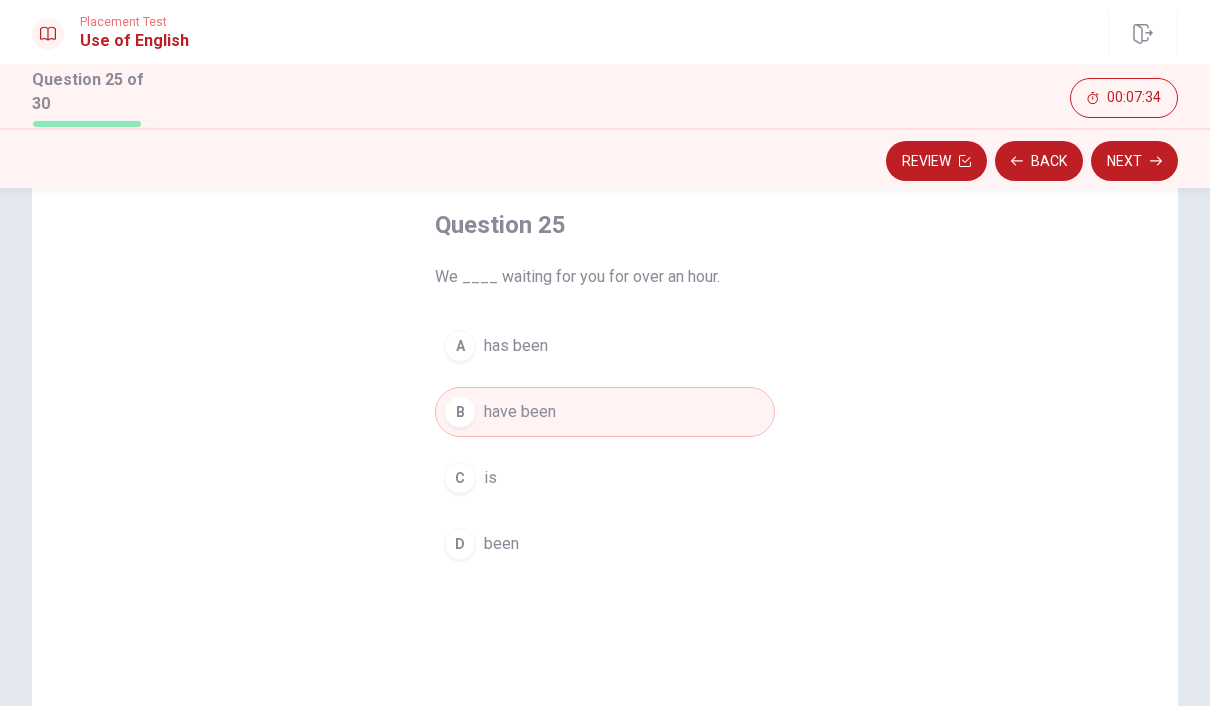 click on "Next" at bounding box center (1134, 161) 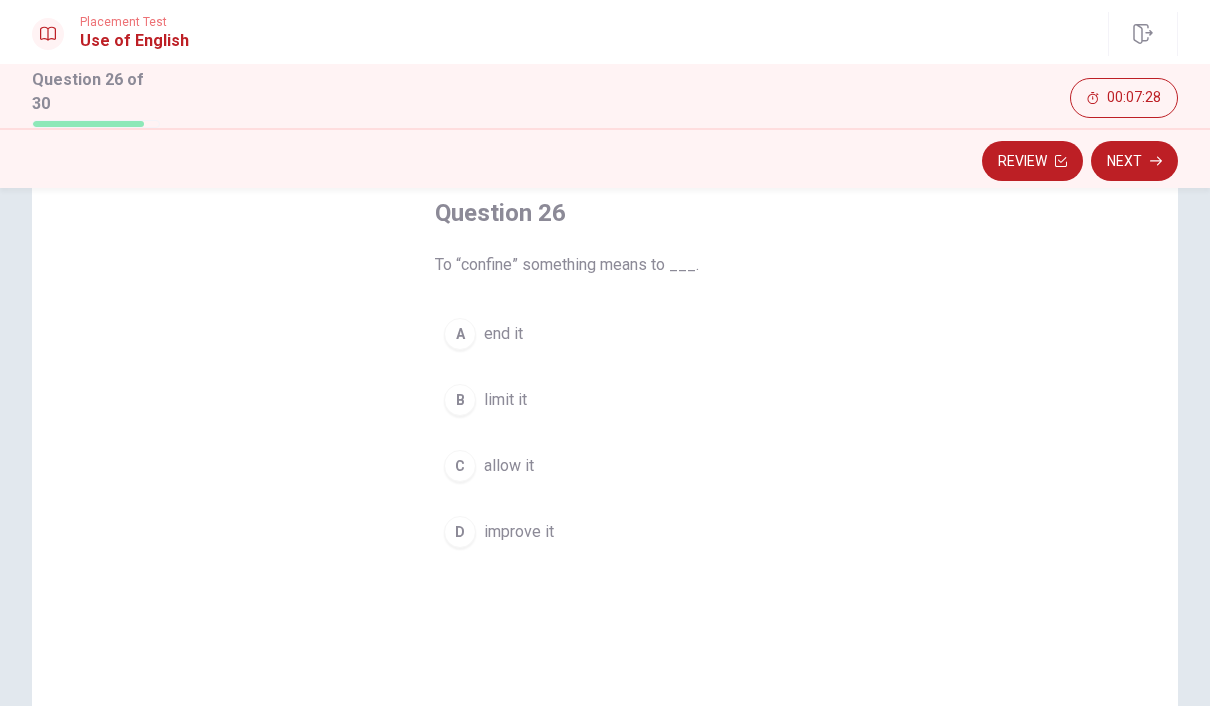 scroll, scrollTop: 111, scrollLeft: 0, axis: vertical 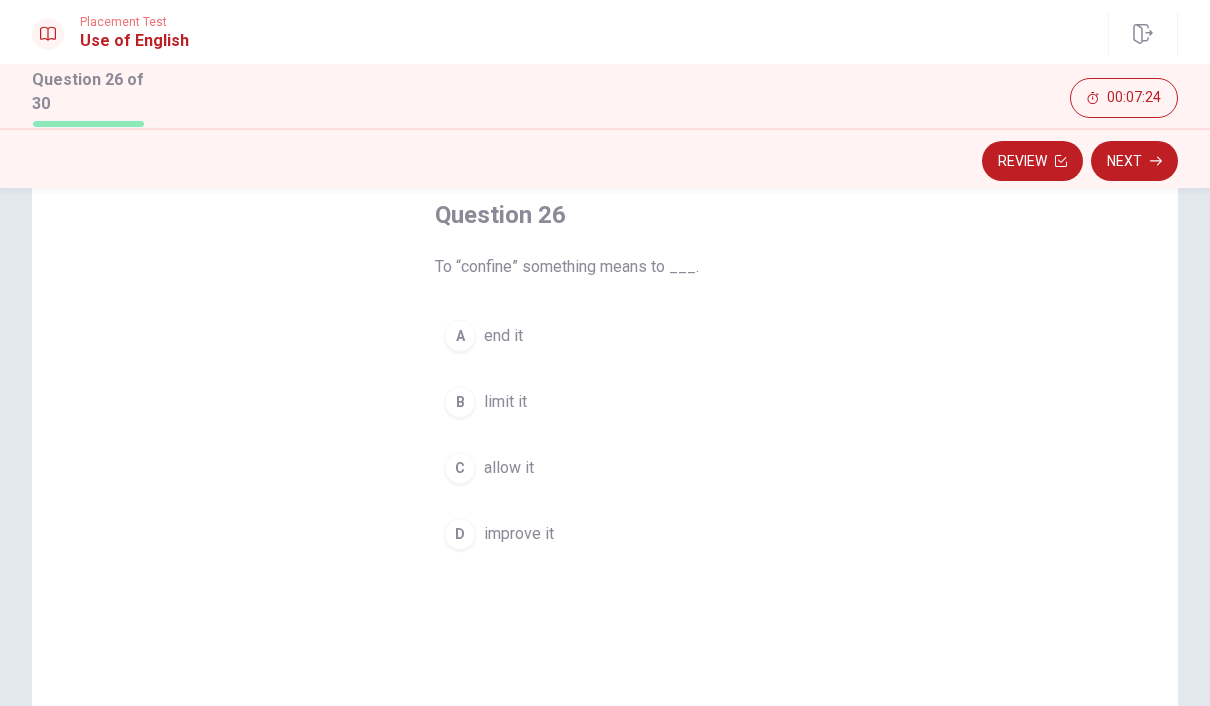 click on "Next" at bounding box center [1134, 161] 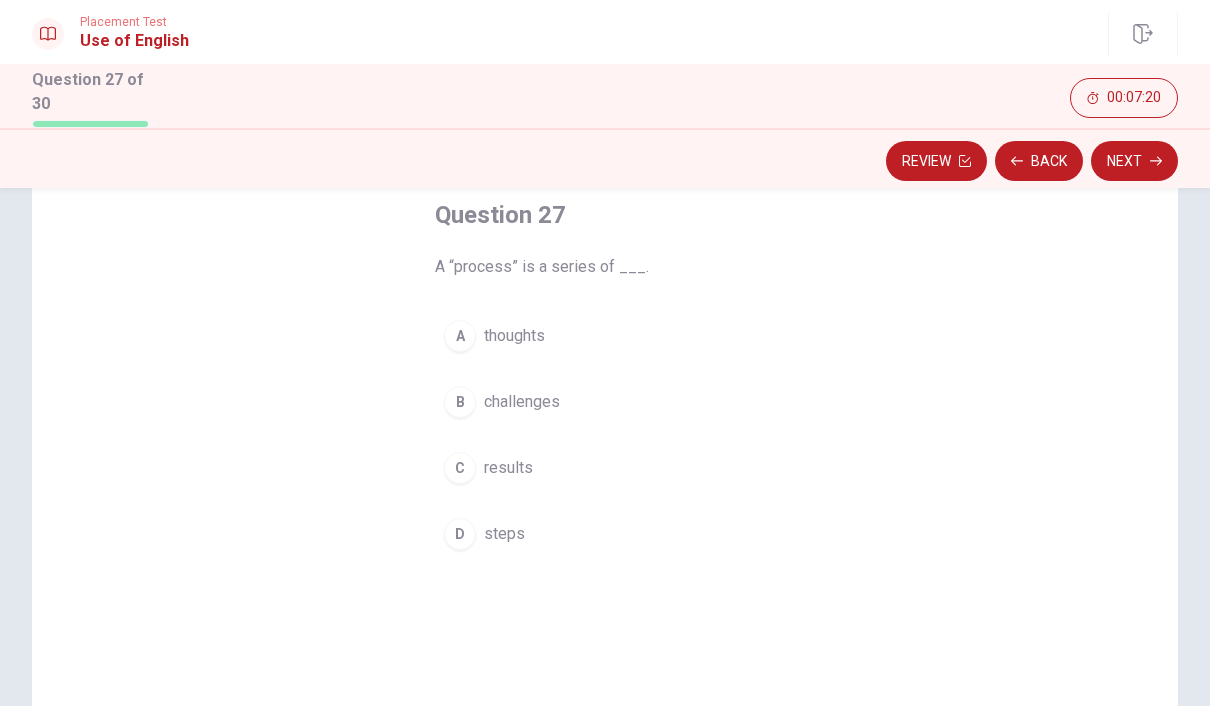 click on "D" at bounding box center [460, 534] 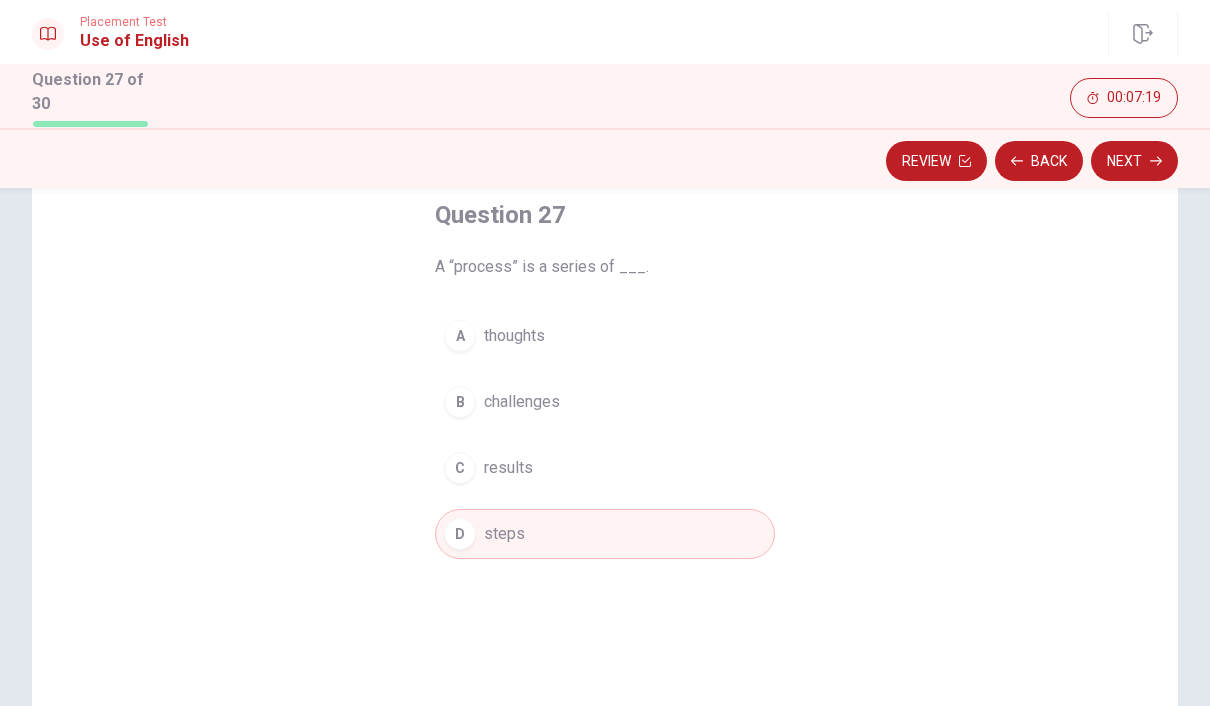 click 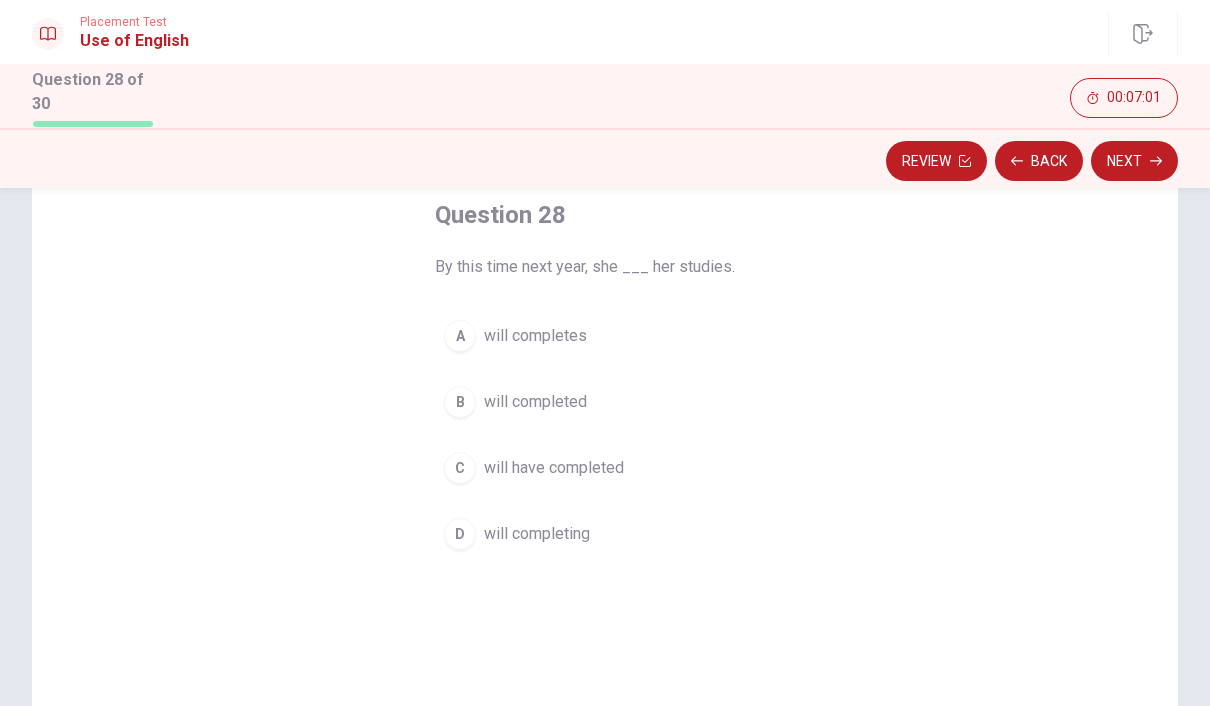 click on "D" at bounding box center (460, 534) 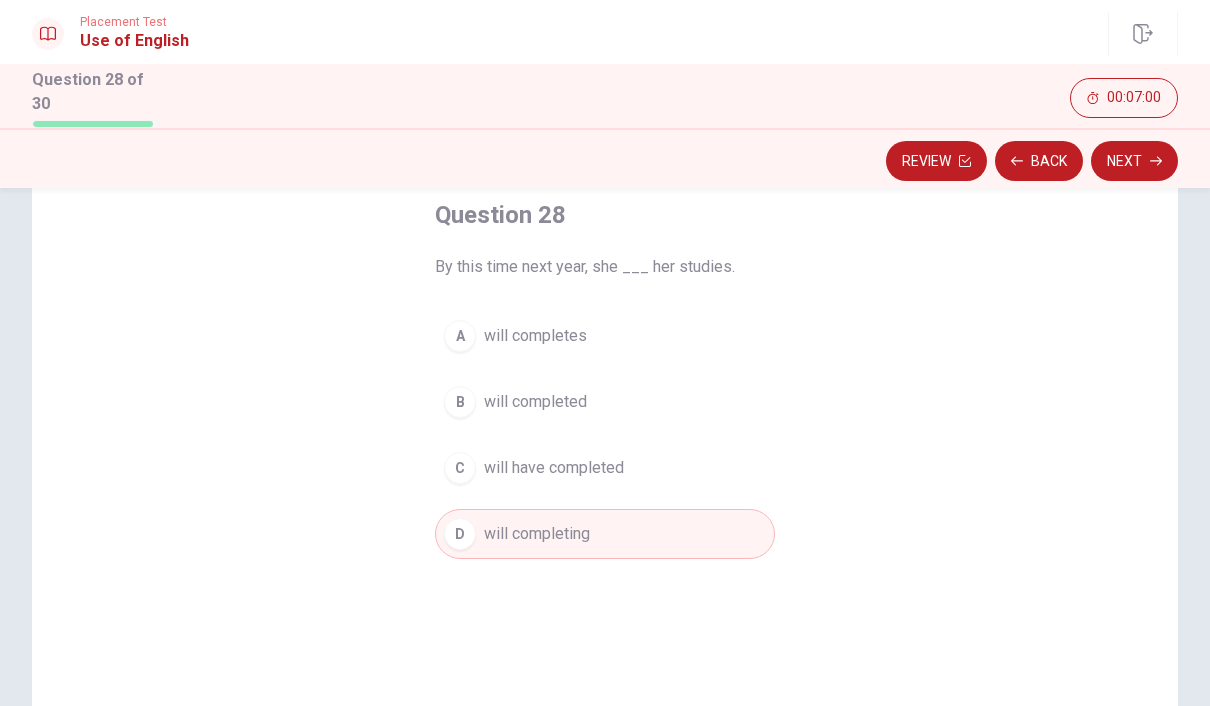 click on "C" at bounding box center [460, 468] 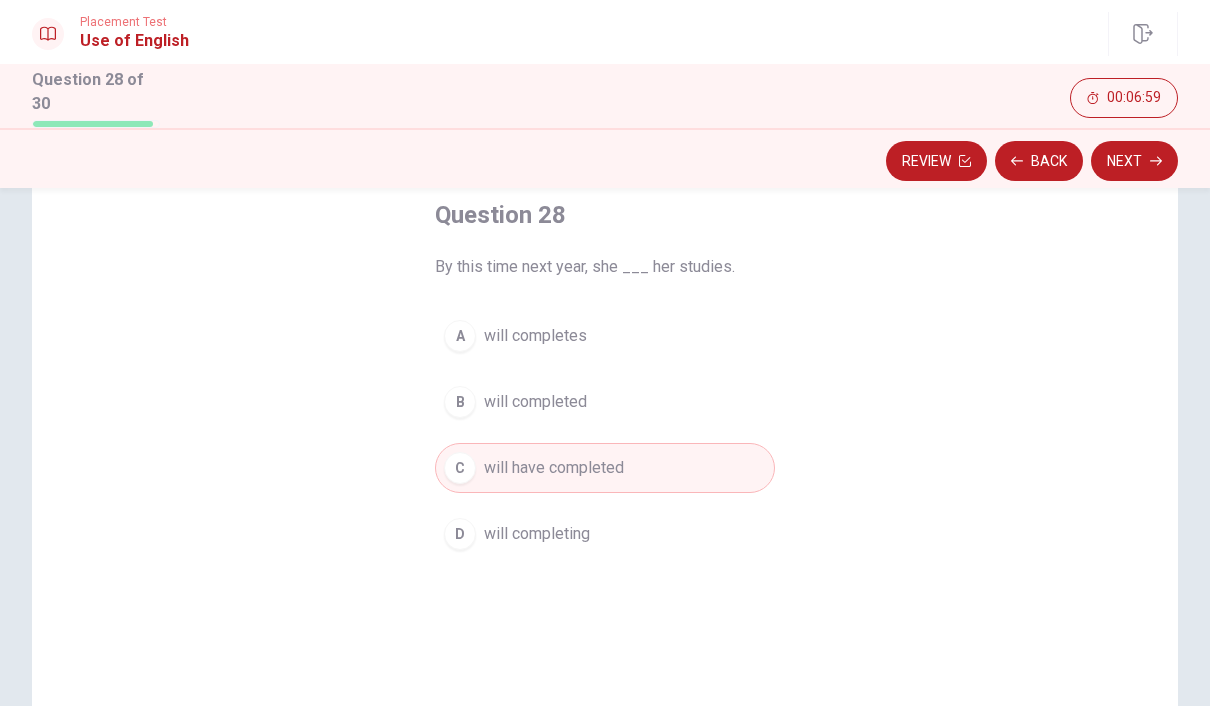 click 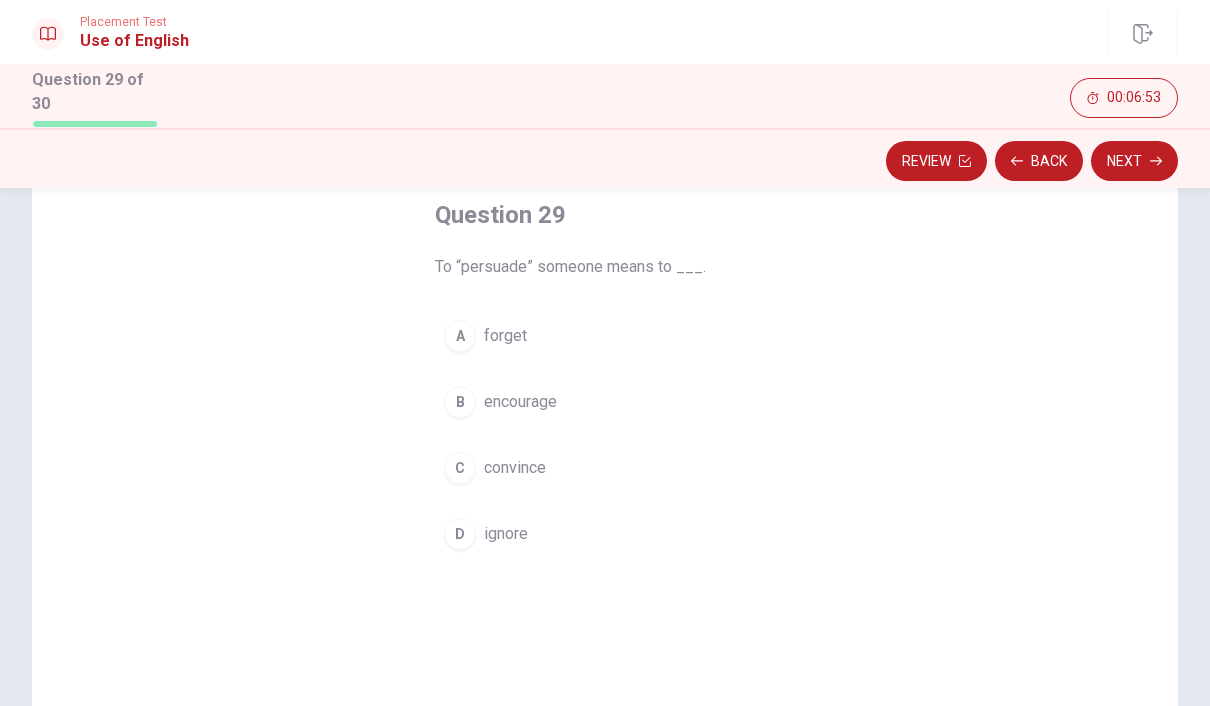 click on "C" at bounding box center (460, 468) 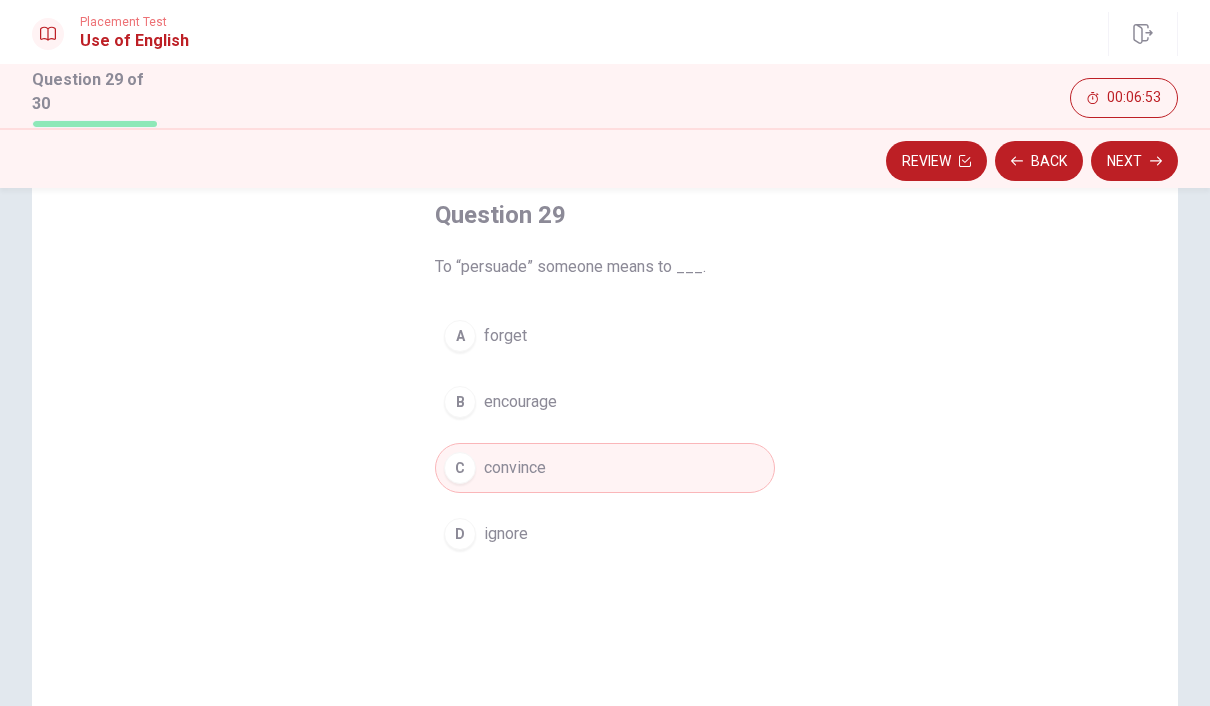 click on "Next" at bounding box center [1134, 161] 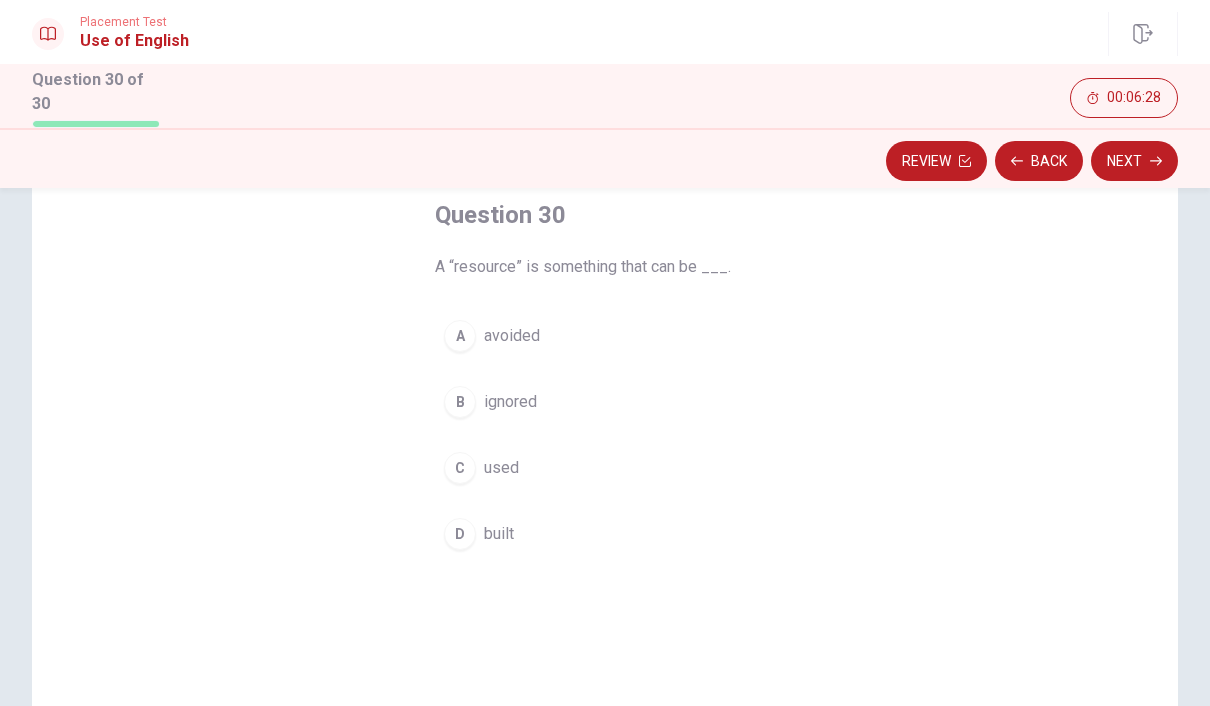 click on "C" at bounding box center (460, 468) 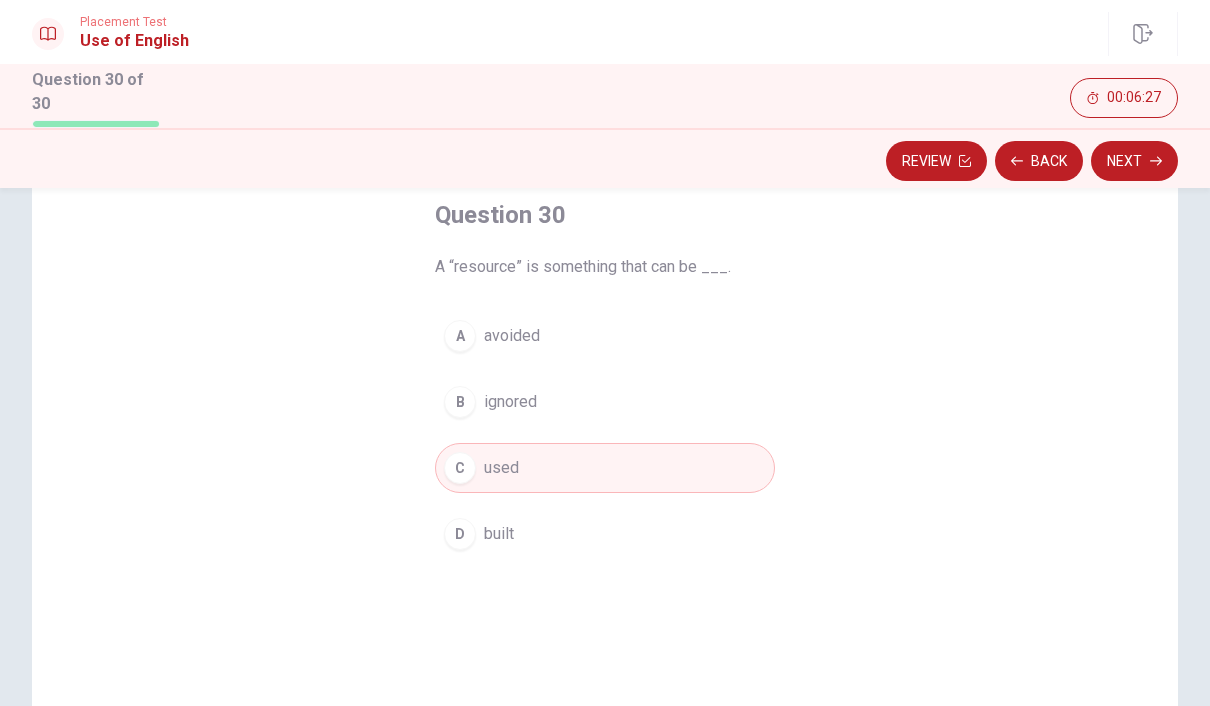 click on "Next" at bounding box center (1134, 161) 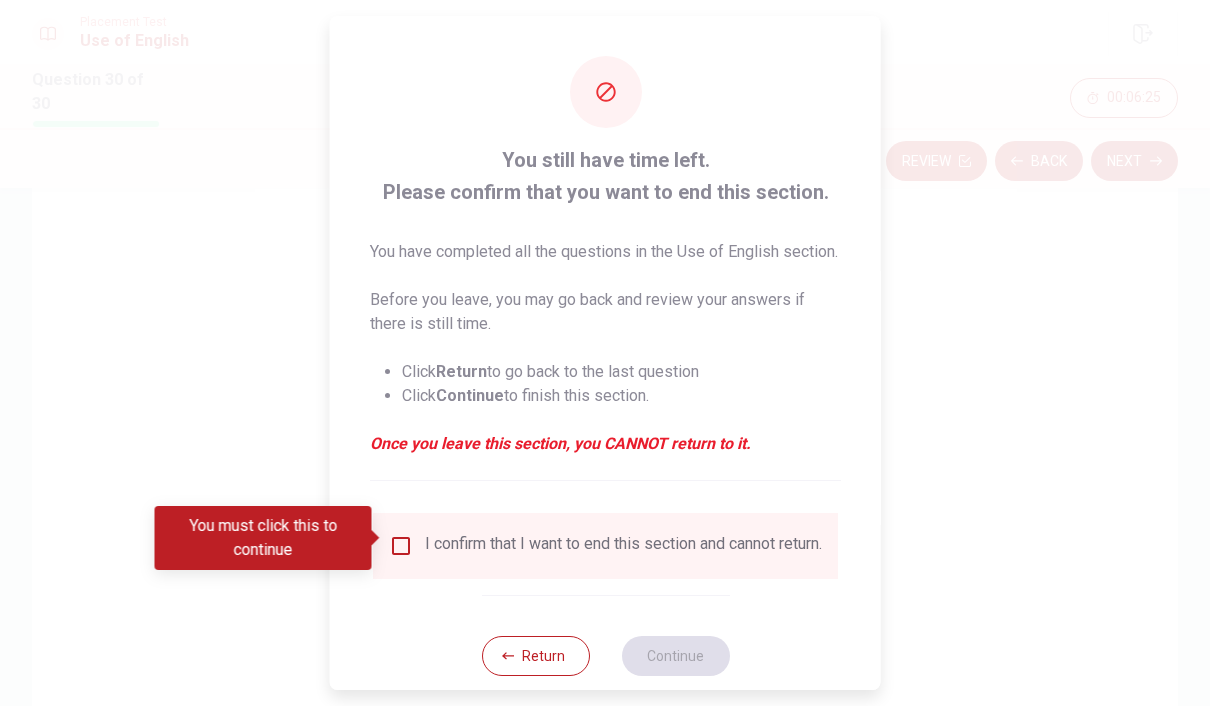 click at bounding box center (401, 546) 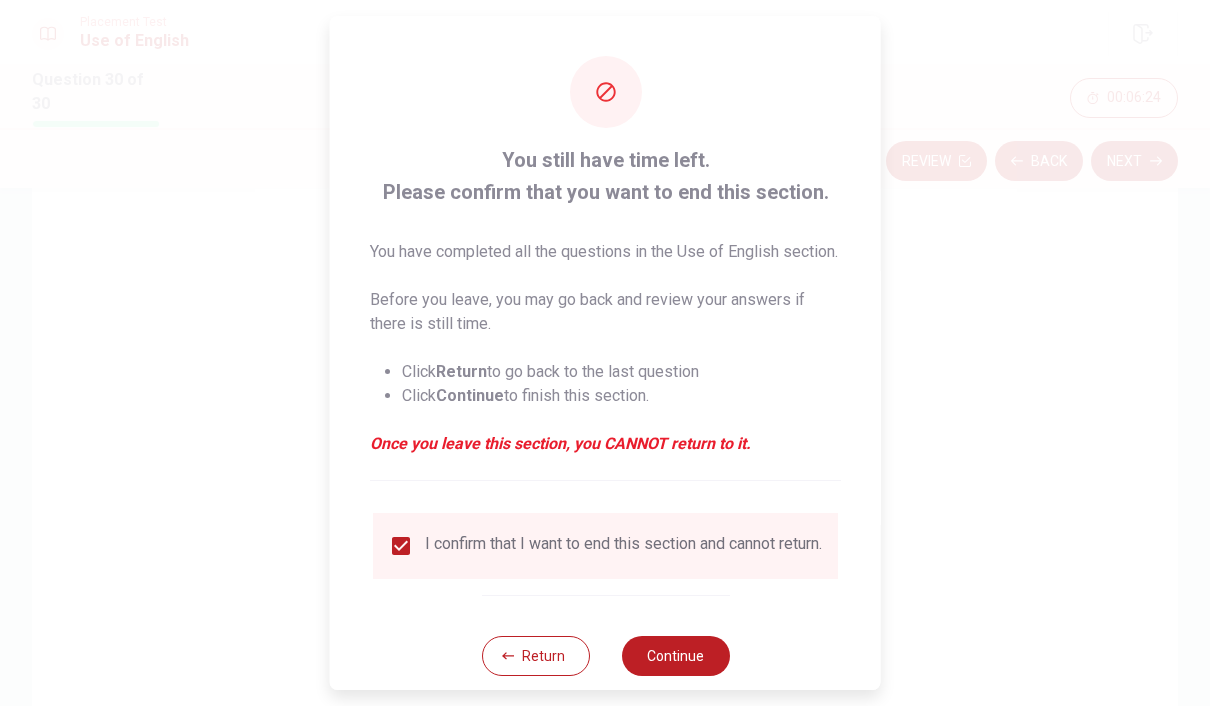 click on "Continue" at bounding box center [675, 656] 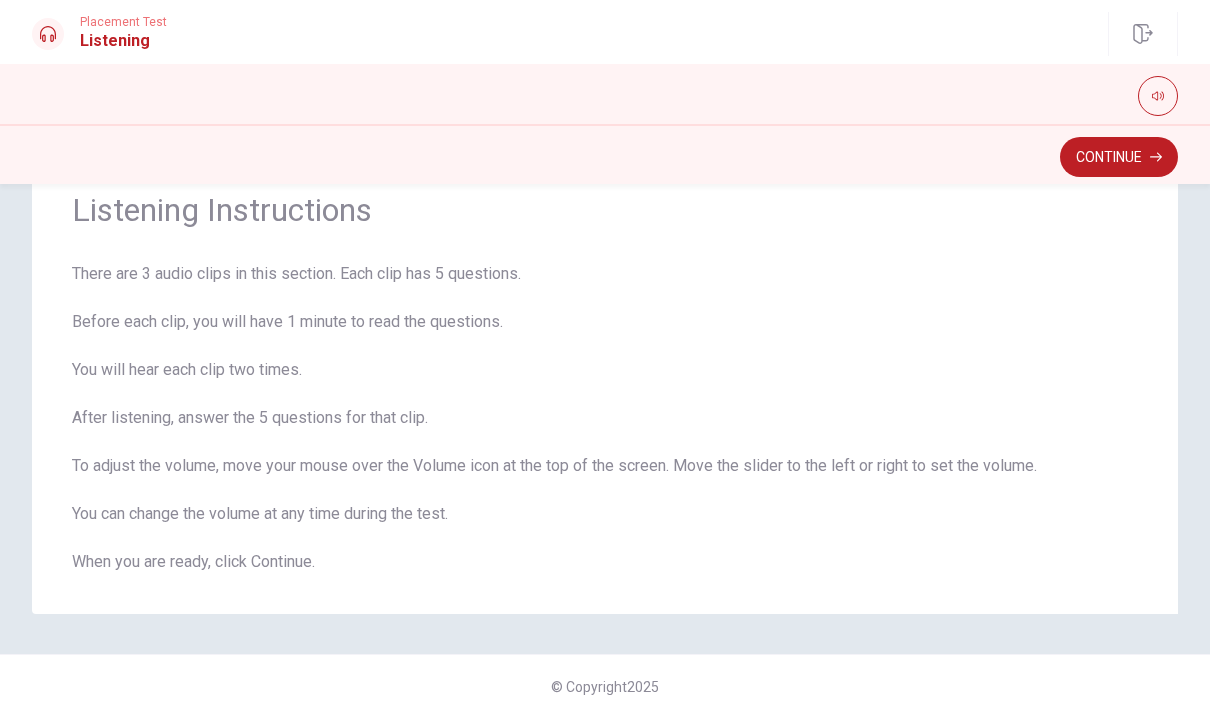 scroll, scrollTop: 73, scrollLeft: 0, axis: vertical 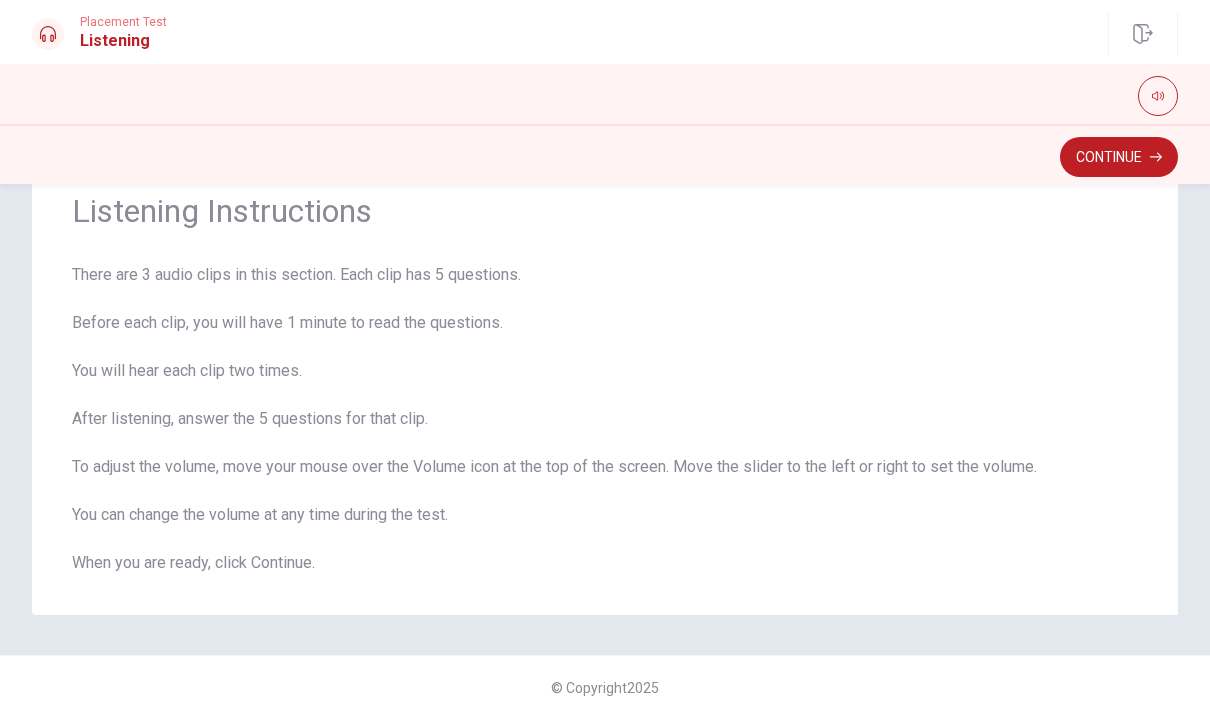 click on "Continue" at bounding box center [1119, 157] 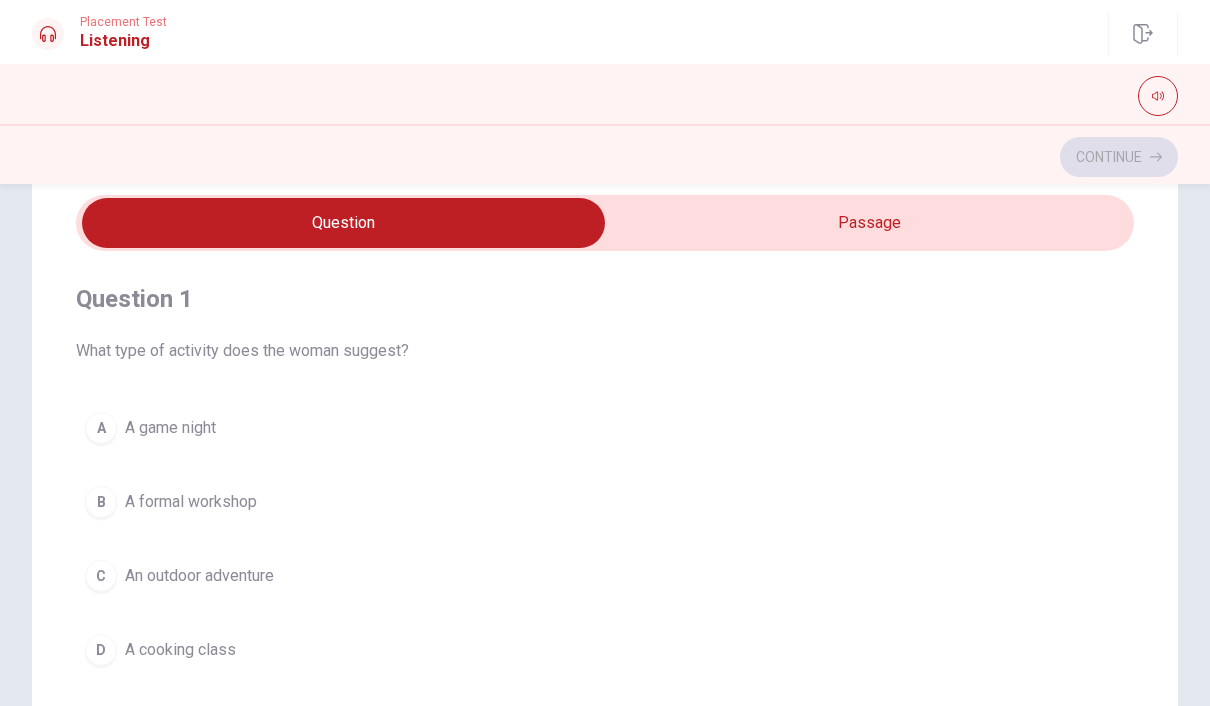 scroll, scrollTop: 0, scrollLeft: 0, axis: both 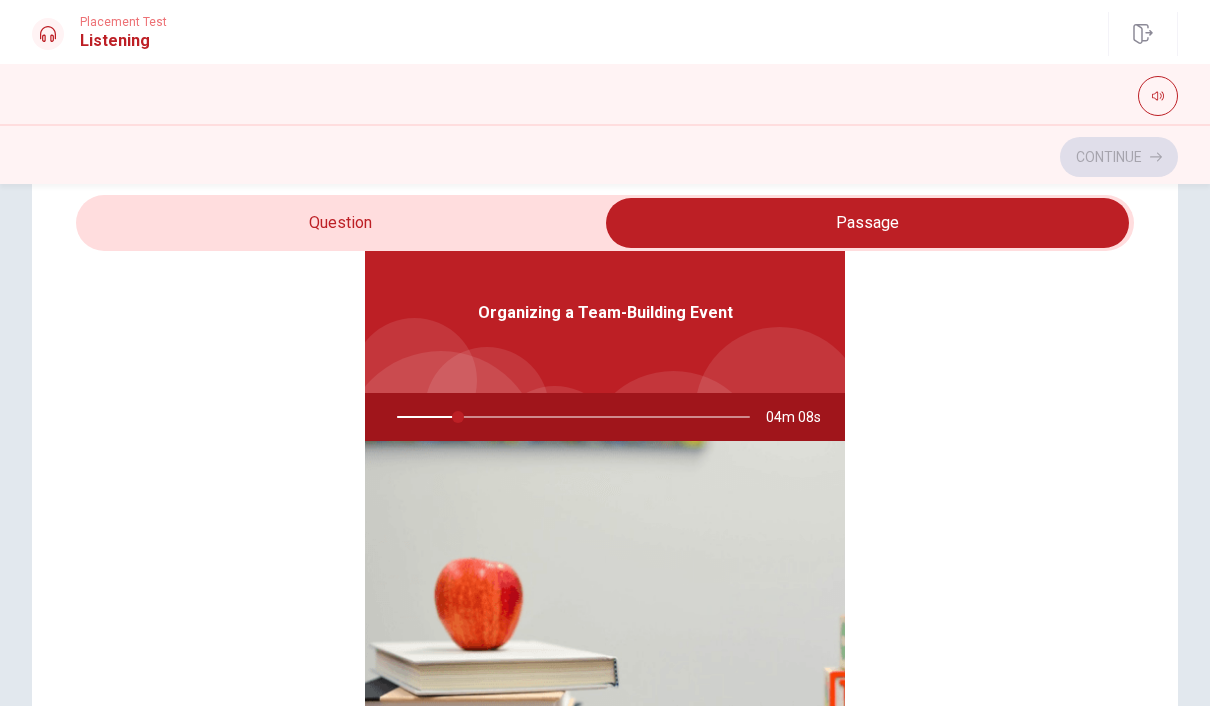 type on "18" 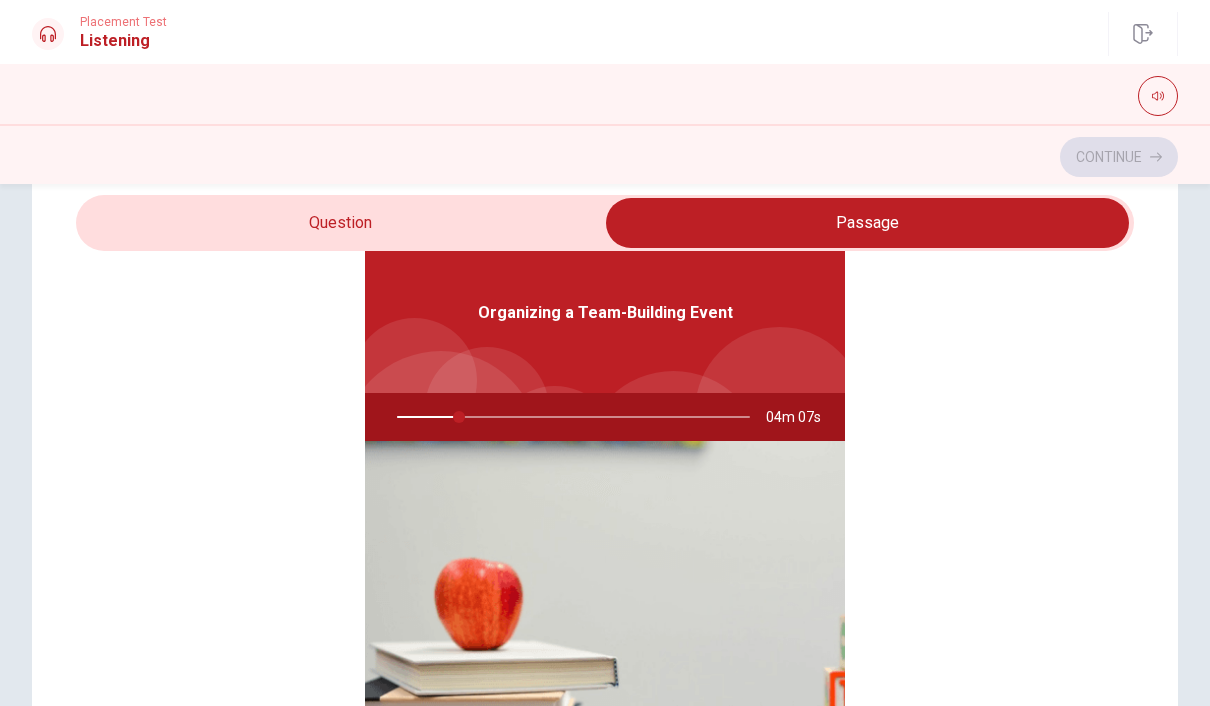 click at bounding box center (867, 223) 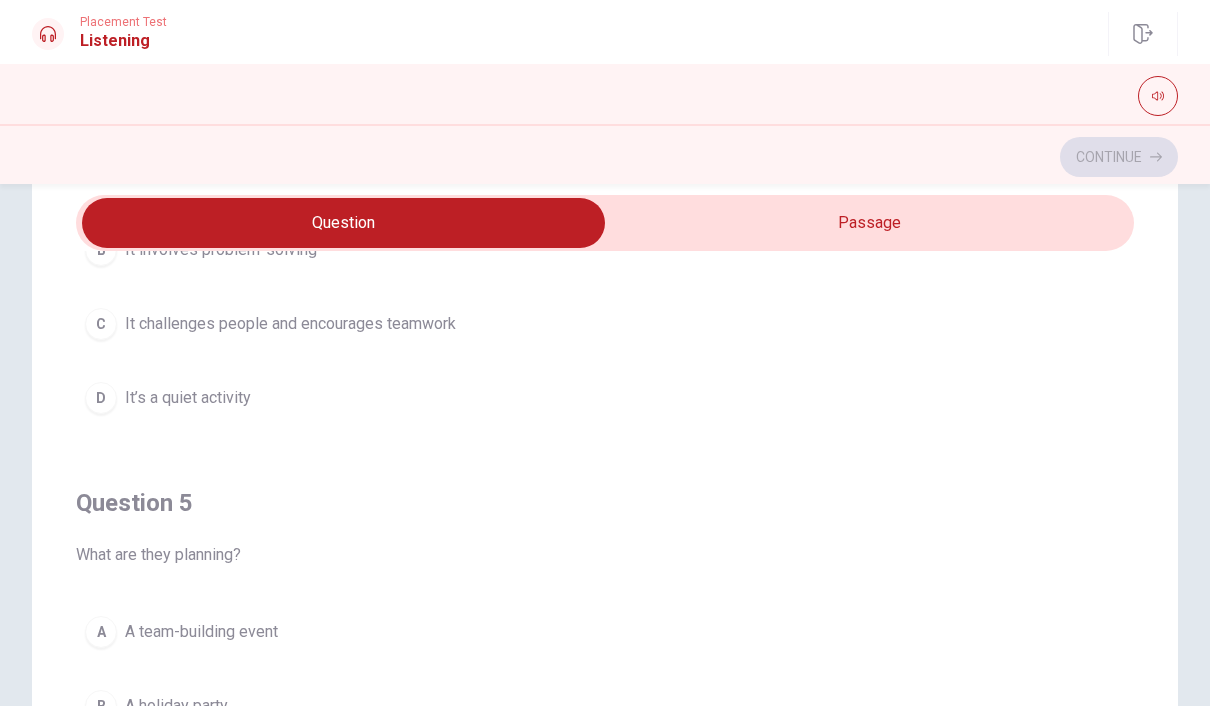 scroll, scrollTop: 1620, scrollLeft: 0, axis: vertical 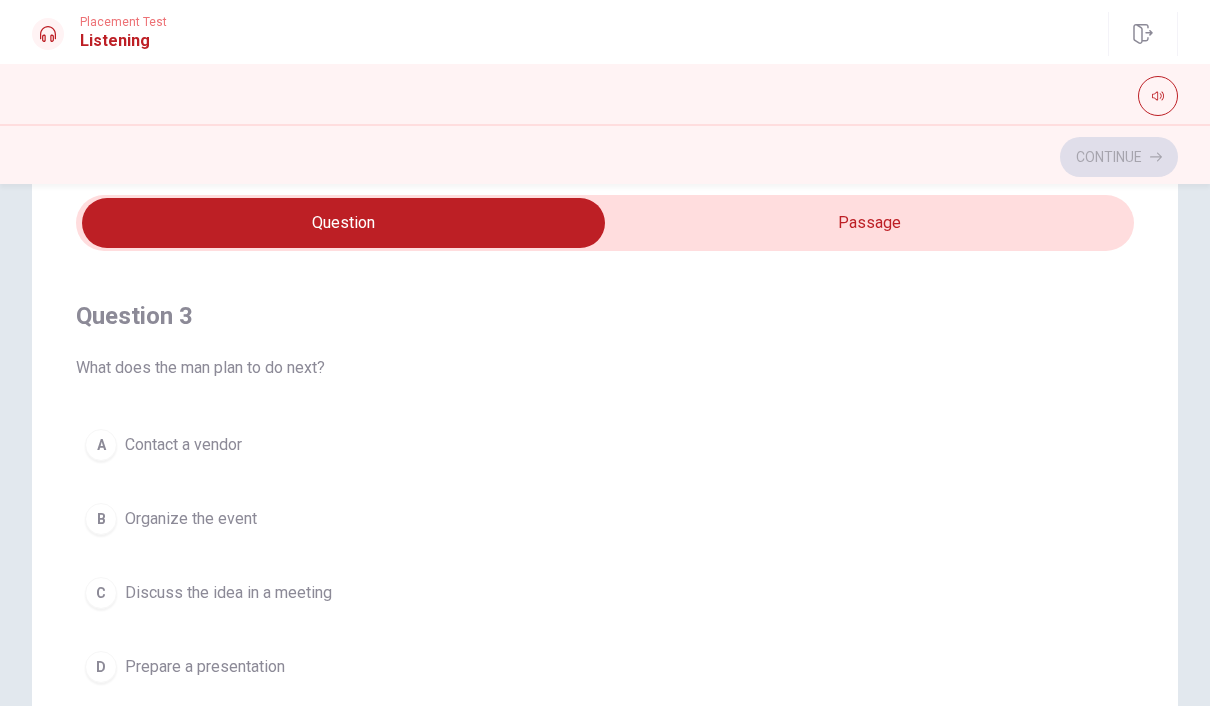 type on "27" 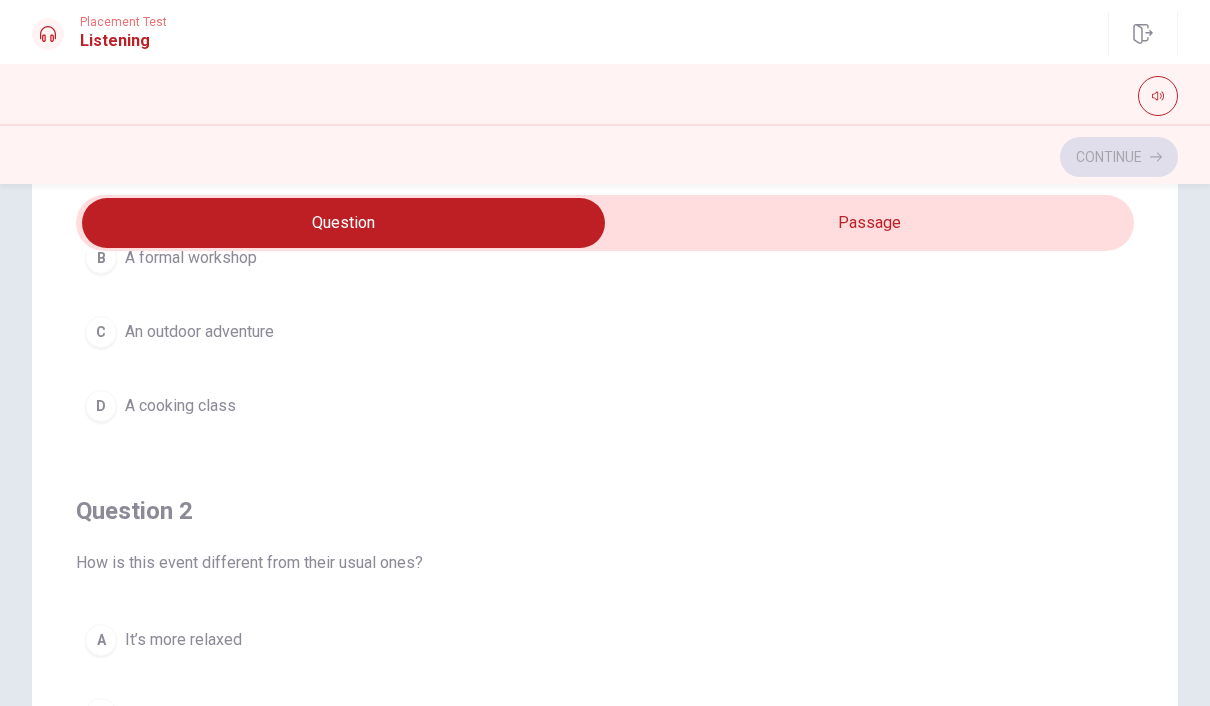 click at bounding box center [343, 223] 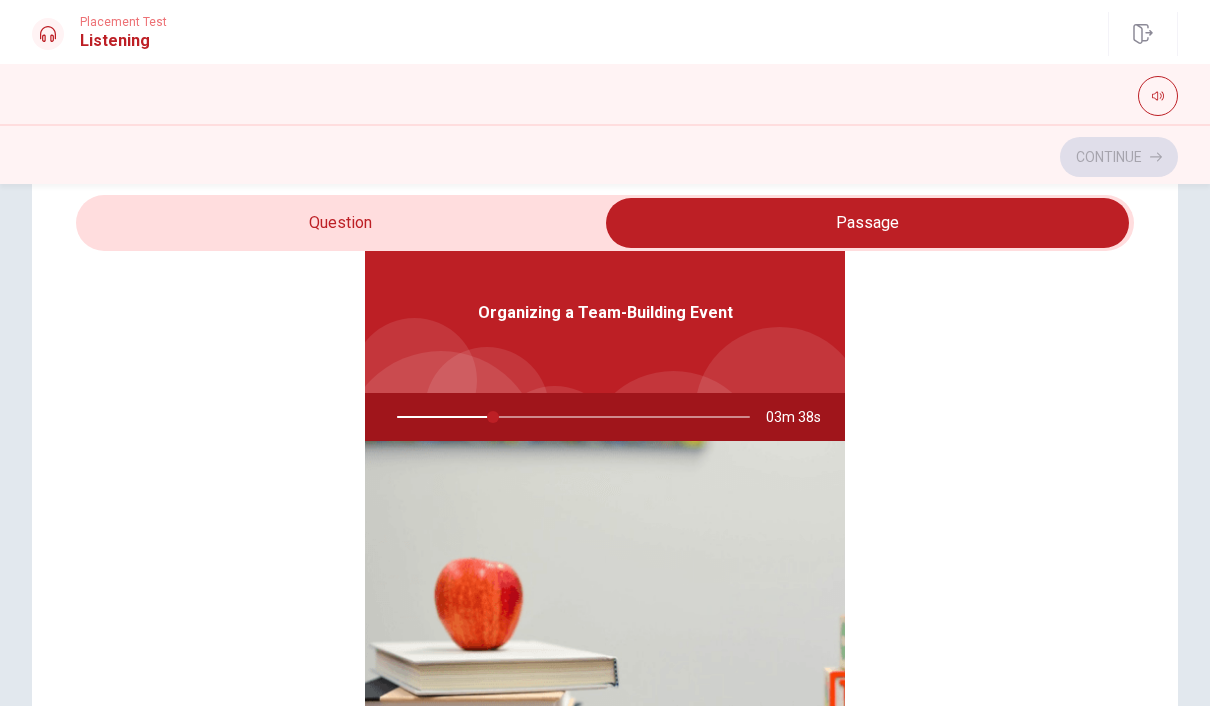 scroll, scrollTop: 112, scrollLeft: 0, axis: vertical 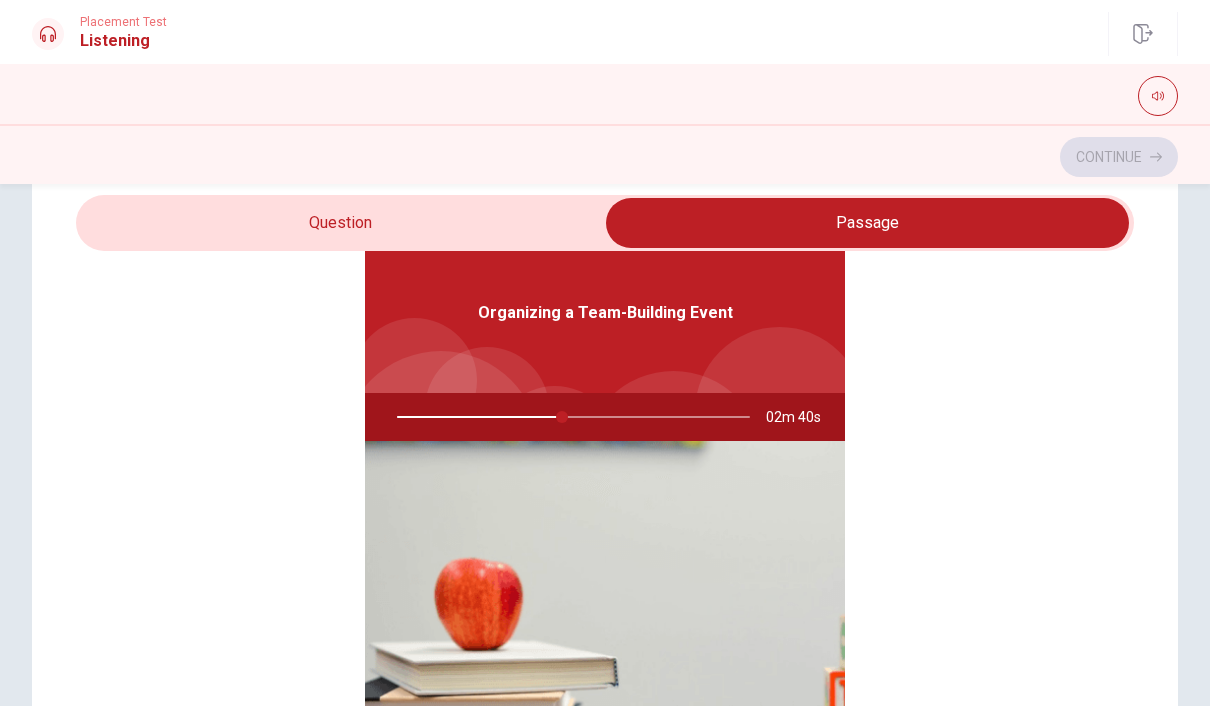 type on "47" 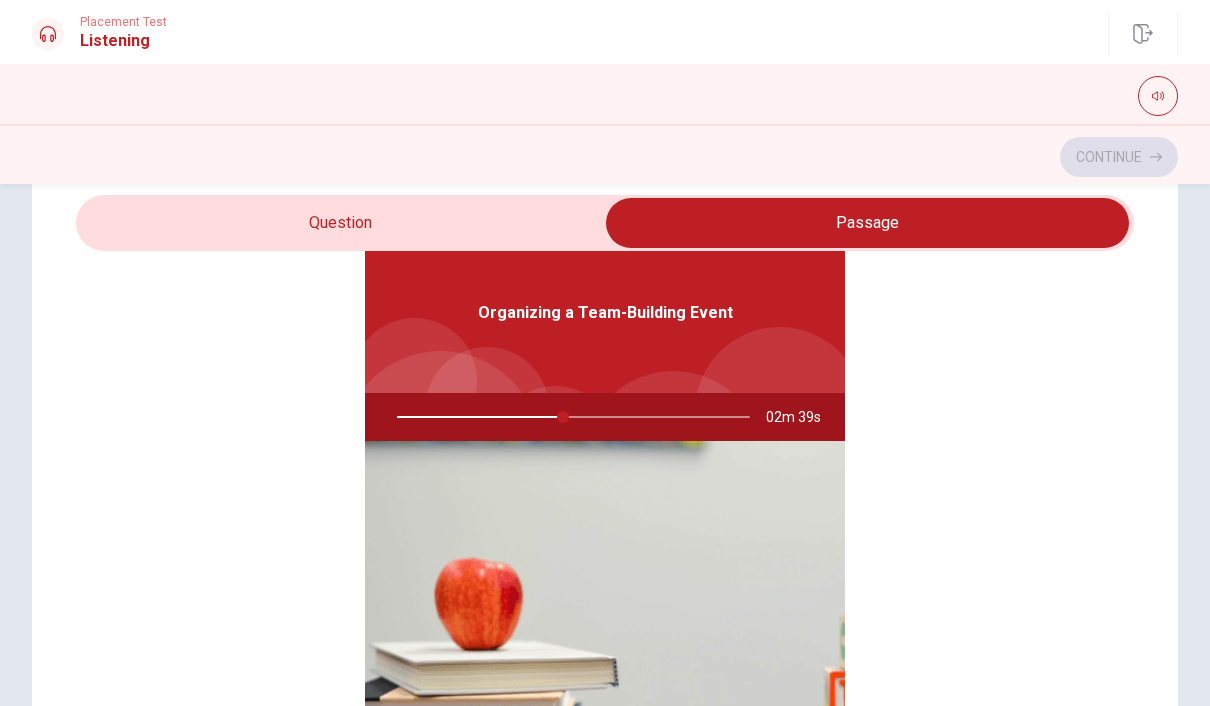 click at bounding box center [867, 223] 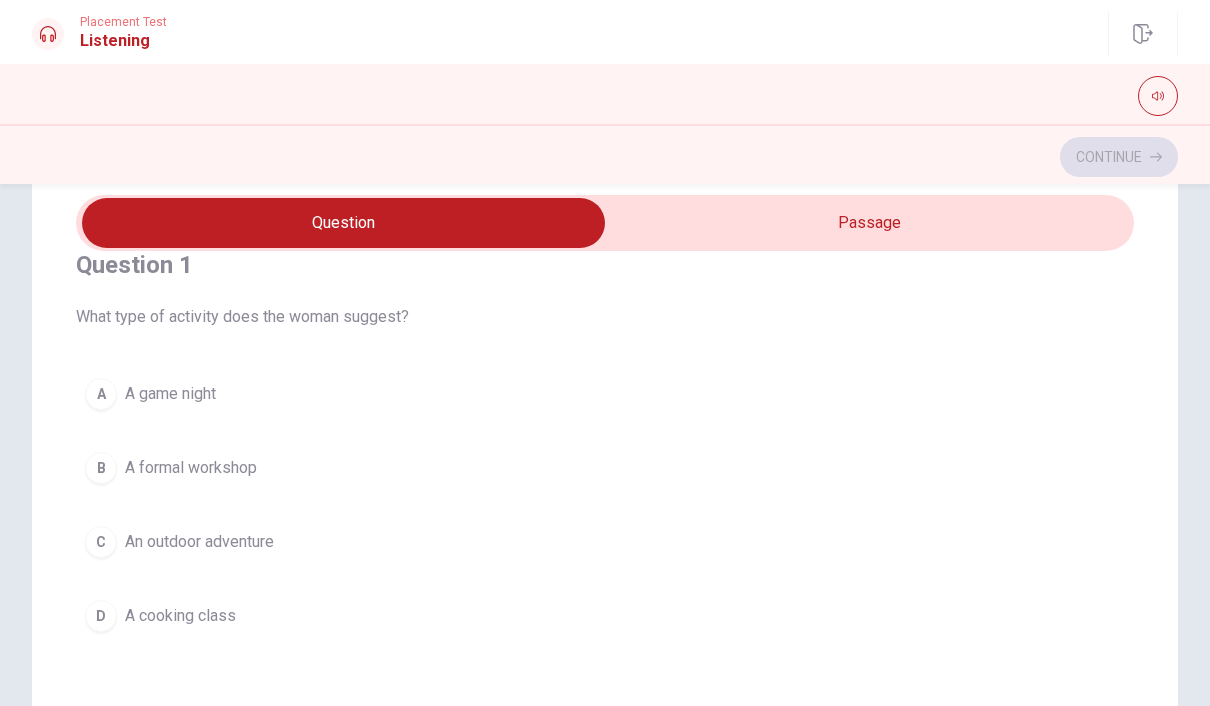 scroll, scrollTop: 54, scrollLeft: 0, axis: vertical 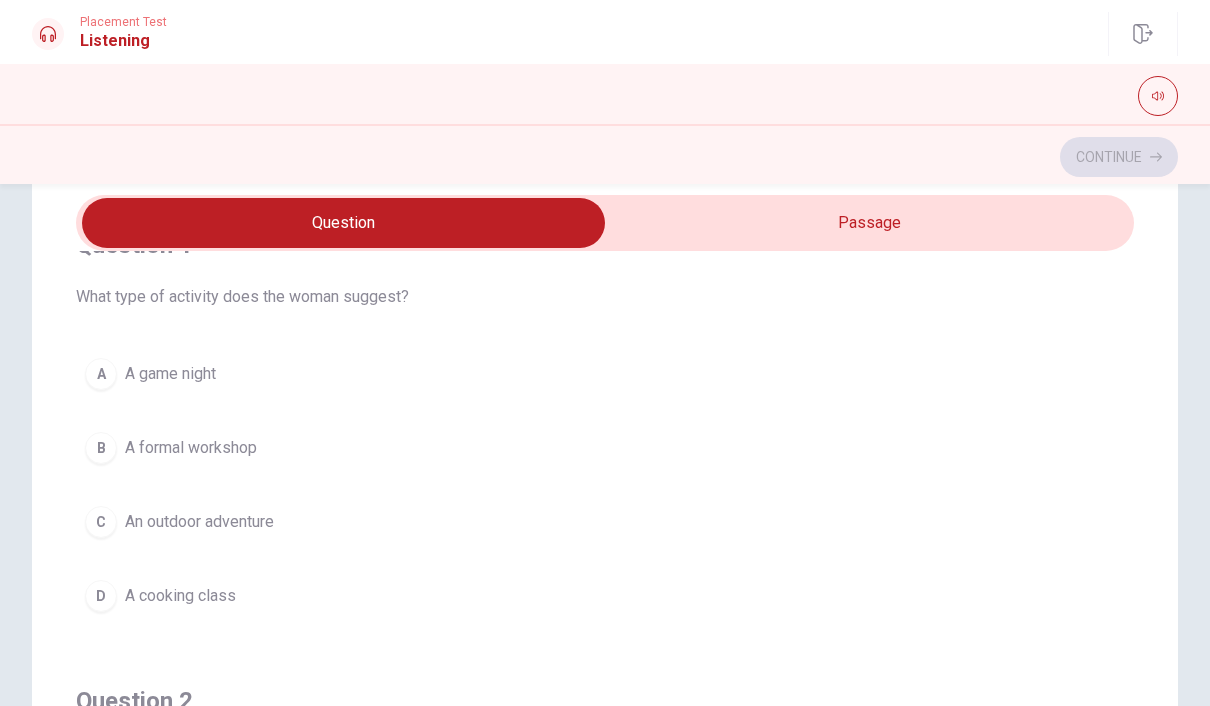 click on "C" at bounding box center (101, 522) 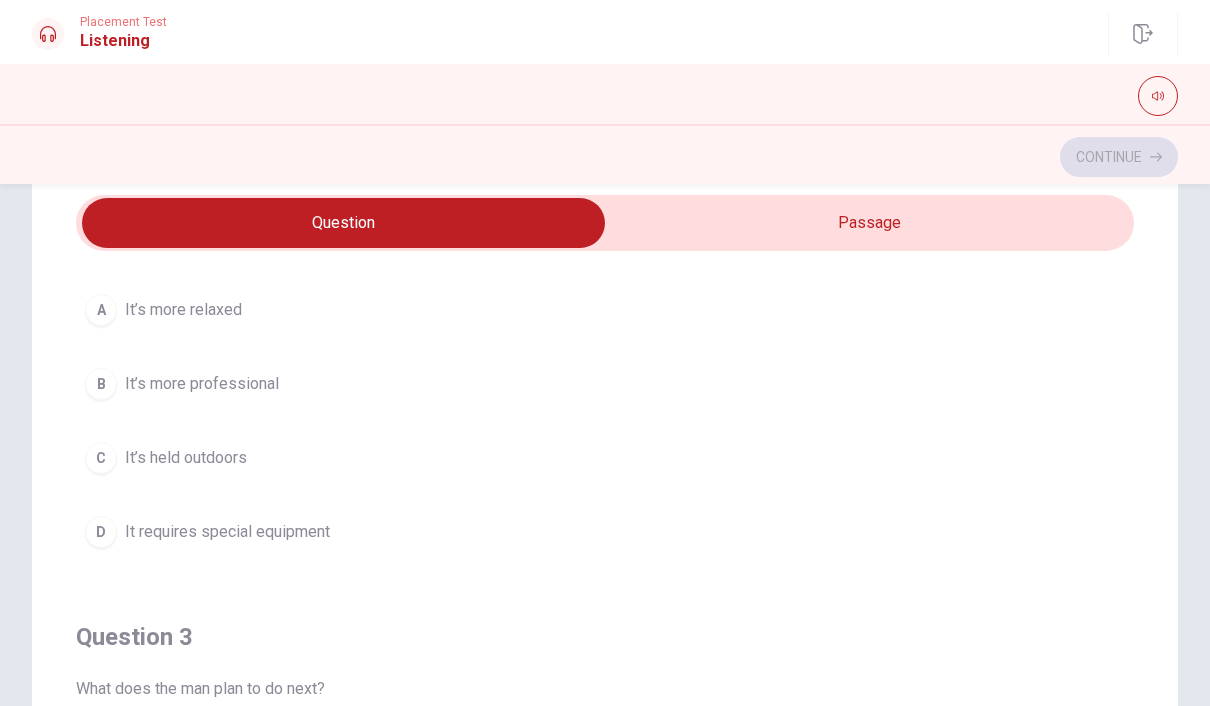 scroll, scrollTop: 584, scrollLeft: 0, axis: vertical 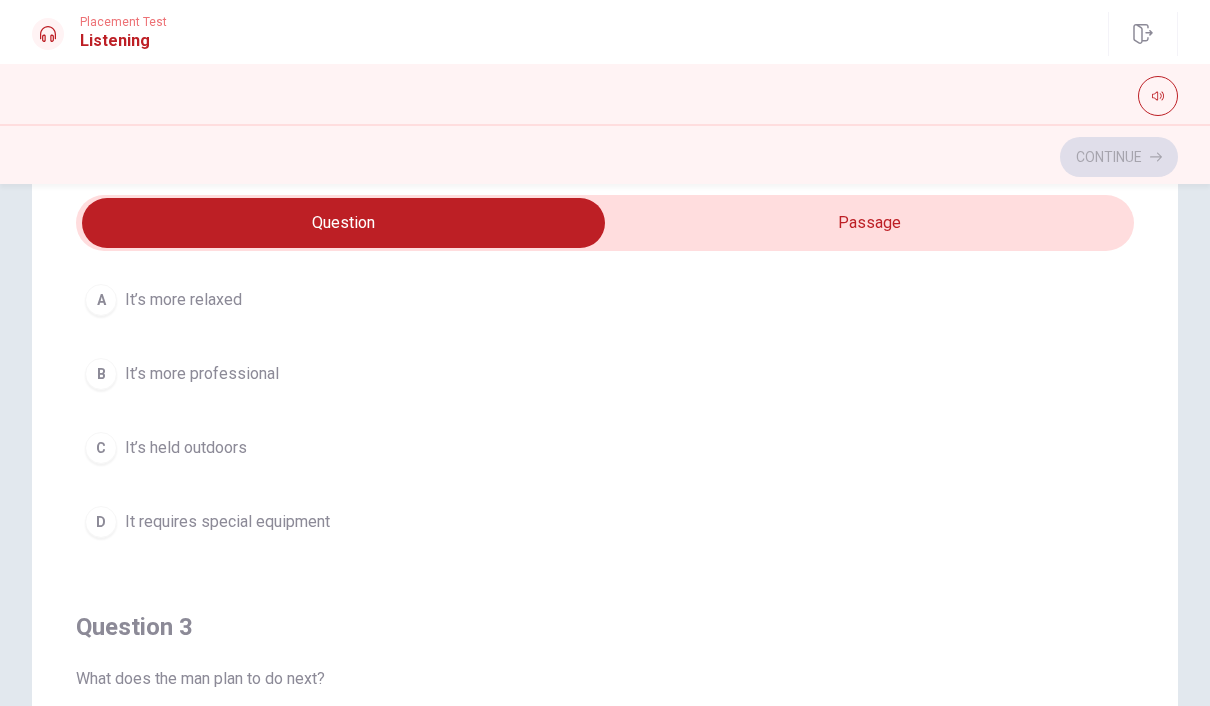 click on "C It’s held outdoors" at bounding box center [605, 448] 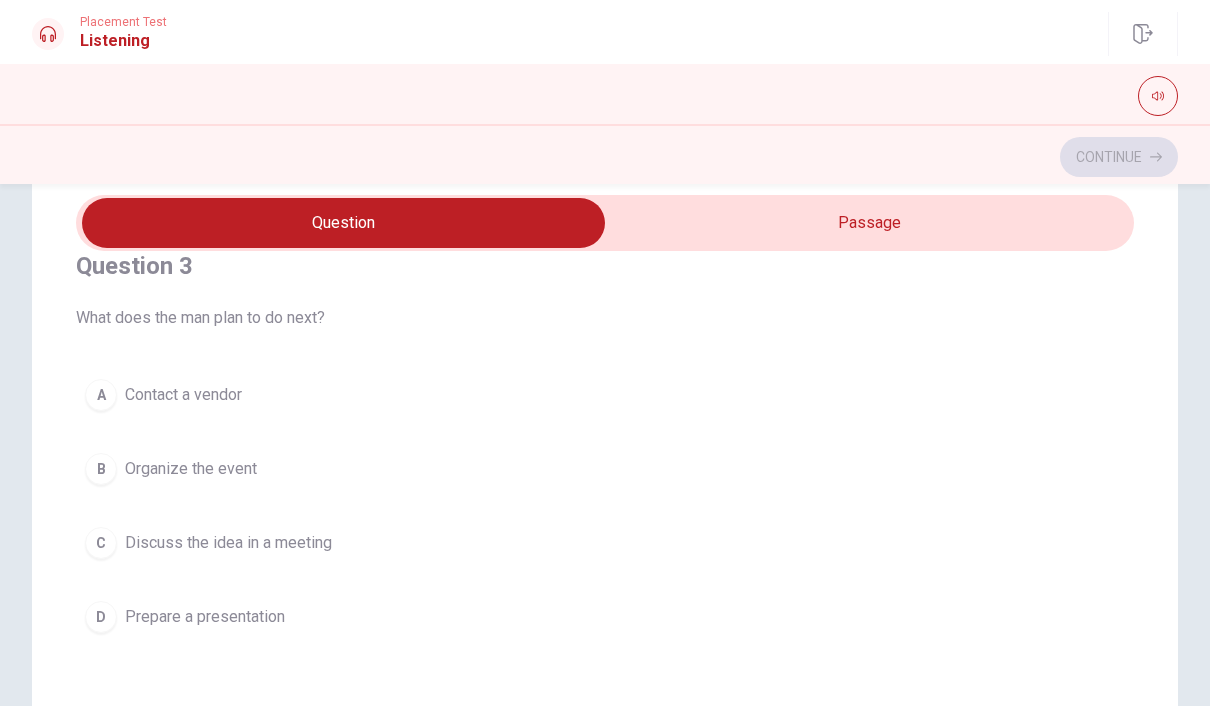 scroll, scrollTop: 954, scrollLeft: 0, axis: vertical 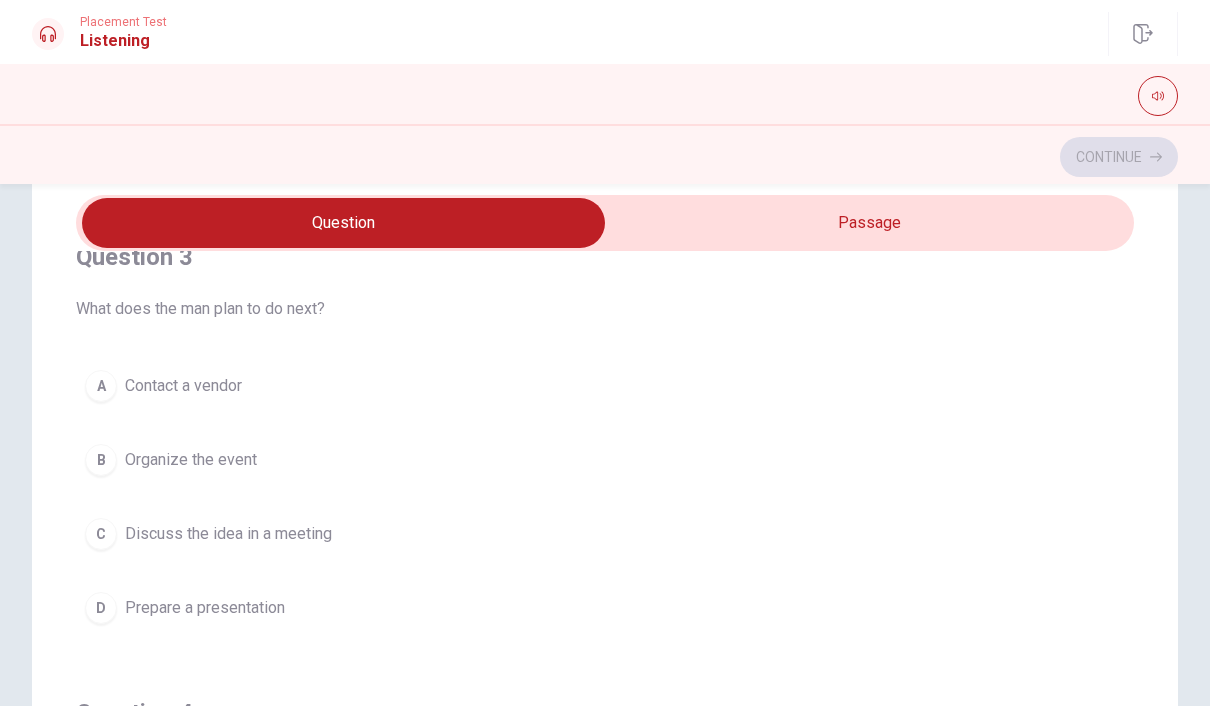 click on "Organize the event" at bounding box center (191, 460) 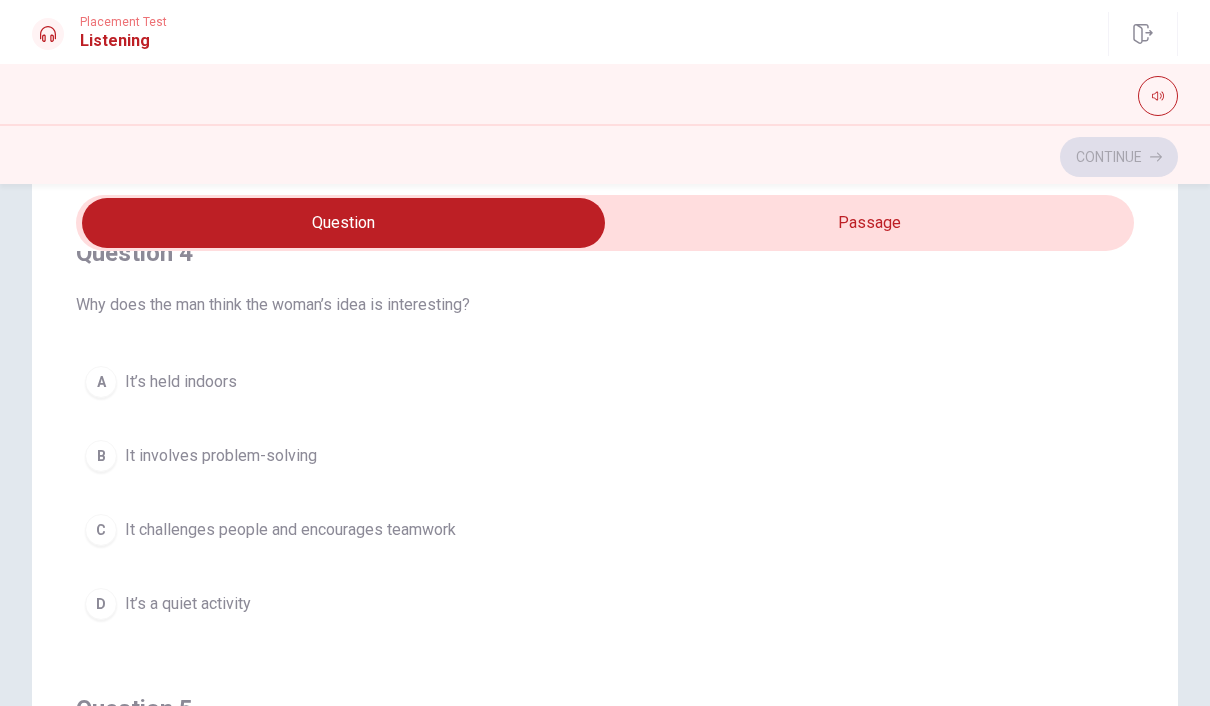 scroll, scrollTop: 1424, scrollLeft: 0, axis: vertical 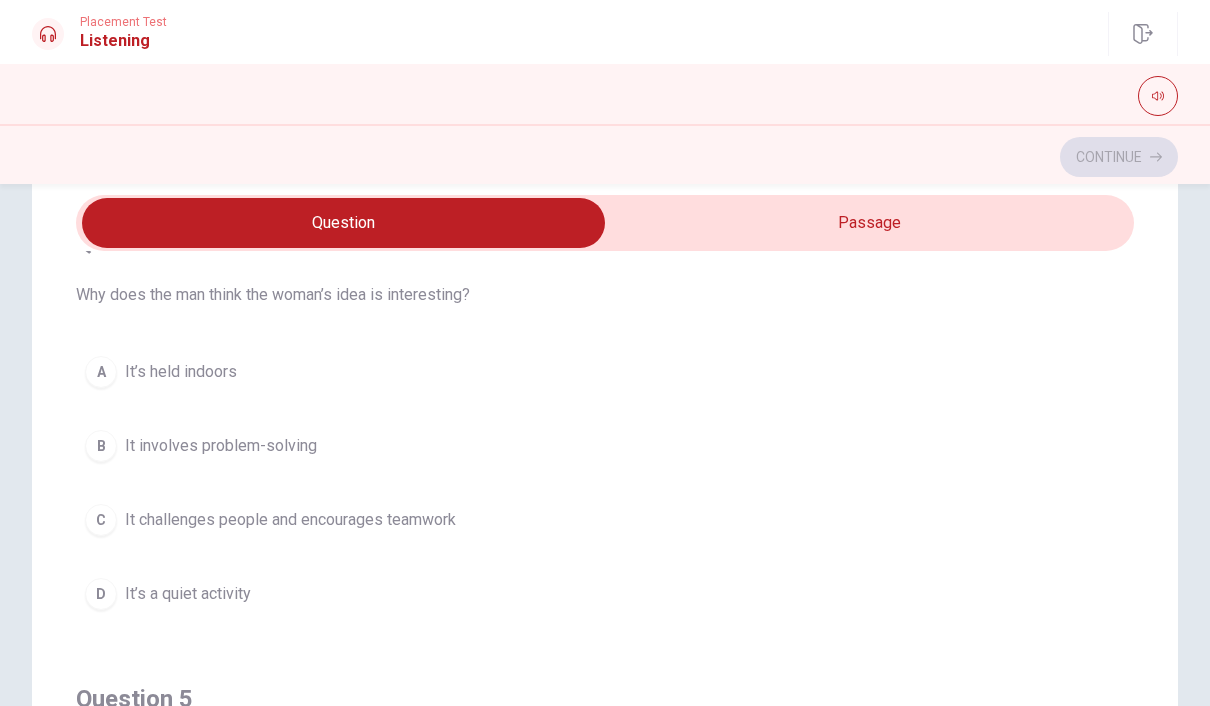 click on "C" at bounding box center (101, 520) 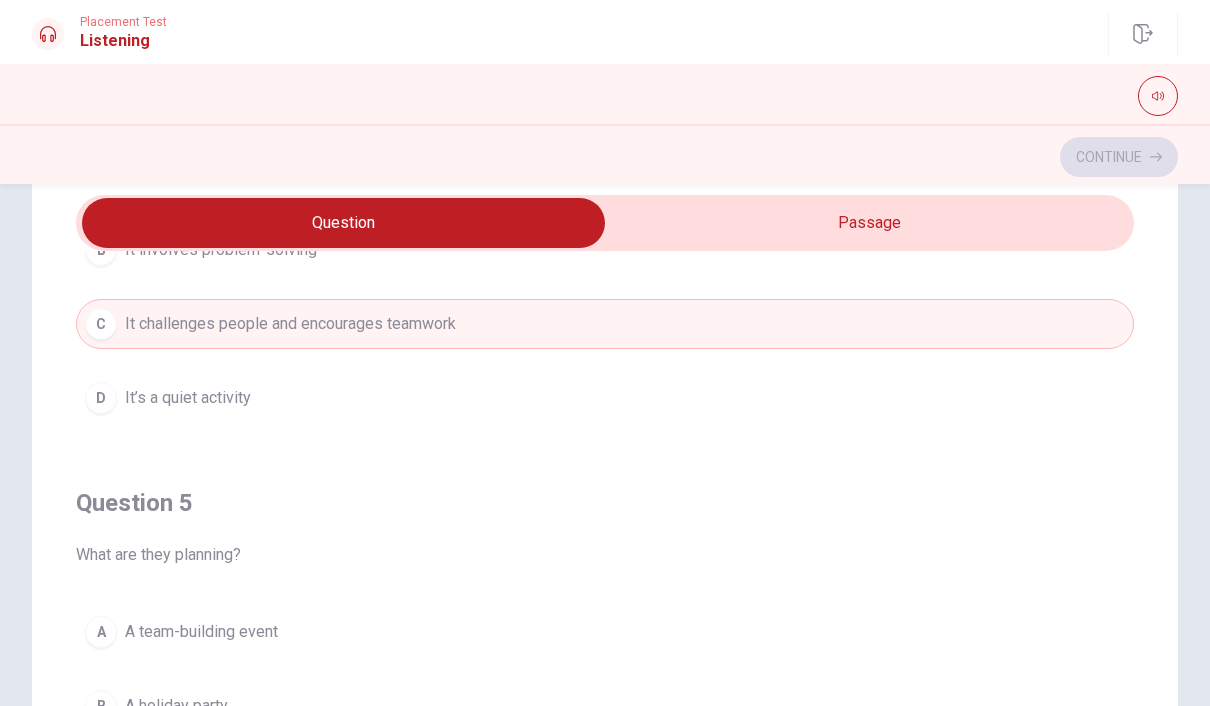scroll, scrollTop: 1620, scrollLeft: 0, axis: vertical 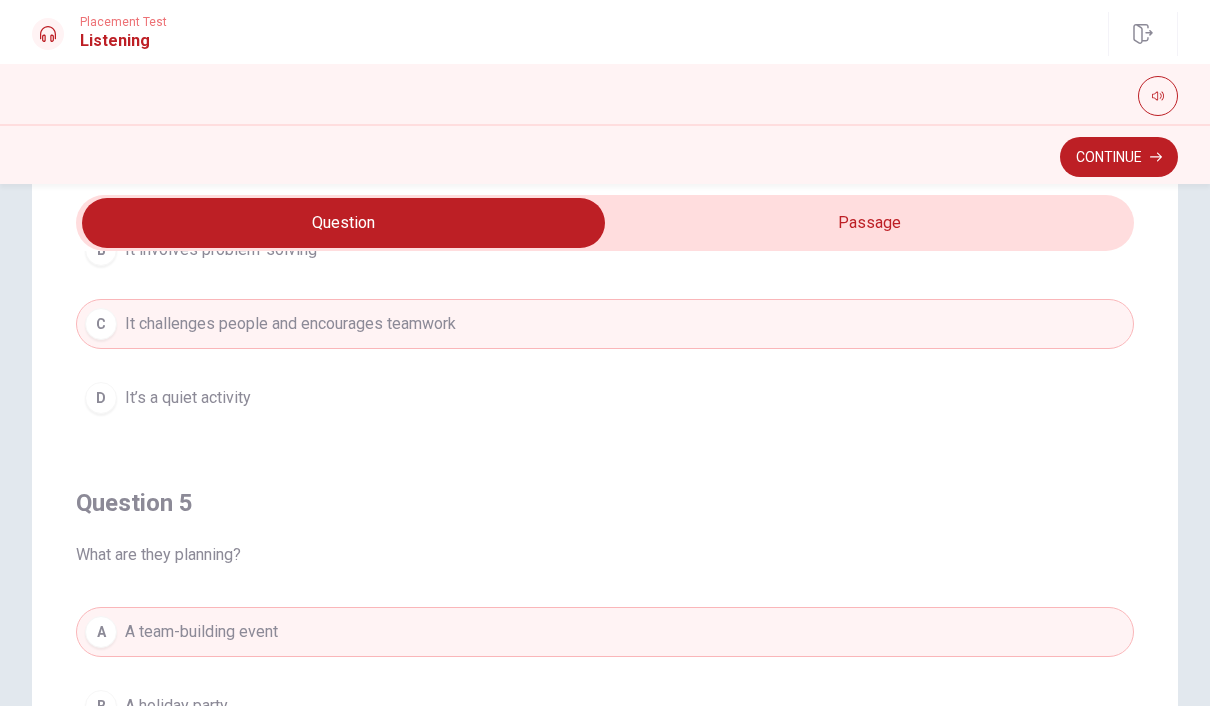 click on "Continue" at bounding box center (1119, 157) 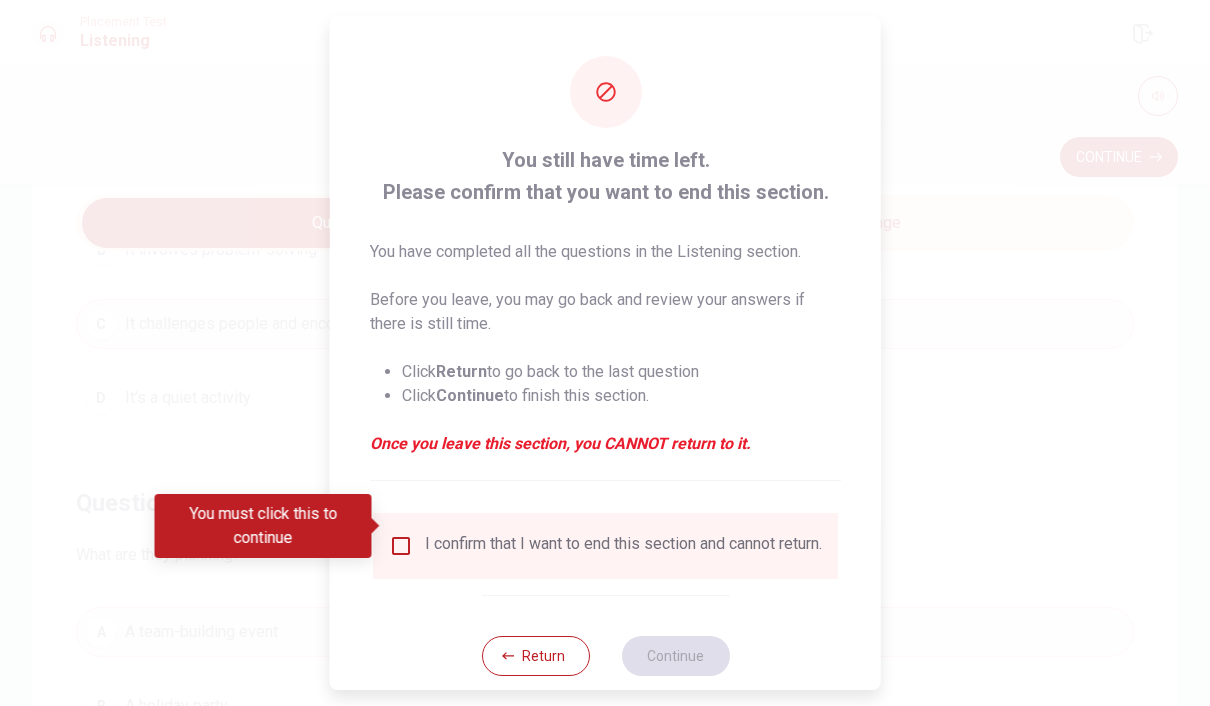 click at bounding box center (401, 546) 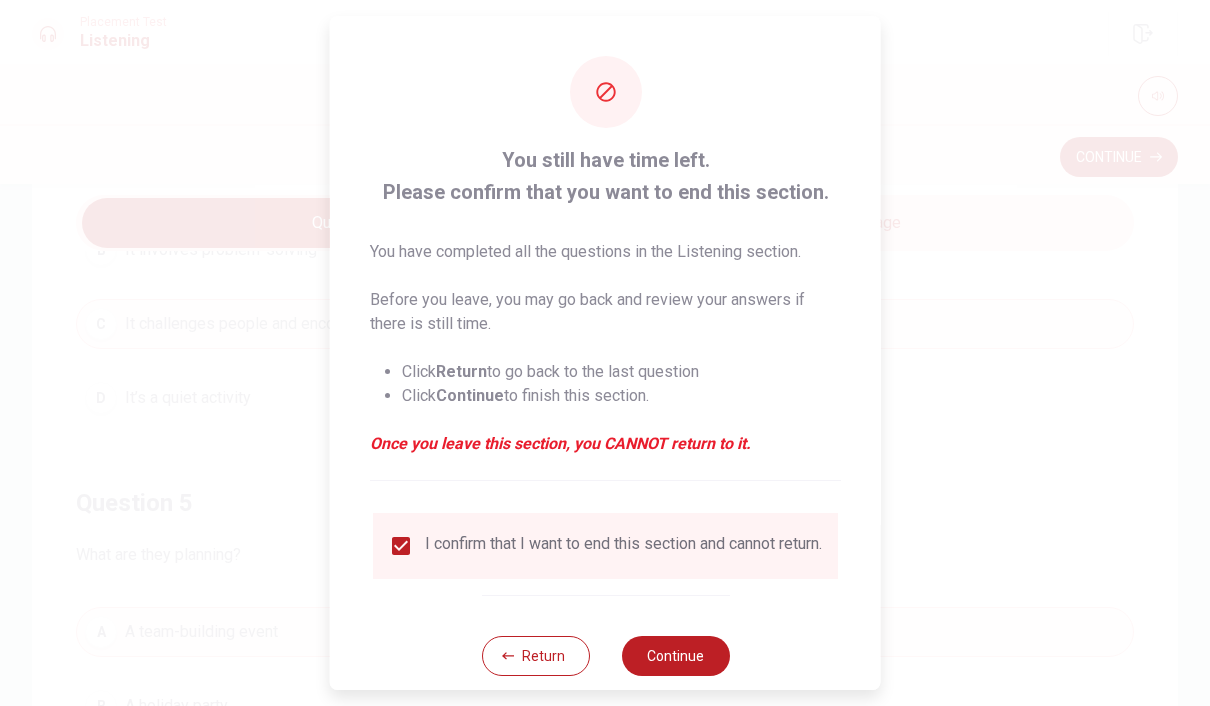 click on "Continue" at bounding box center (675, 656) 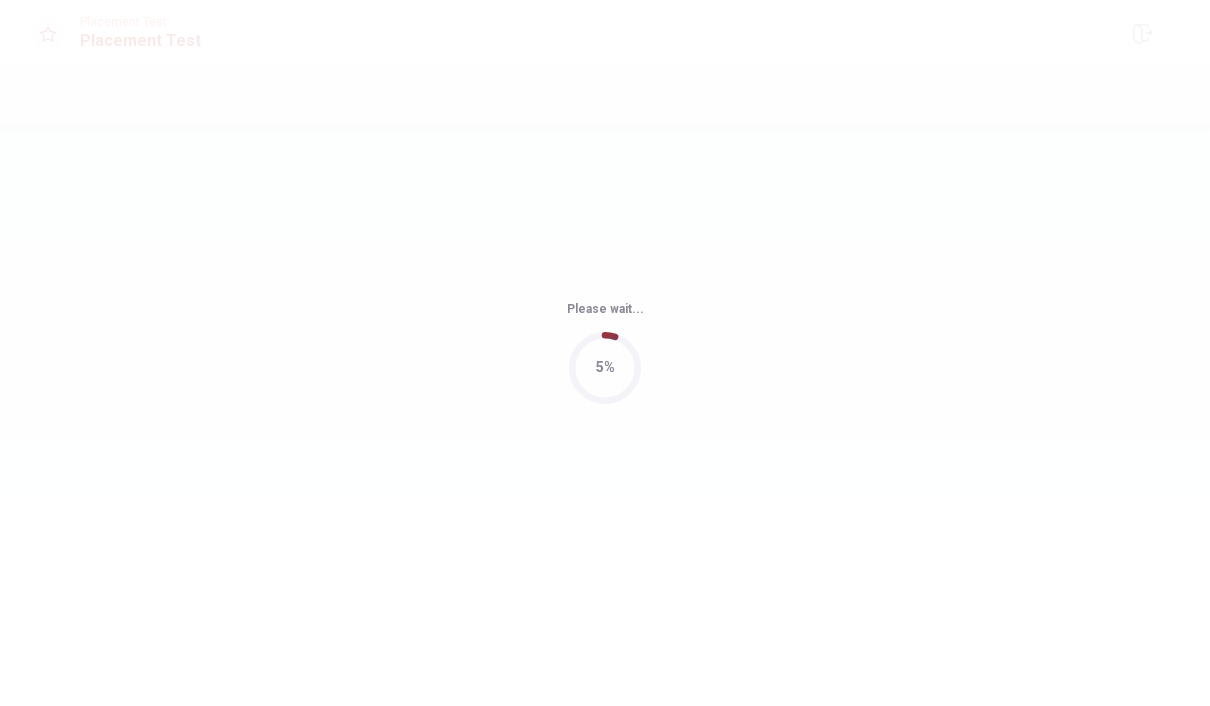 scroll, scrollTop: 0, scrollLeft: 0, axis: both 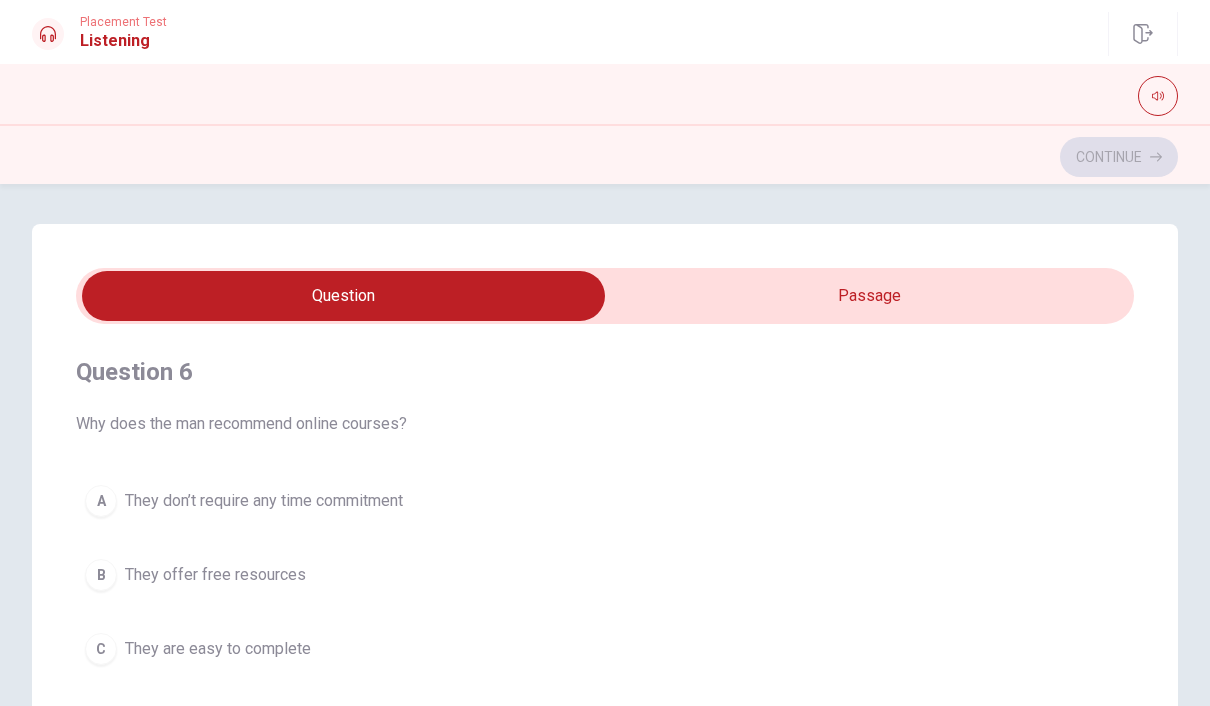 type on "16" 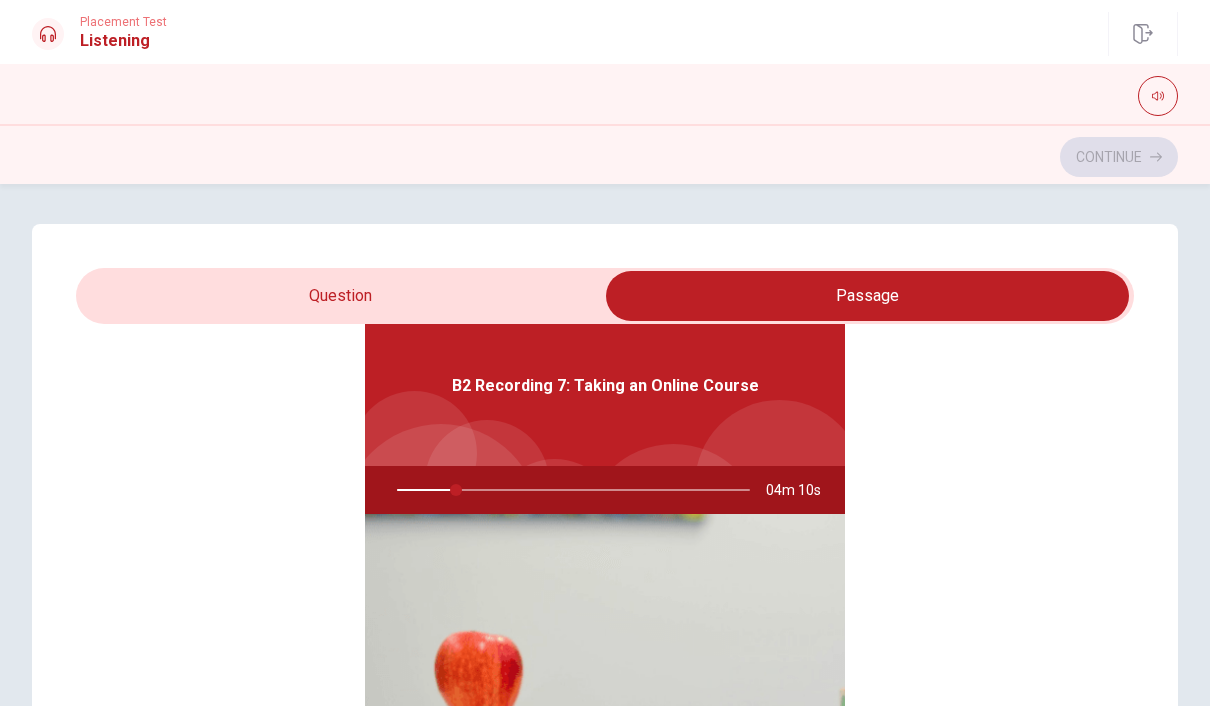 scroll, scrollTop: 112, scrollLeft: 0, axis: vertical 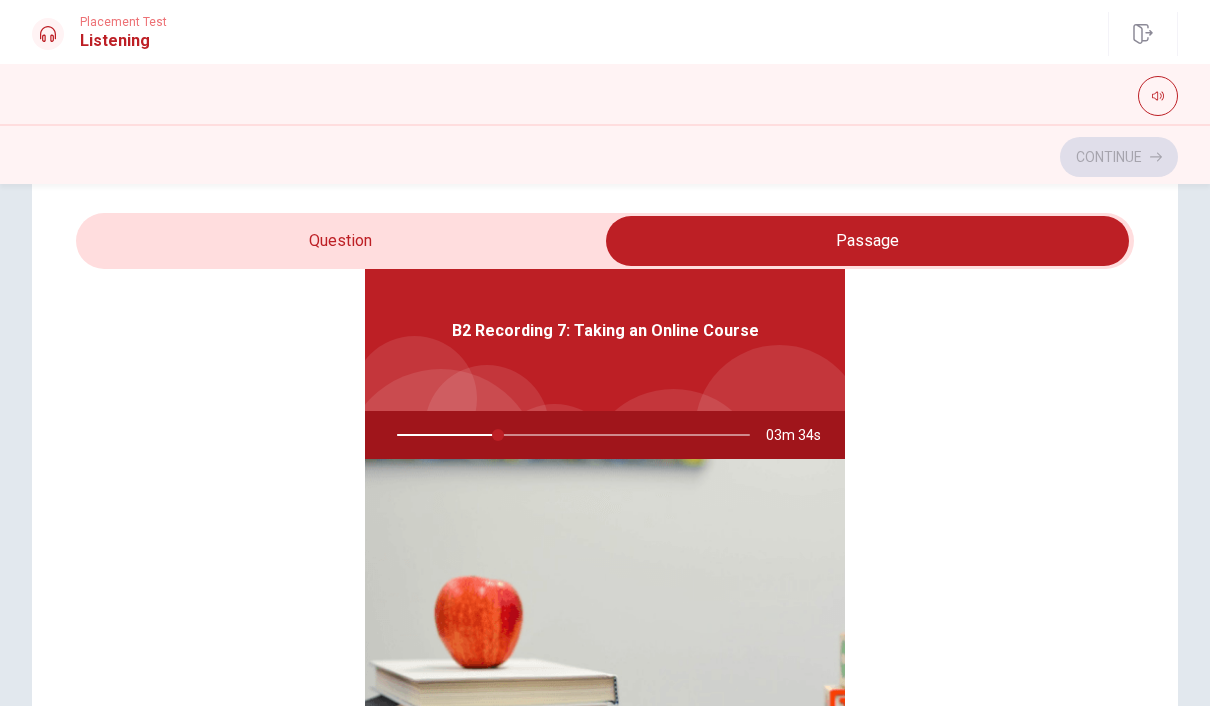 click on "B2 Recording 7: Taking an Online Course 03m 34s" at bounding box center (605, 543) 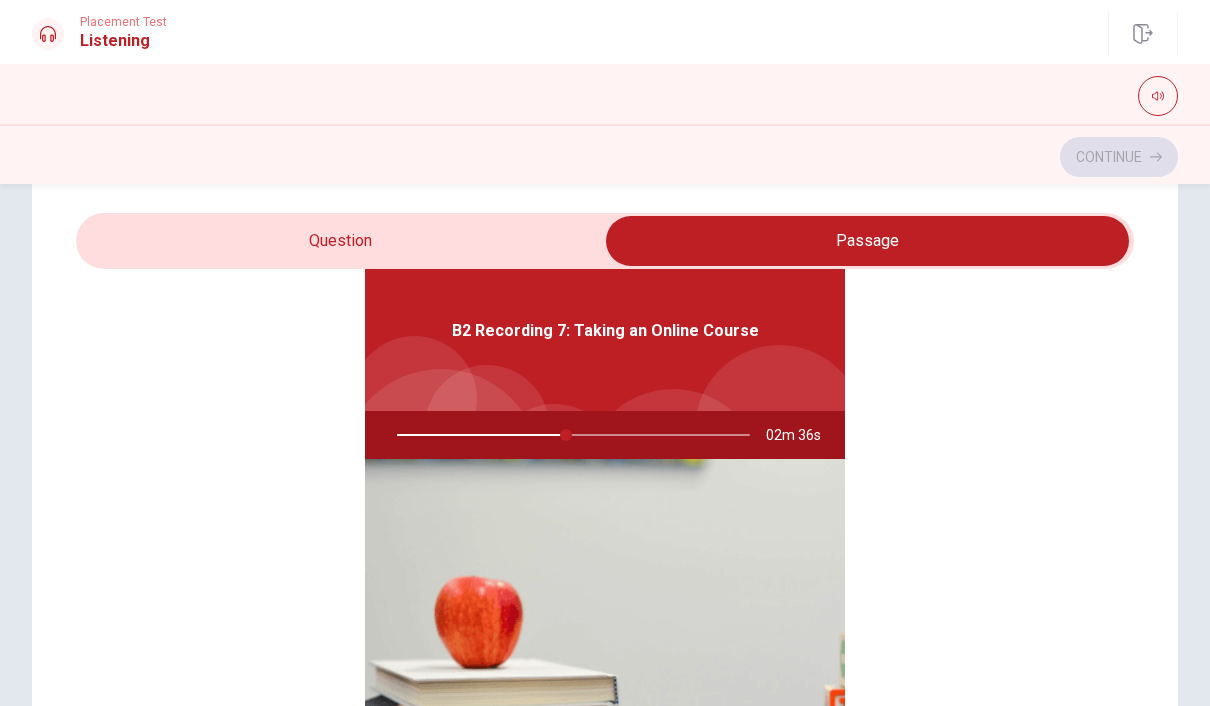 type on "48" 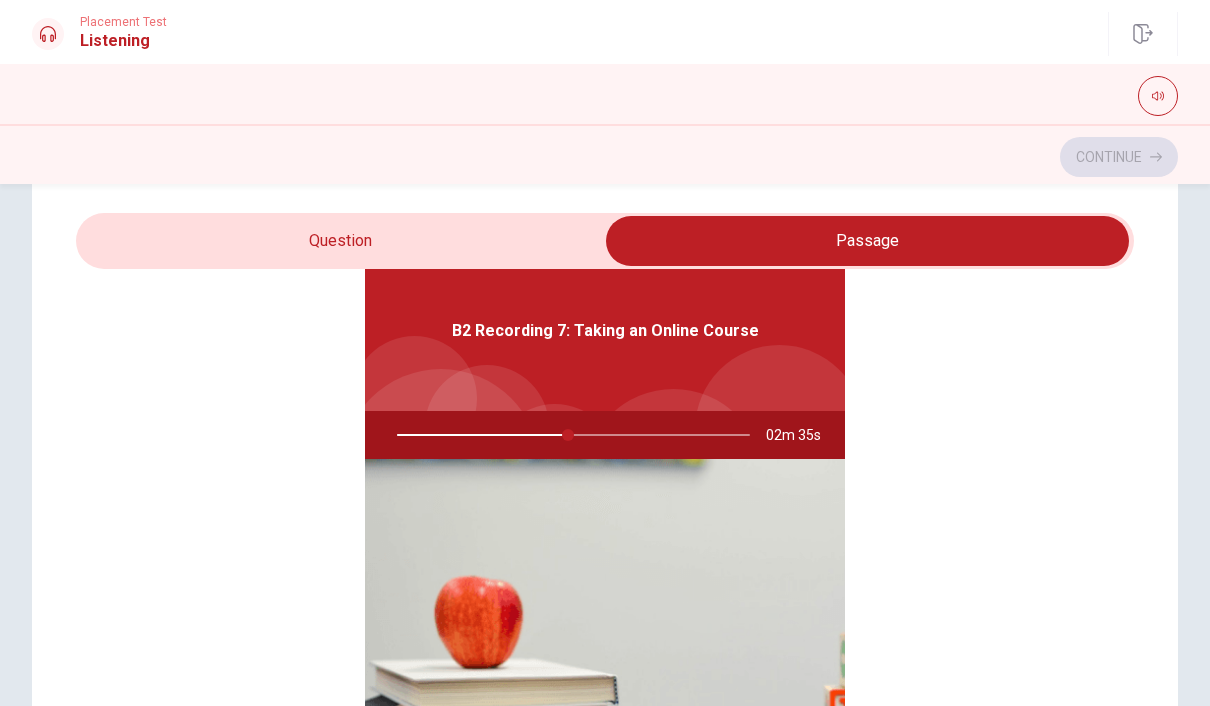 click at bounding box center [867, 241] 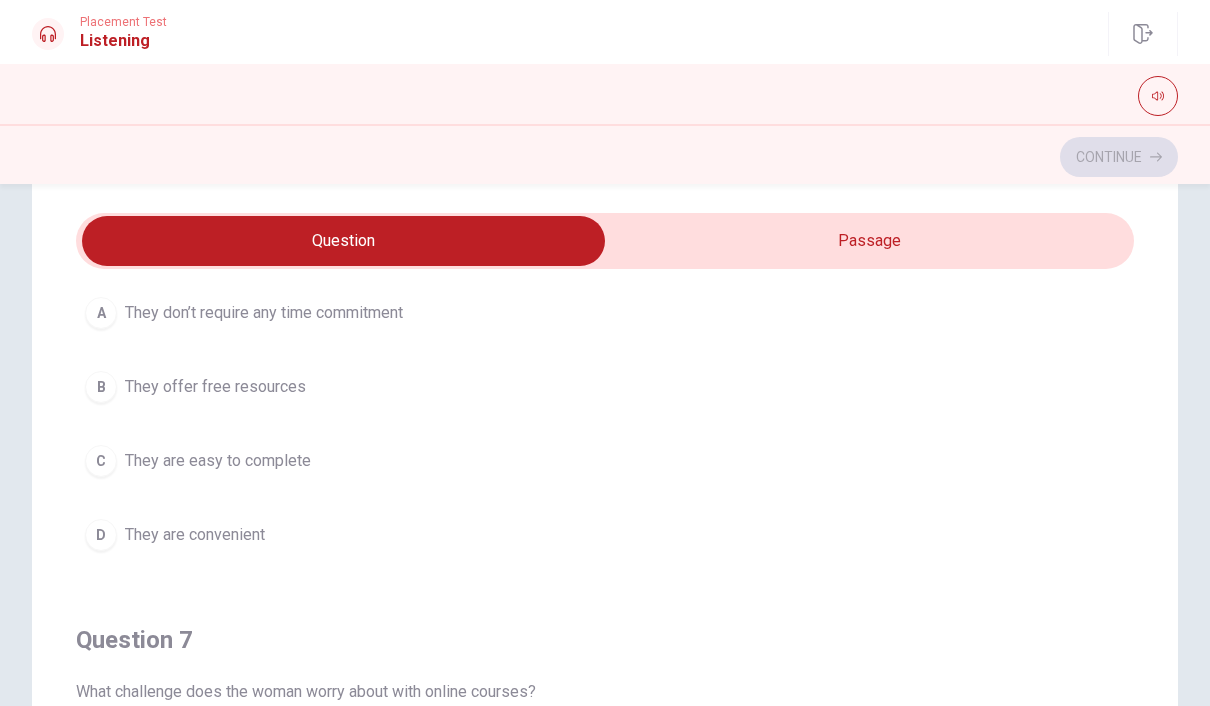 scroll, scrollTop: 138, scrollLeft: 0, axis: vertical 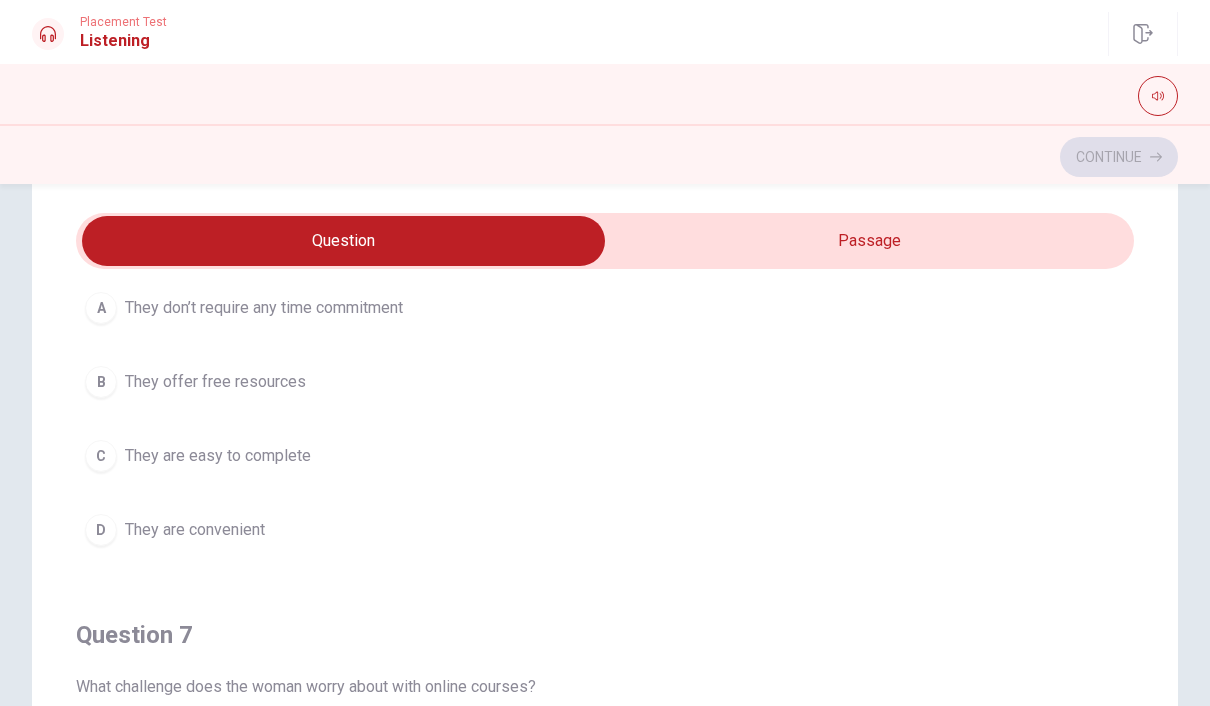 click on "D" at bounding box center [101, 530] 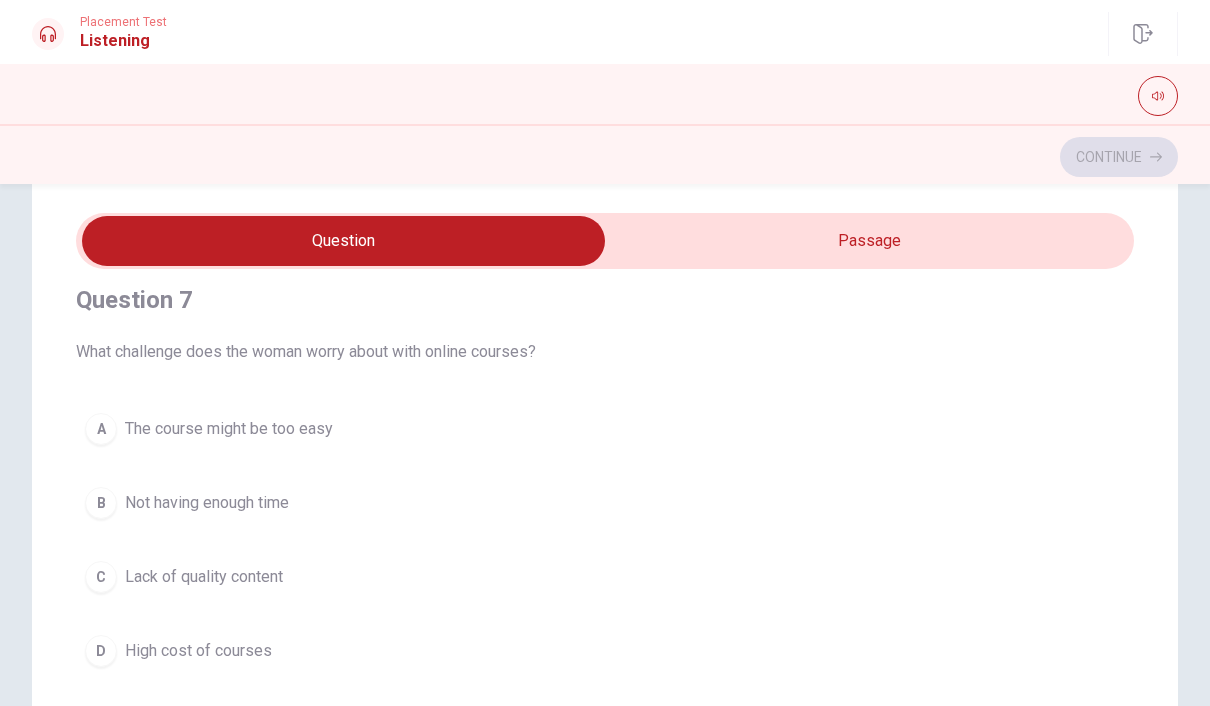 scroll, scrollTop: 472, scrollLeft: 0, axis: vertical 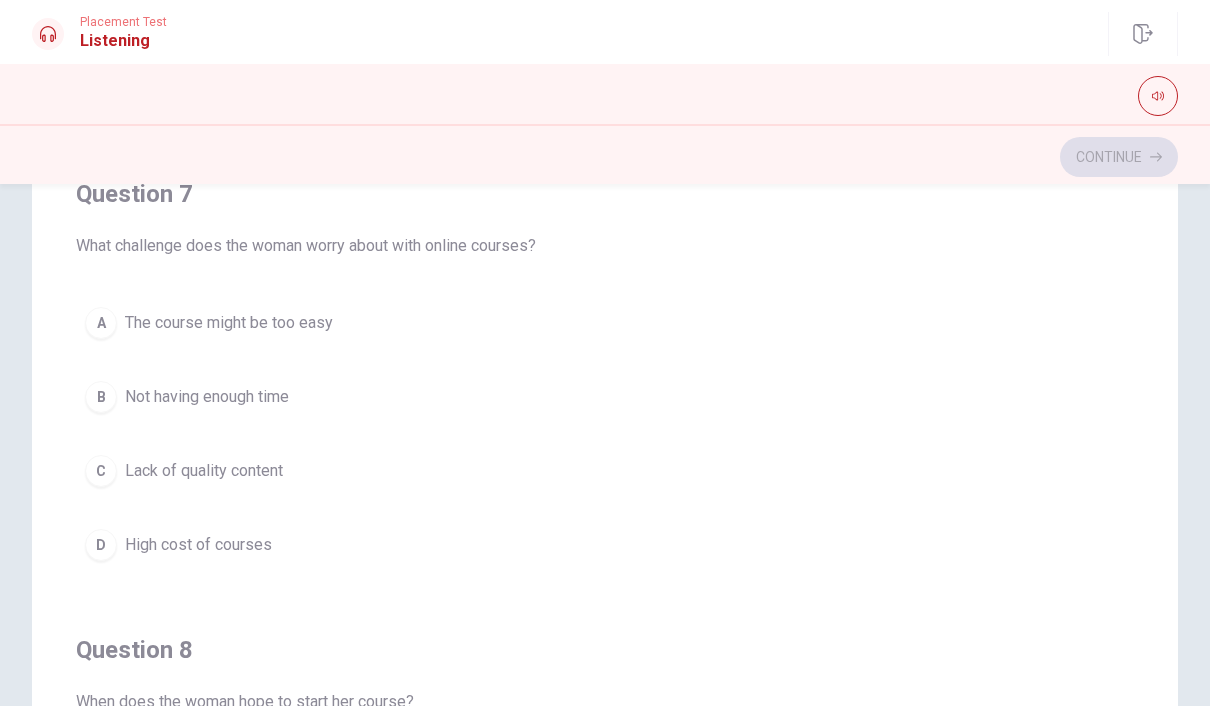 click on "B" at bounding box center (101, 397) 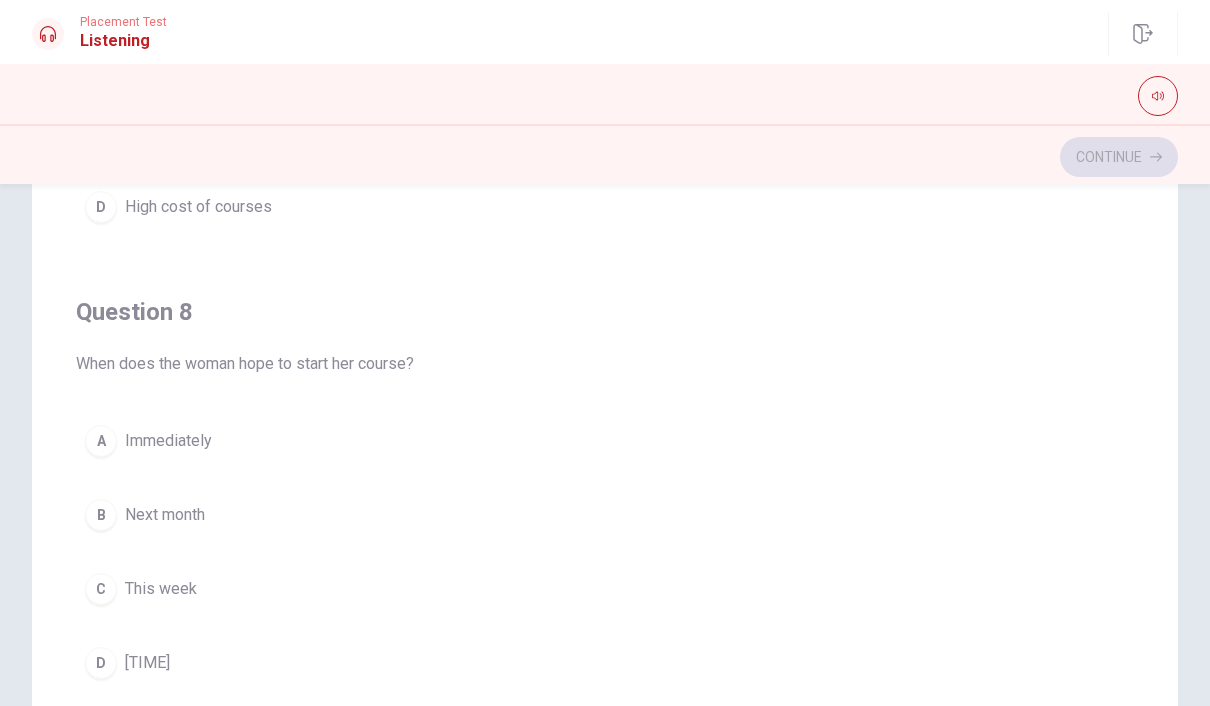 scroll, scrollTop: 824, scrollLeft: 0, axis: vertical 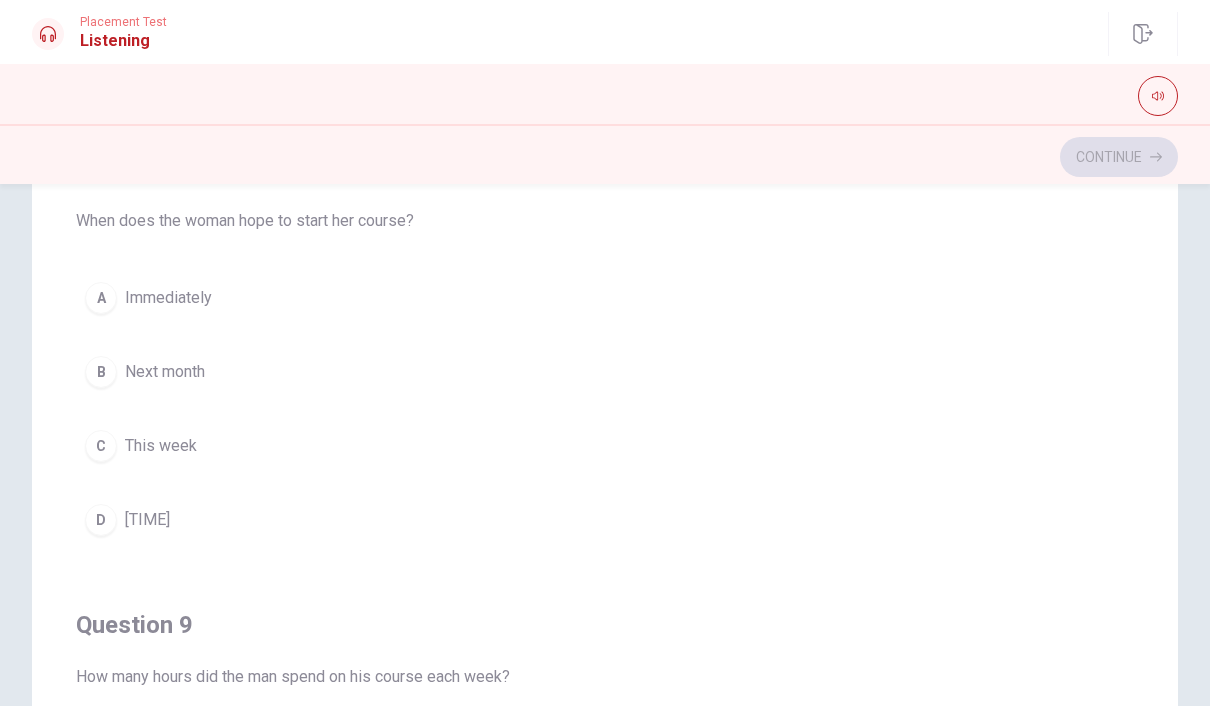 click on "B" at bounding box center (101, 372) 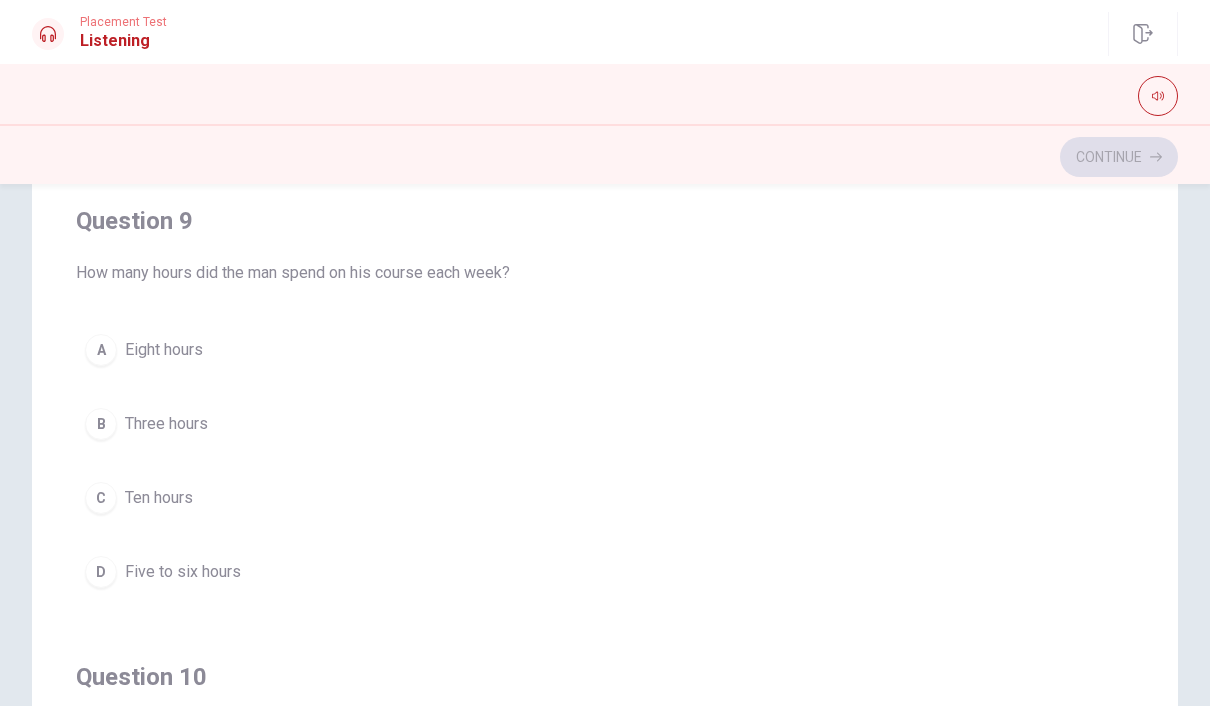 scroll, scrollTop: 1239, scrollLeft: 0, axis: vertical 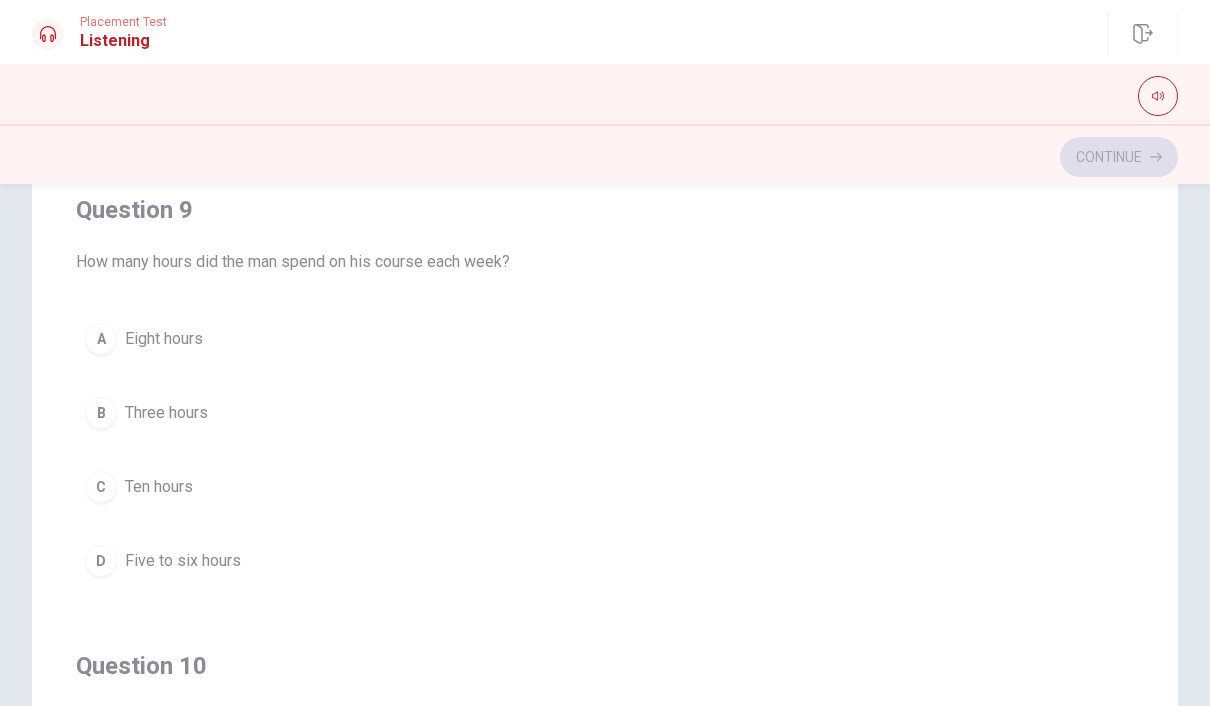 click on "D" at bounding box center [101, 561] 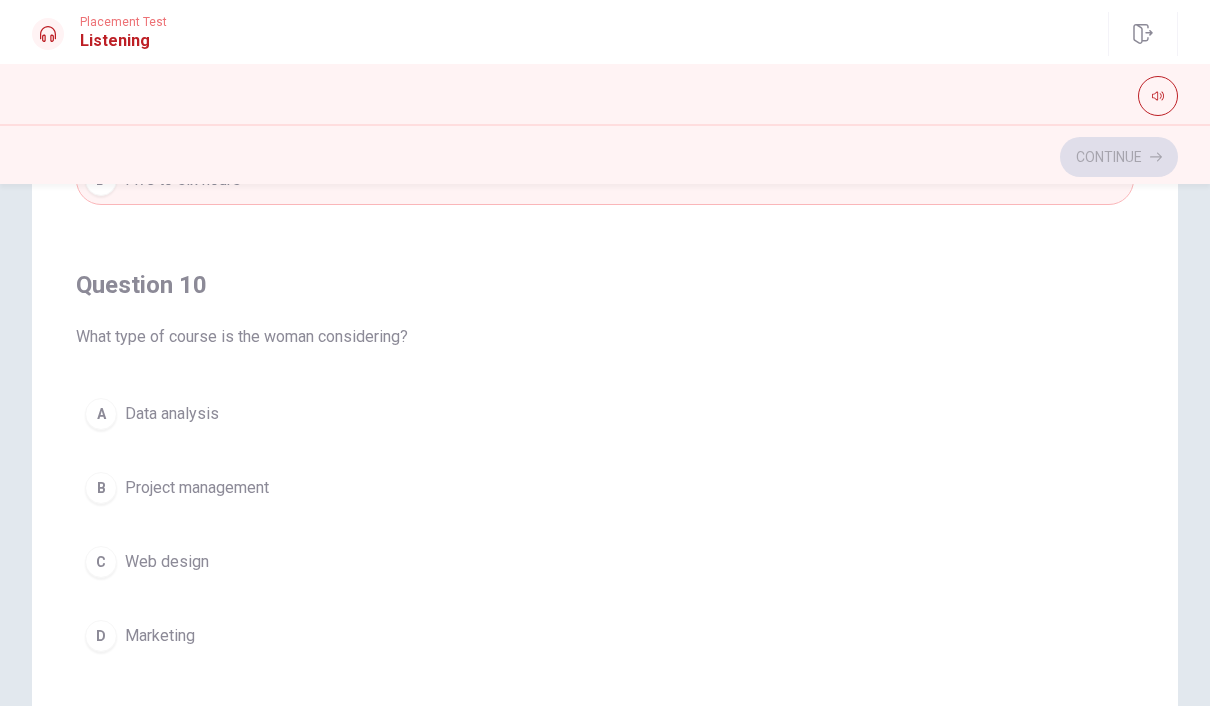 scroll, scrollTop: 1620, scrollLeft: 0, axis: vertical 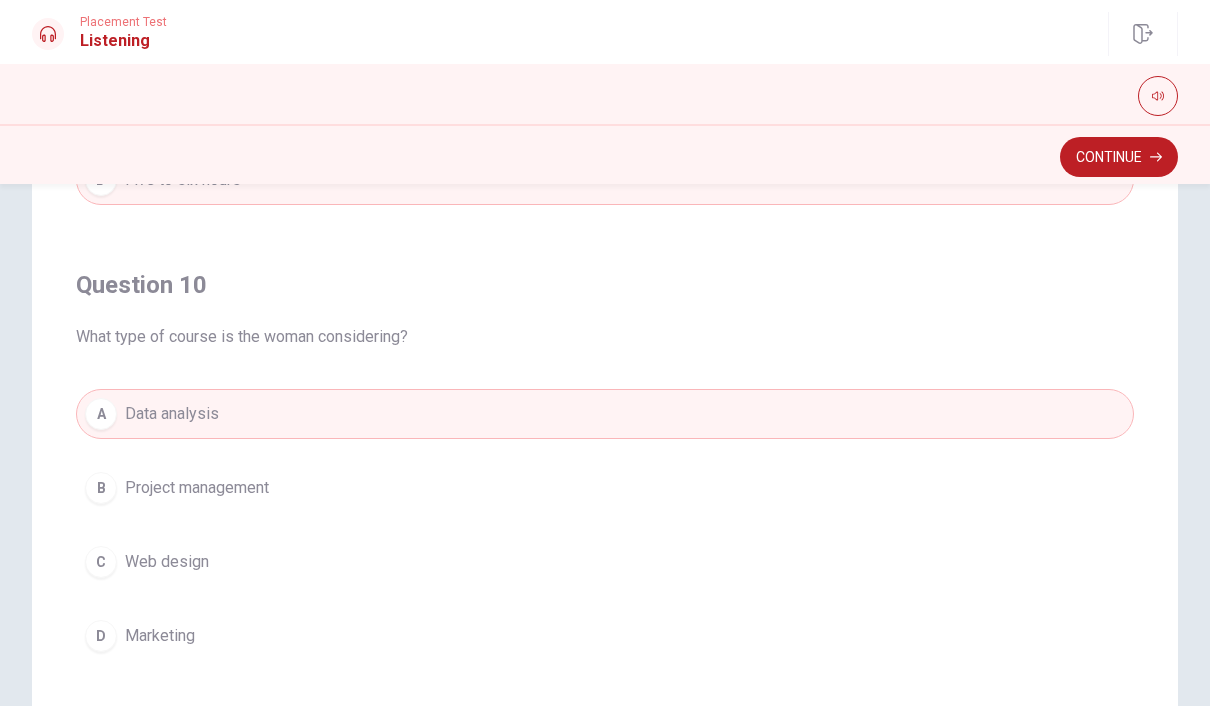 click on "Continue" at bounding box center (1119, 157) 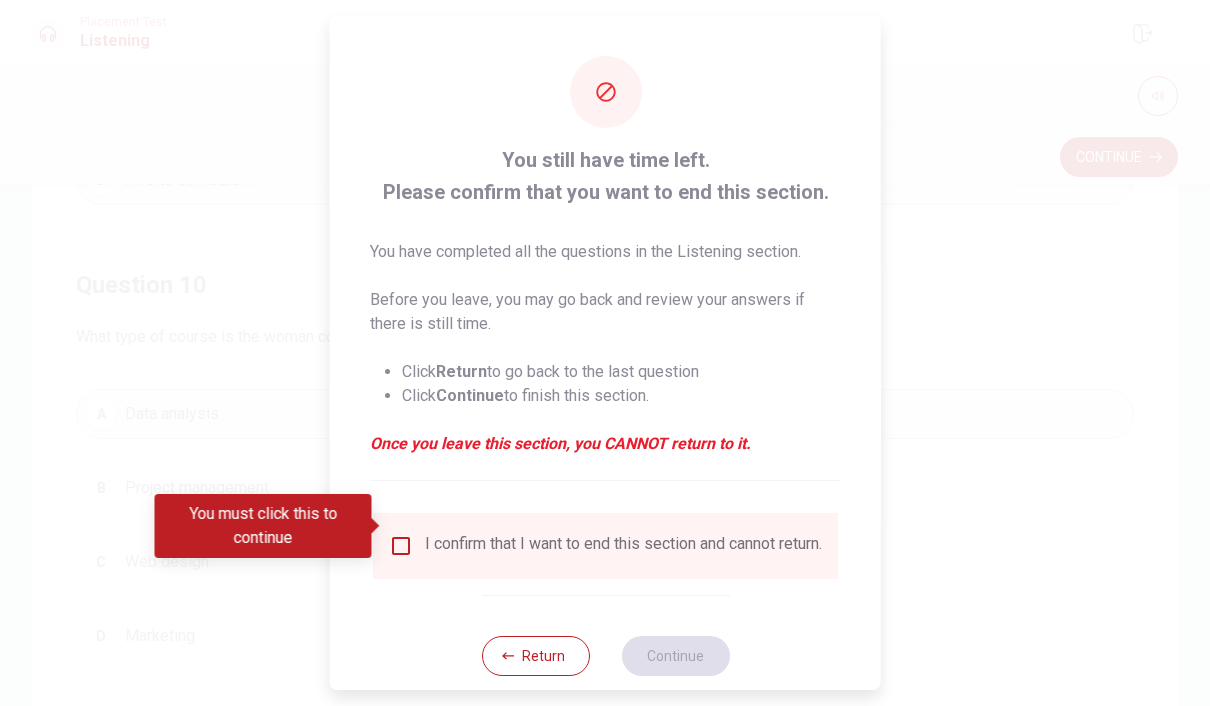 click at bounding box center [401, 546] 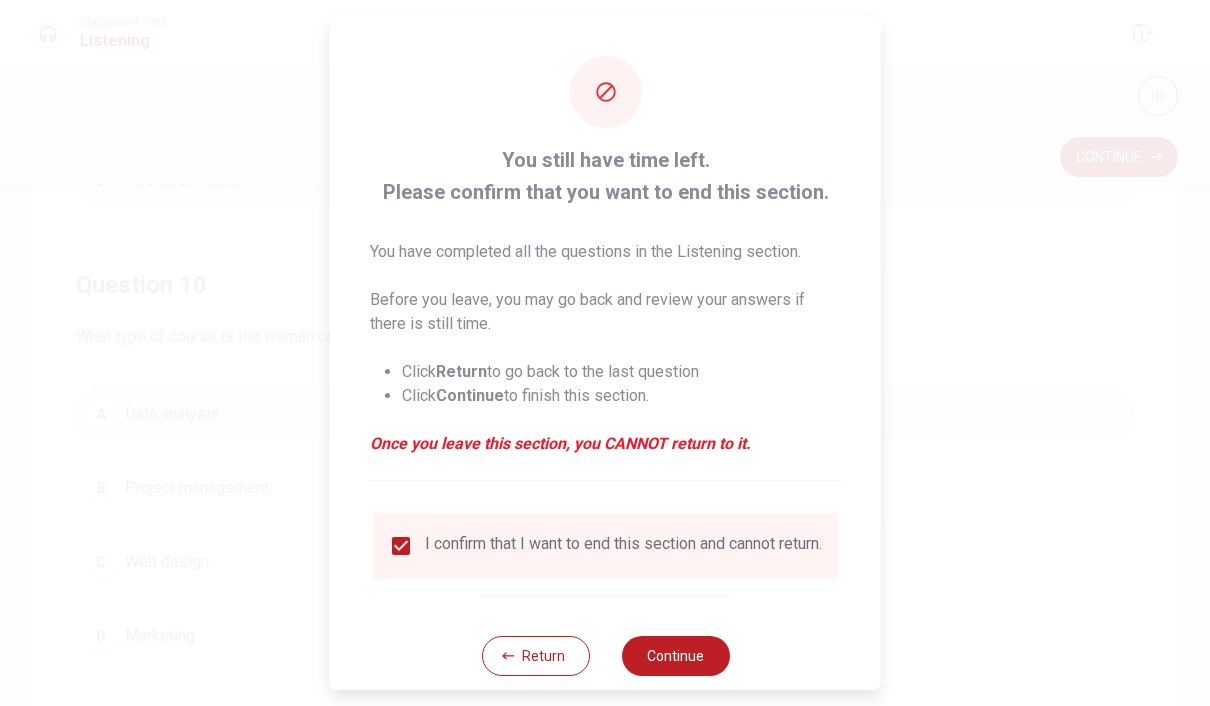 click on "Continue" at bounding box center (675, 656) 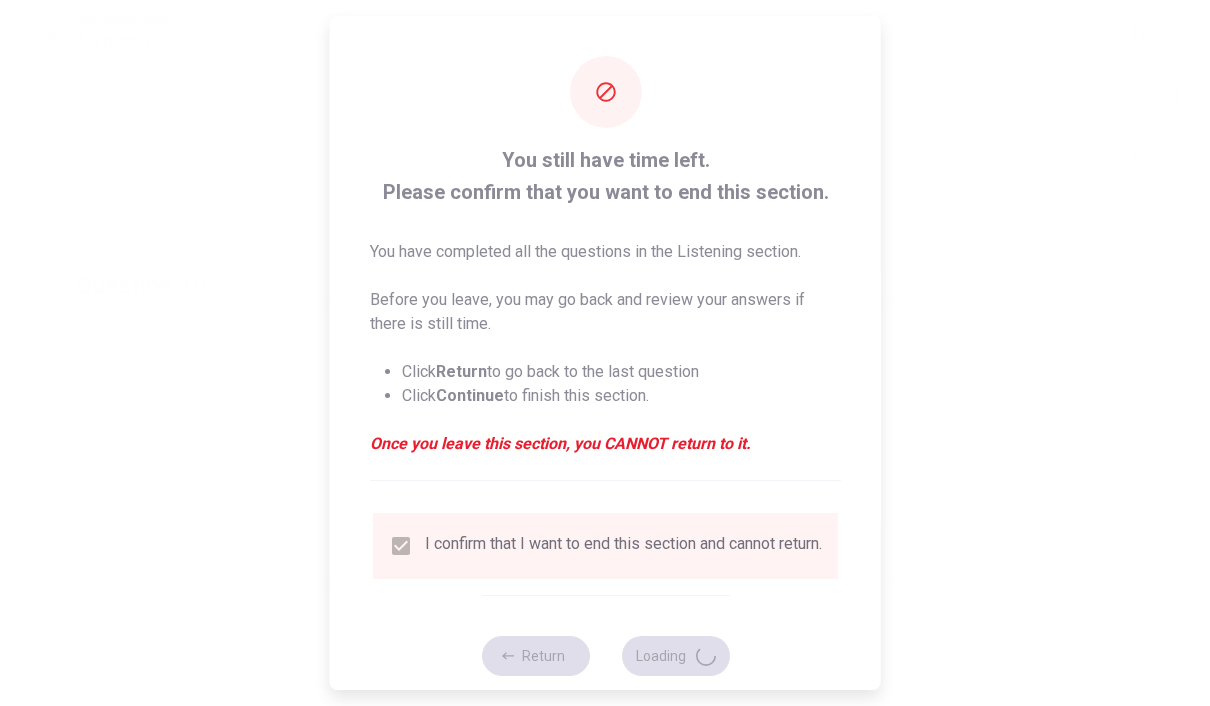 scroll, scrollTop: 0, scrollLeft: 0, axis: both 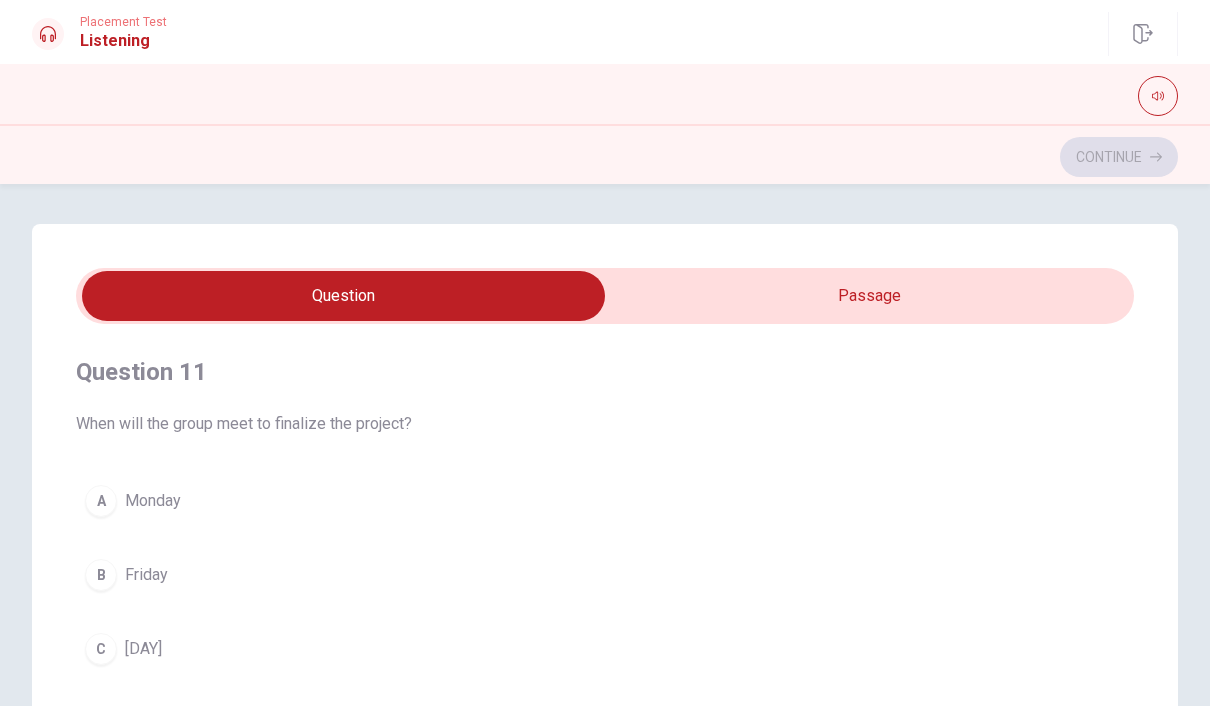 click at bounding box center [343, 296] 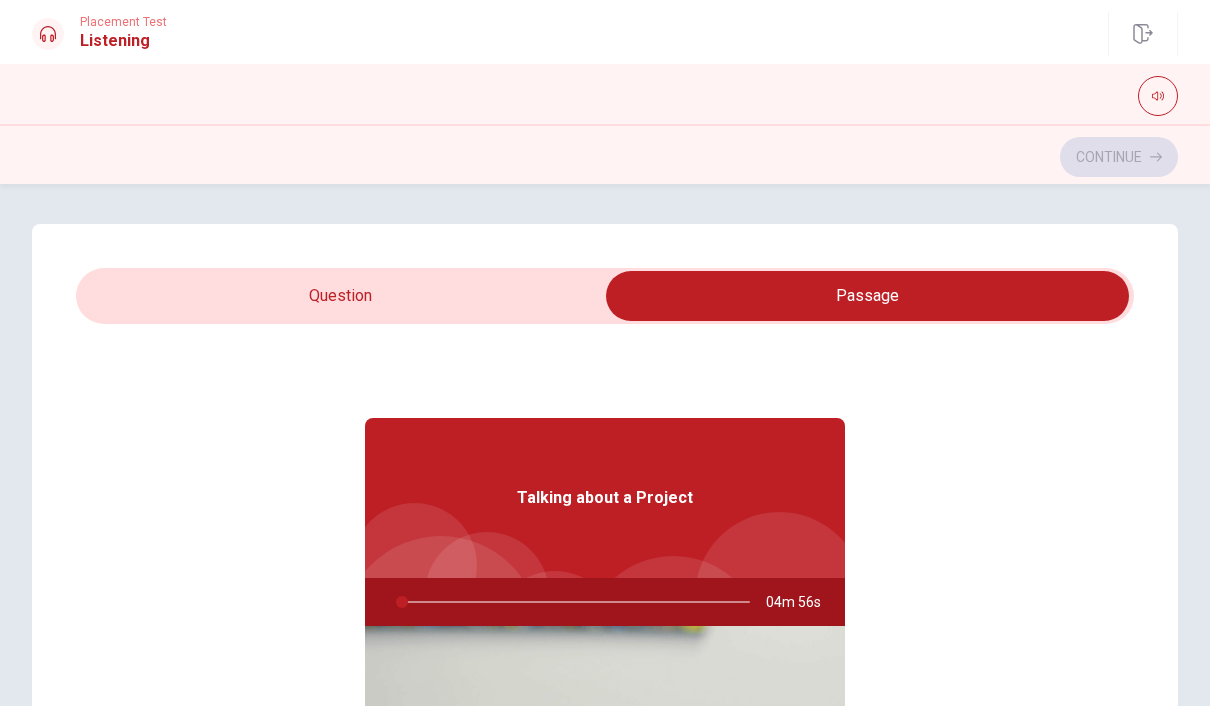 click at bounding box center [867, 296] 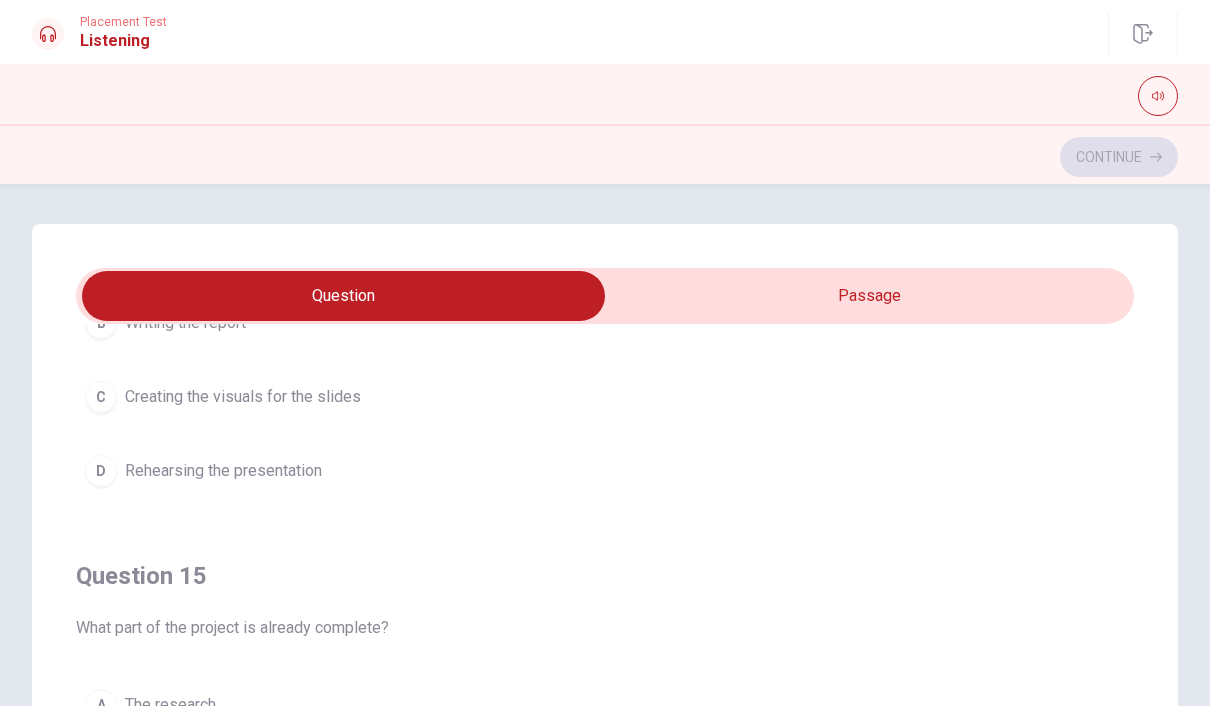 scroll, scrollTop: 1620, scrollLeft: 0, axis: vertical 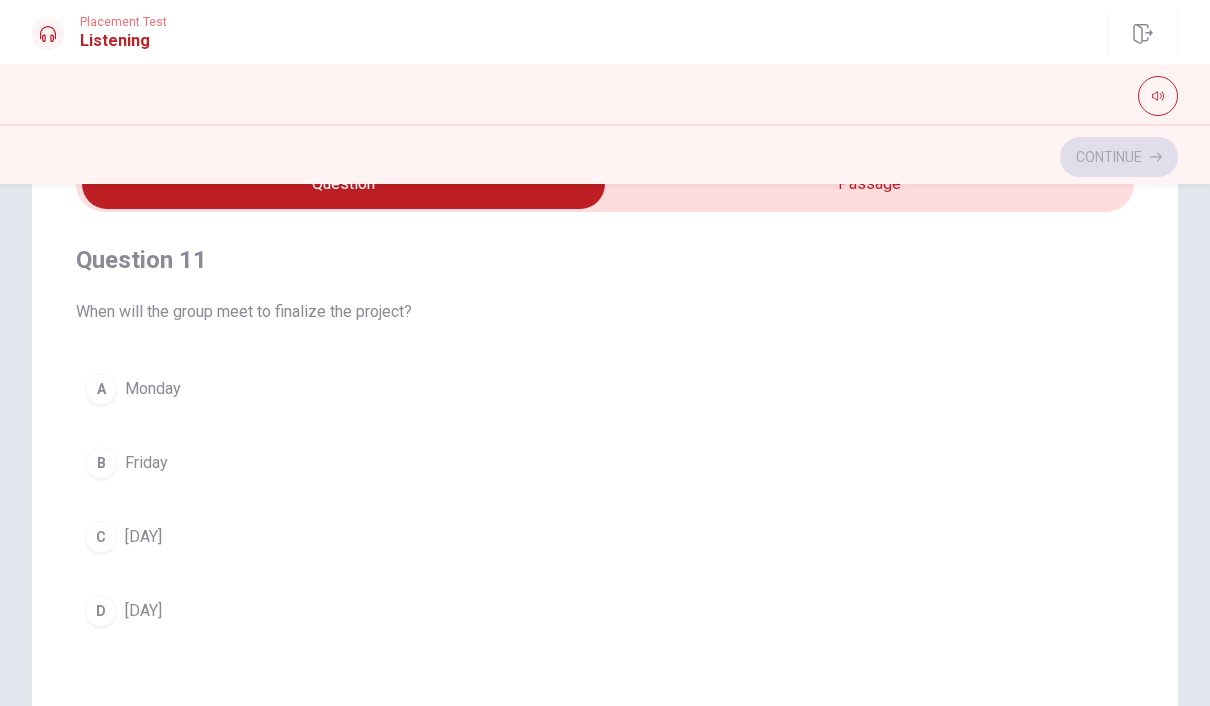 click on "D" at bounding box center (101, 611) 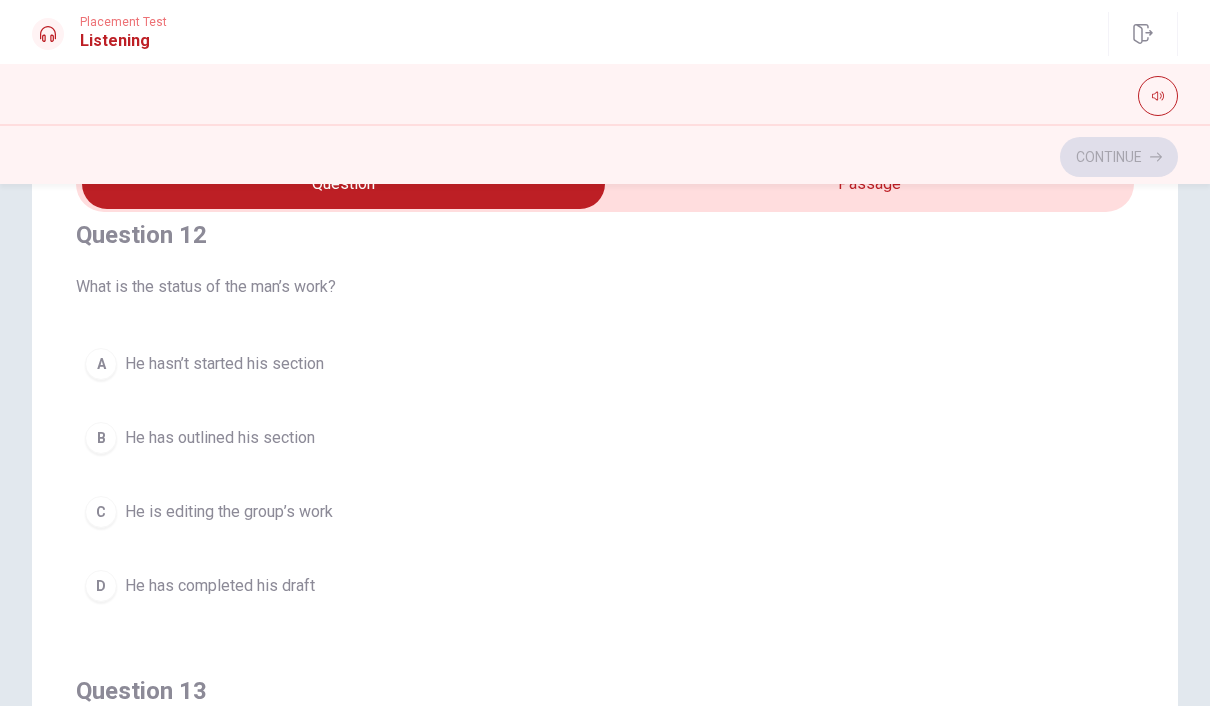 scroll, scrollTop: 482, scrollLeft: 0, axis: vertical 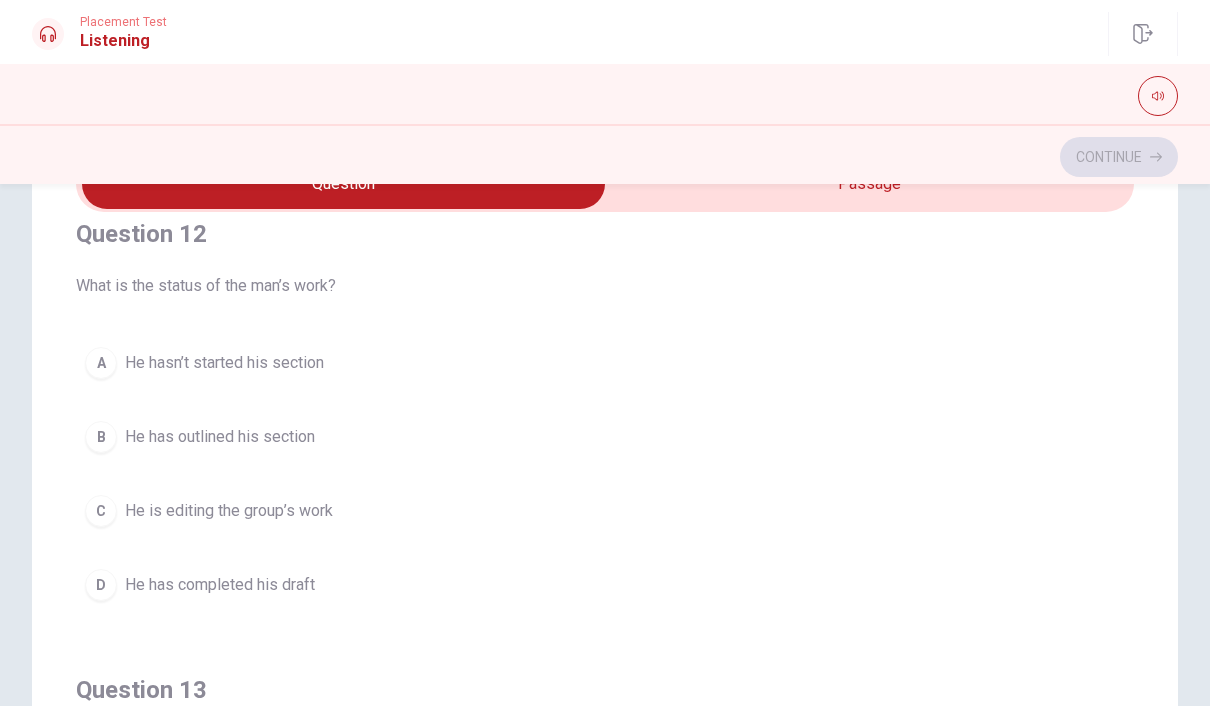 click on "B" at bounding box center [101, 437] 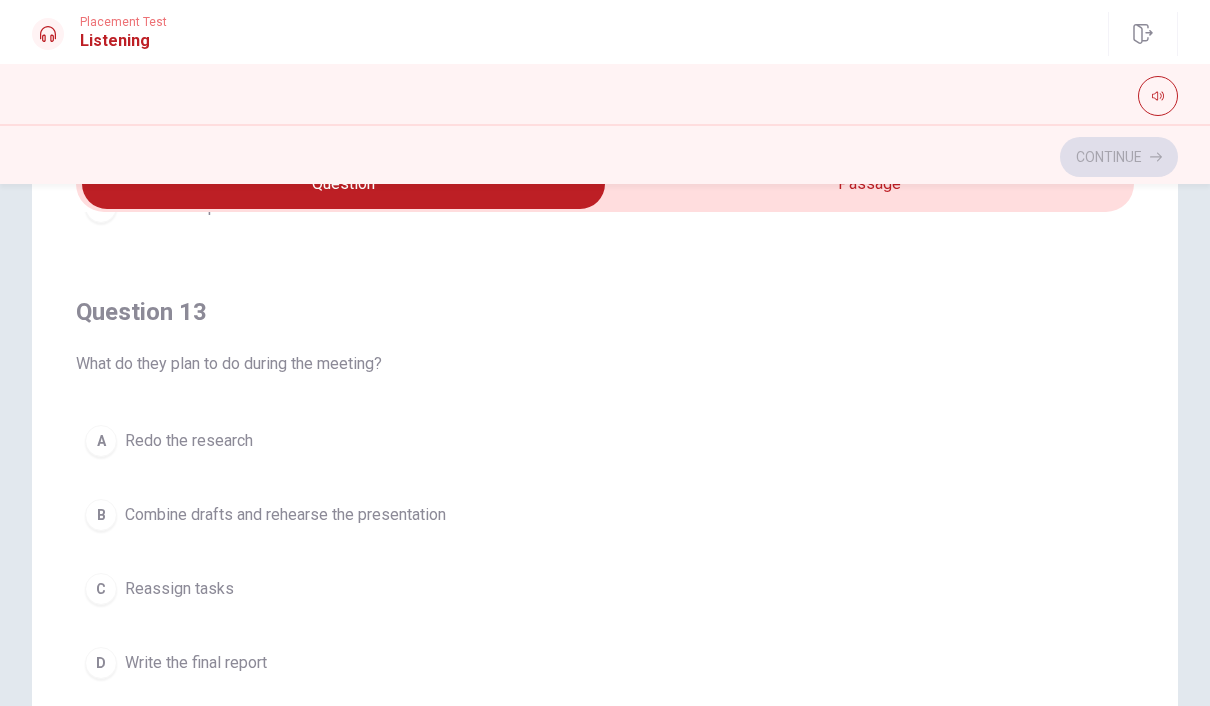 scroll, scrollTop: 983, scrollLeft: 0, axis: vertical 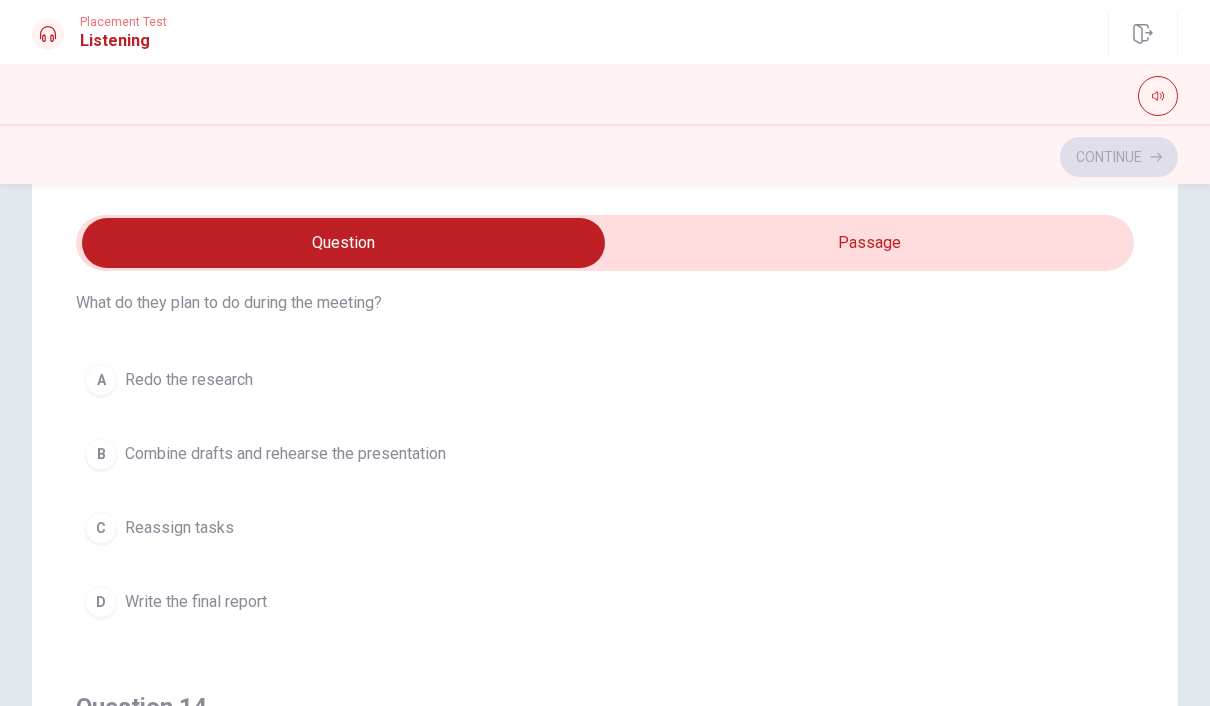 click on "B" at bounding box center [101, 454] 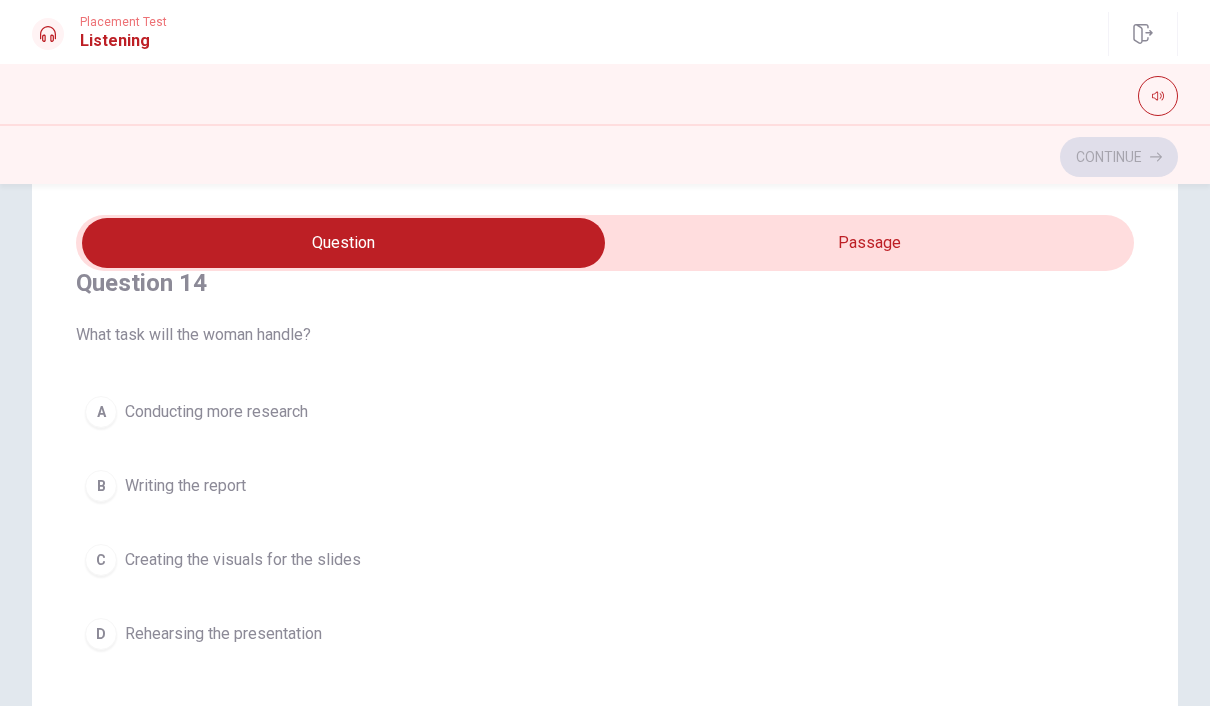 scroll, scrollTop: 1421, scrollLeft: 0, axis: vertical 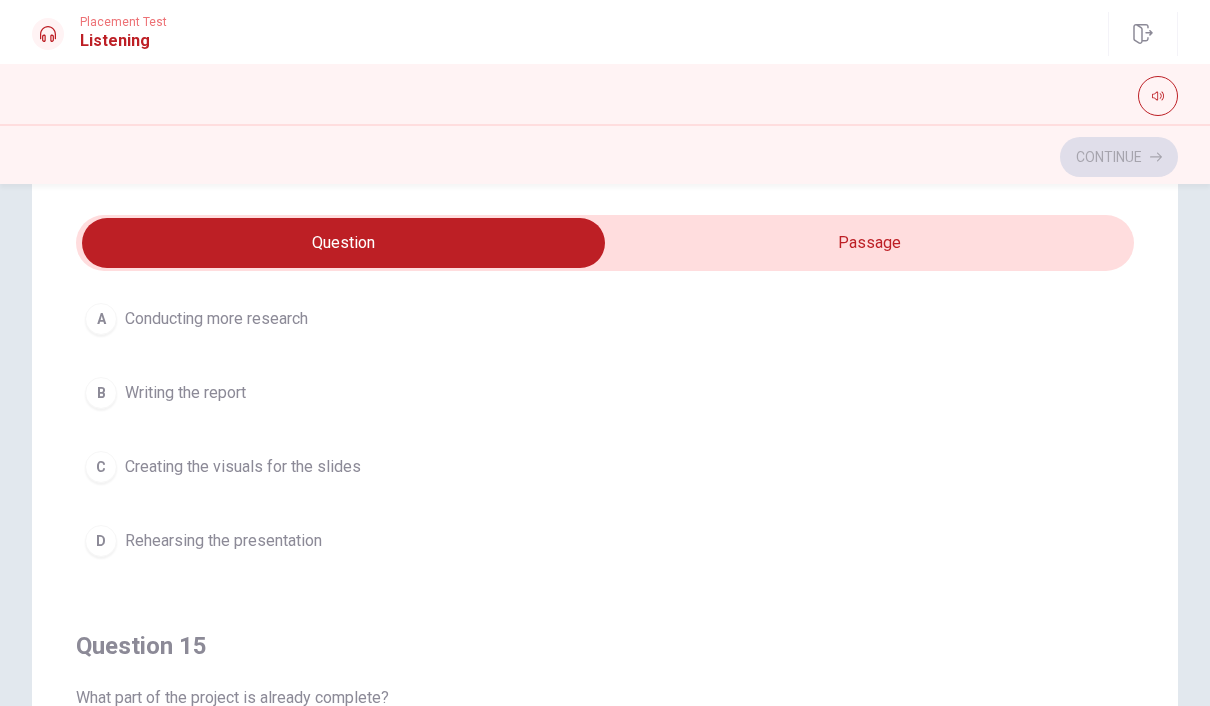 click on "B" at bounding box center [101, 393] 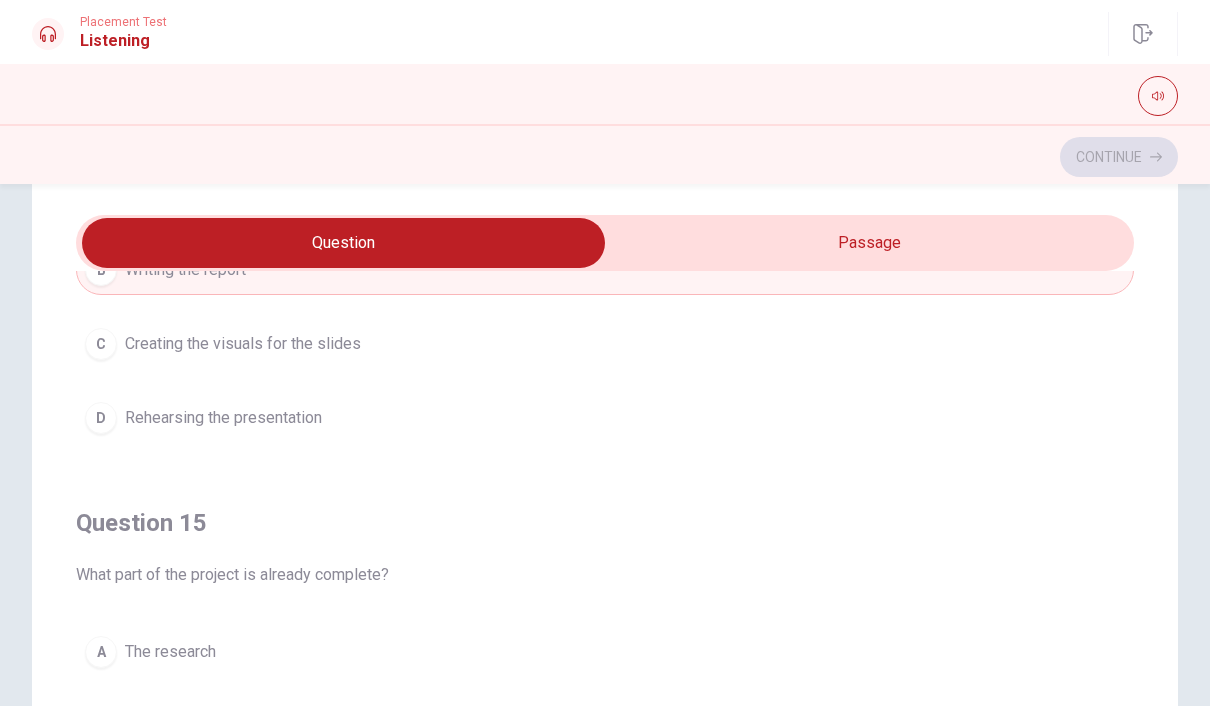 scroll, scrollTop: 1620, scrollLeft: 0, axis: vertical 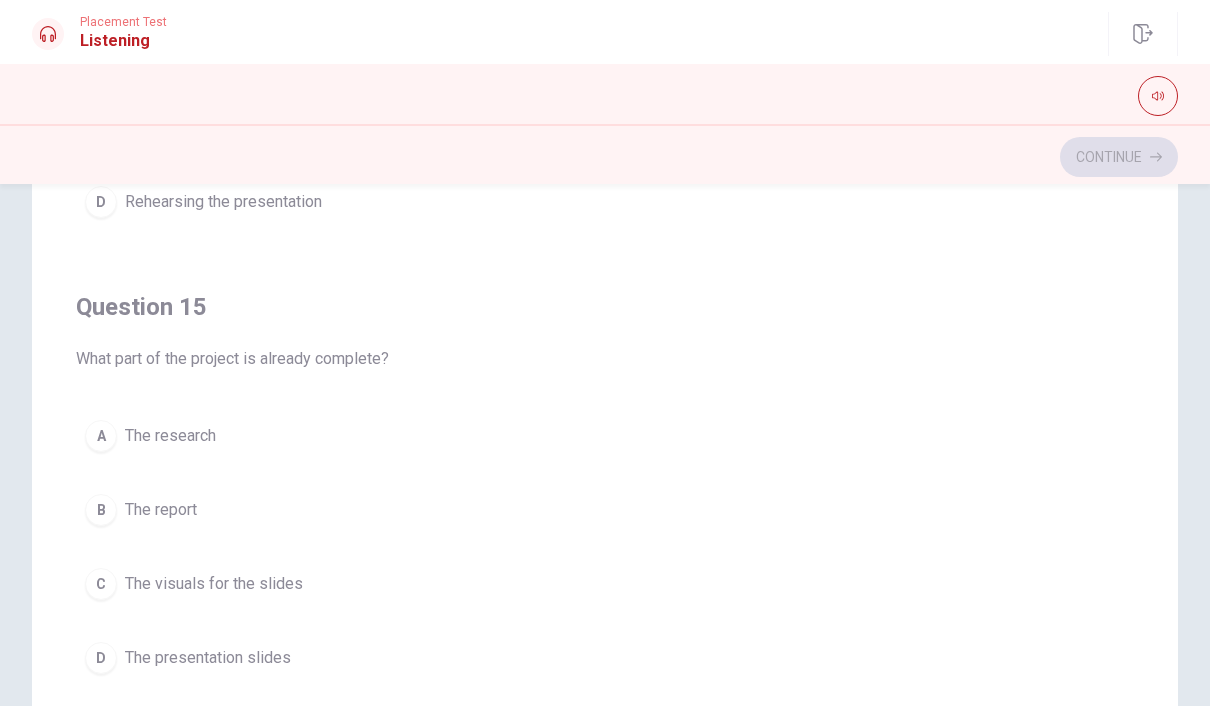 click on "A" at bounding box center [101, 436] 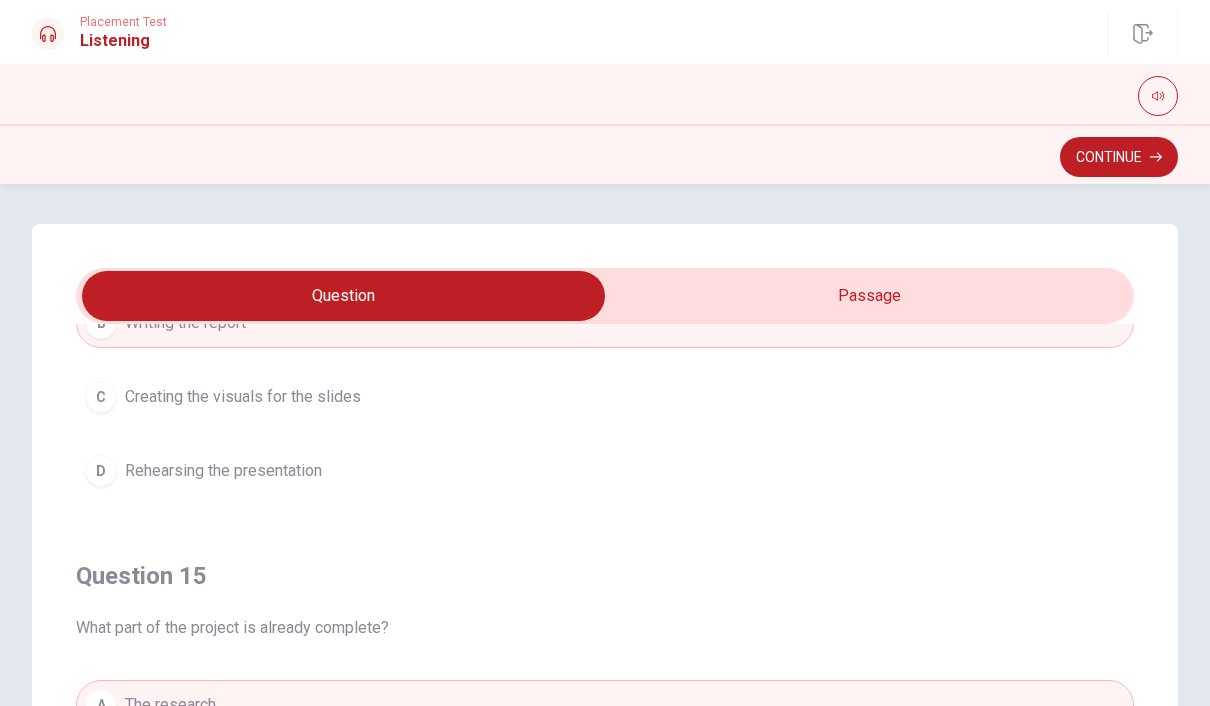 scroll, scrollTop: -1, scrollLeft: 0, axis: vertical 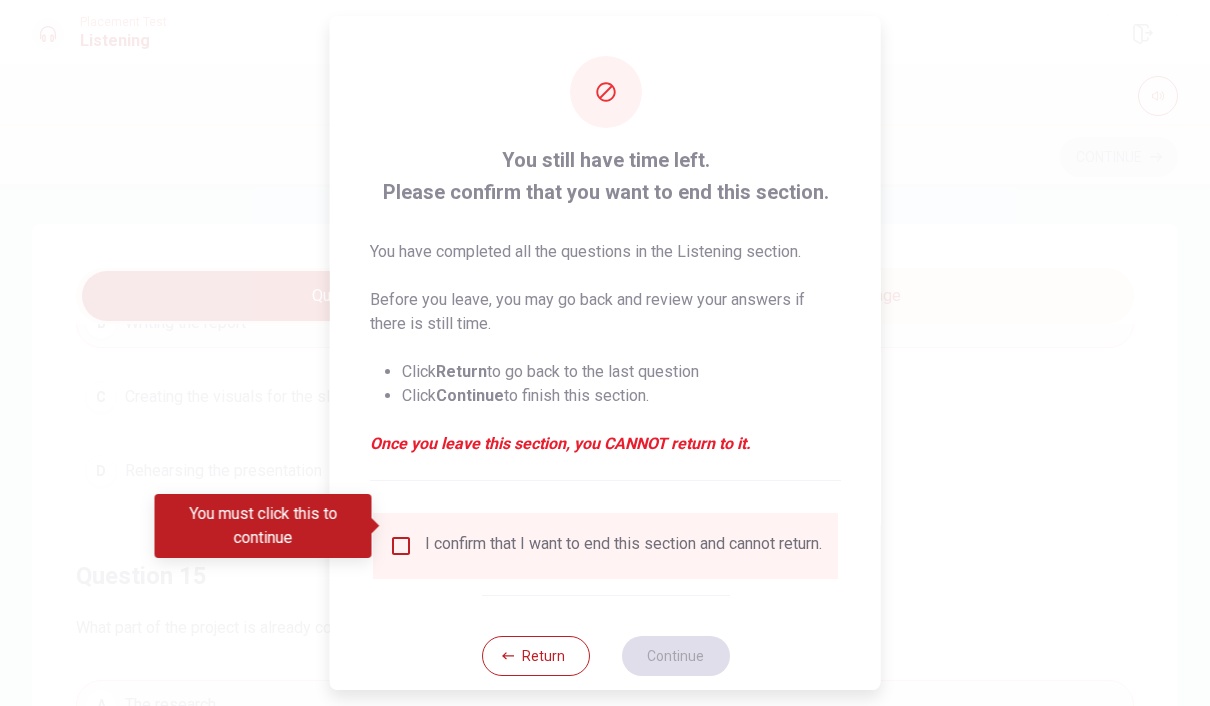 click at bounding box center [401, 546] 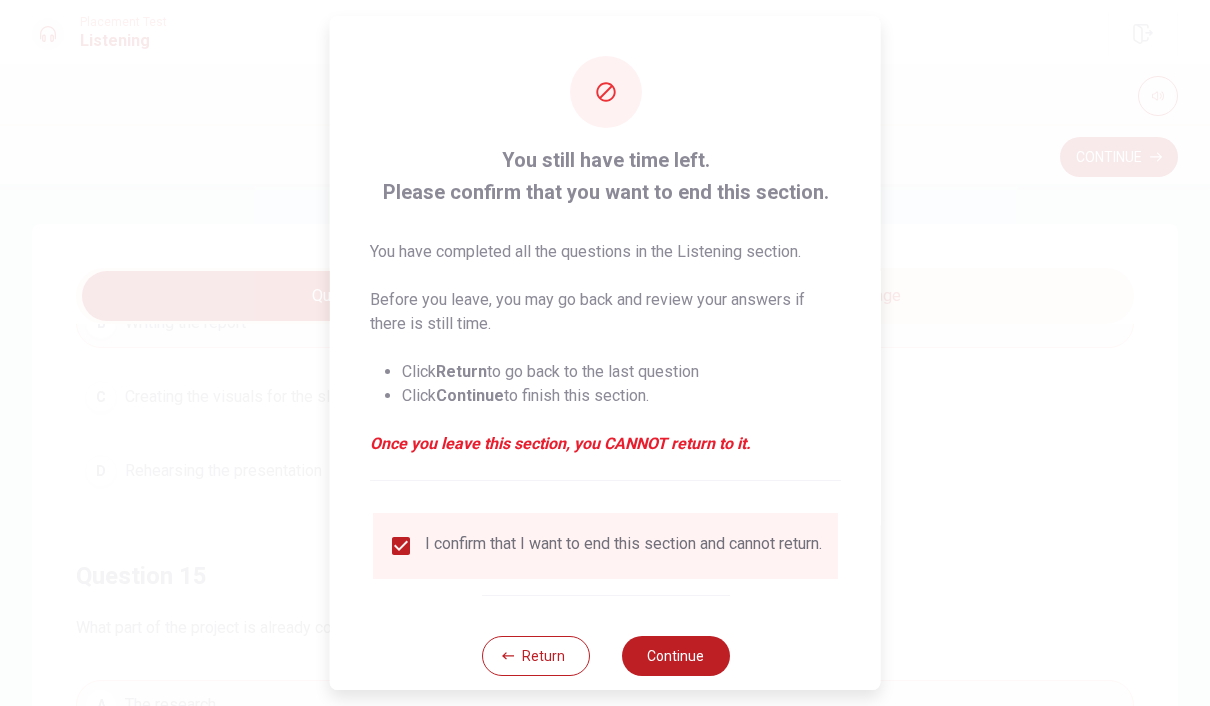 click on "Continue" at bounding box center [675, 656] 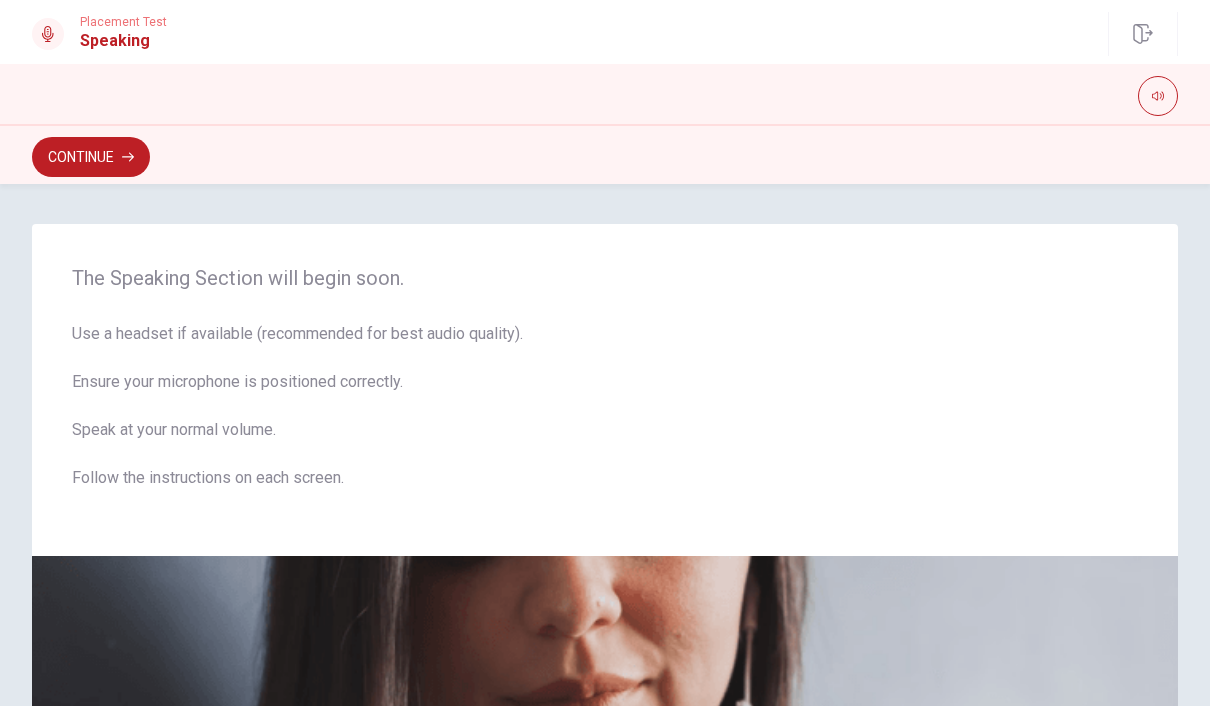 scroll, scrollTop: 0, scrollLeft: 0, axis: both 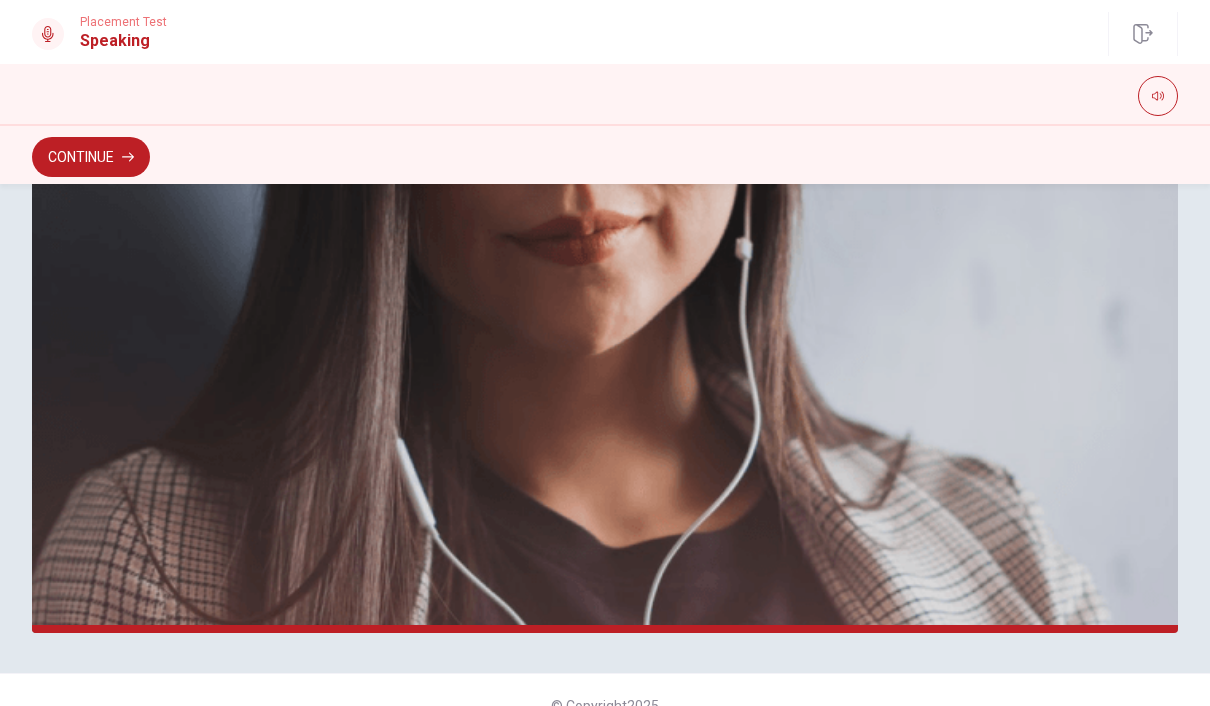 click on "Continue" at bounding box center [91, 157] 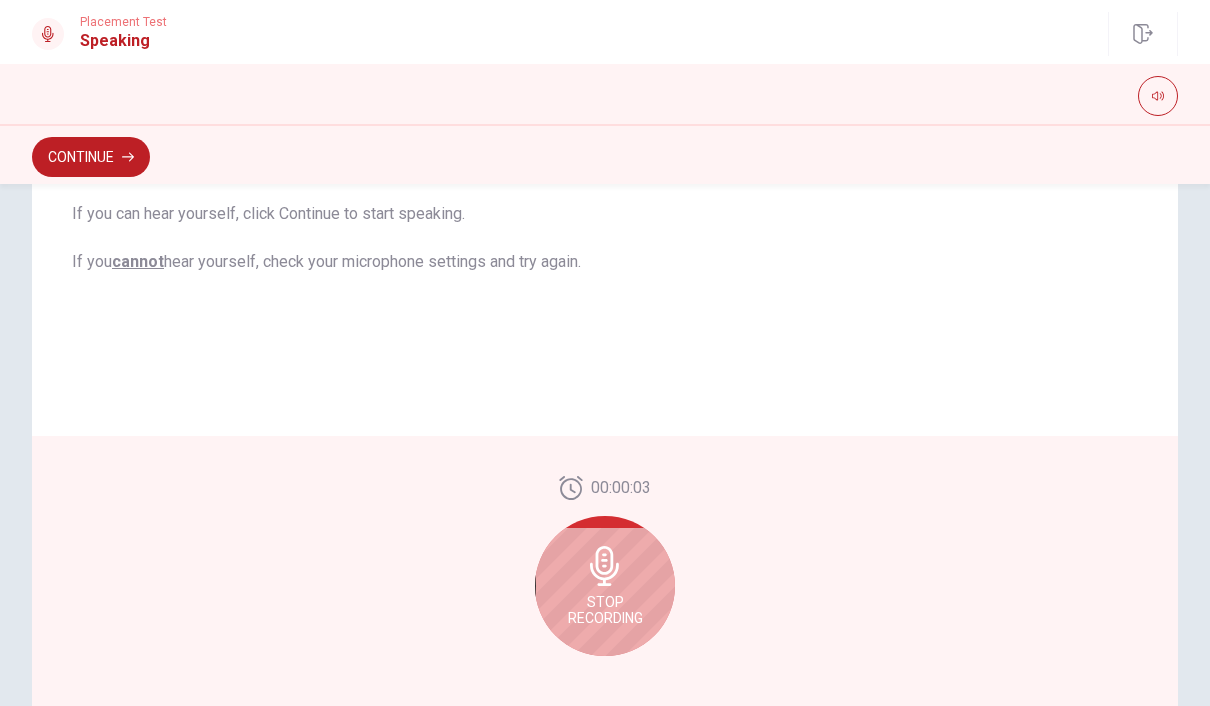 scroll, scrollTop: 405, scrollLeft: 0, axis: vertical 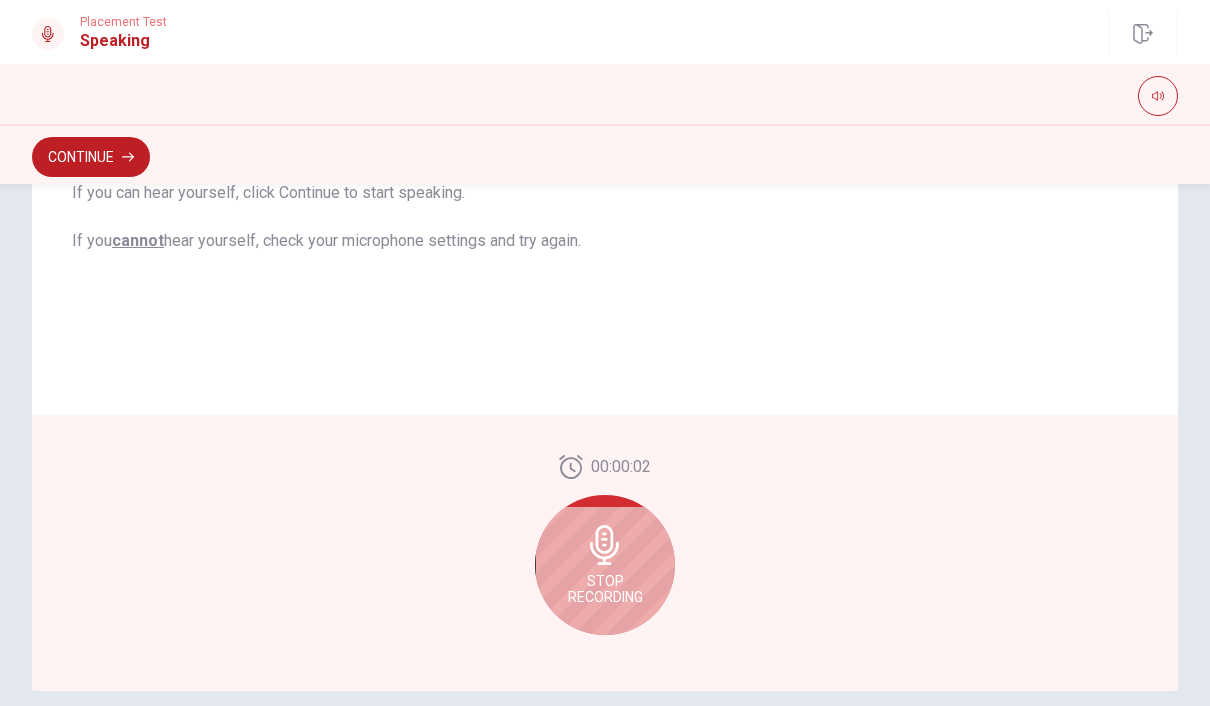 click 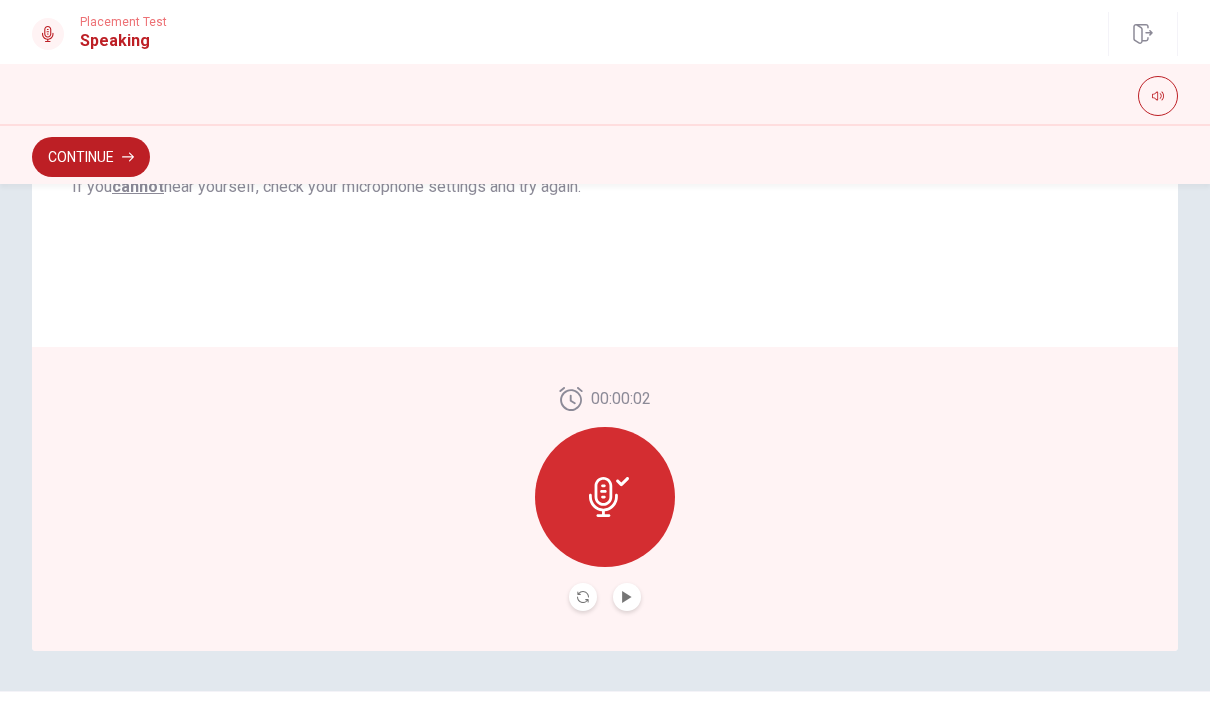 scroll, scrollTop: 450, scrollLeft: 0, axis: vertical 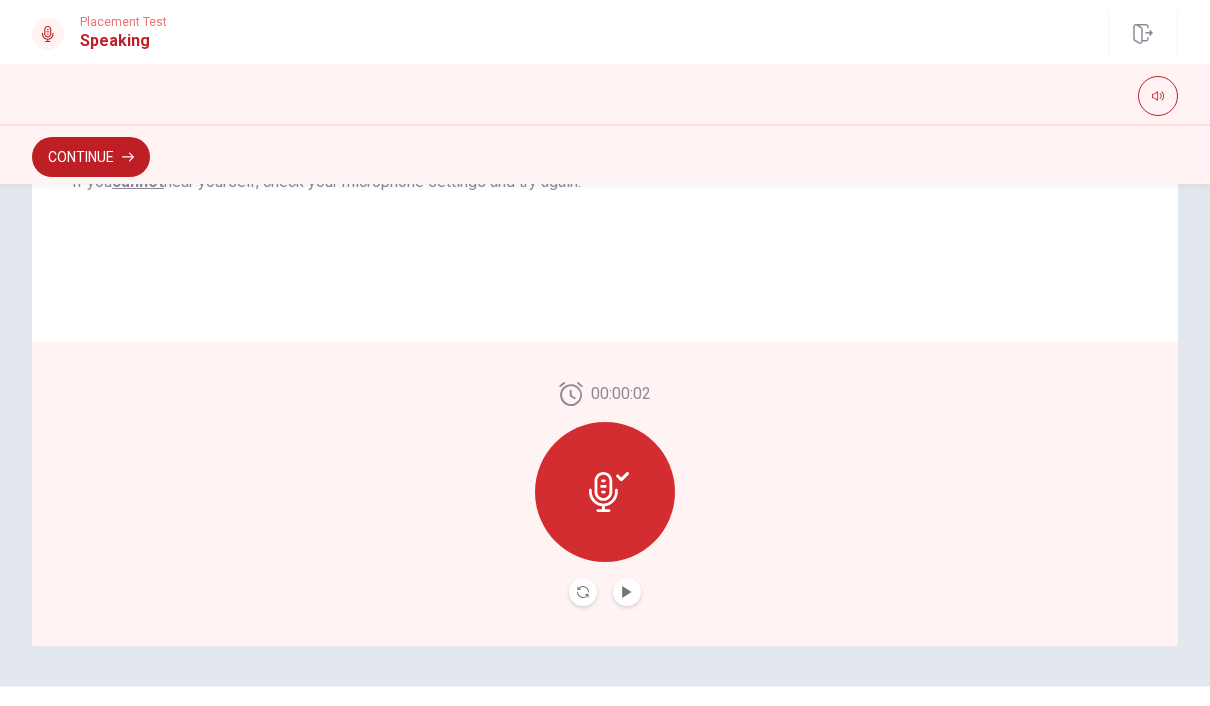 click at bounding box center [627, 592] 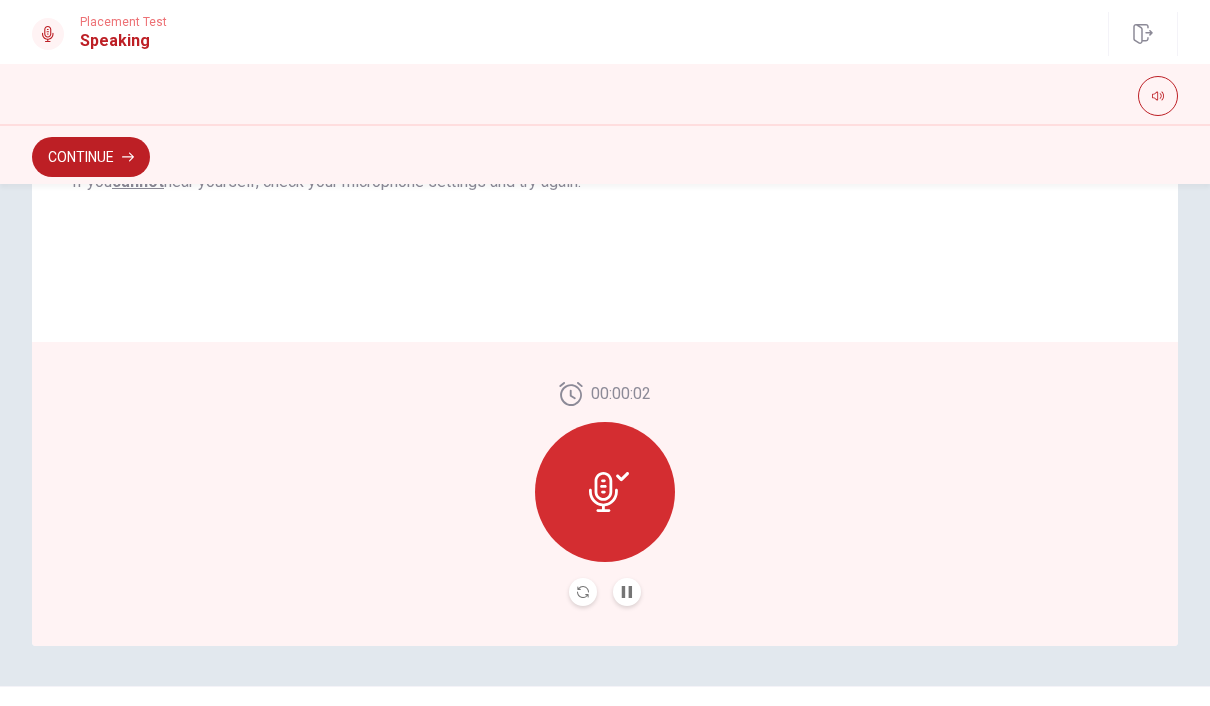 click 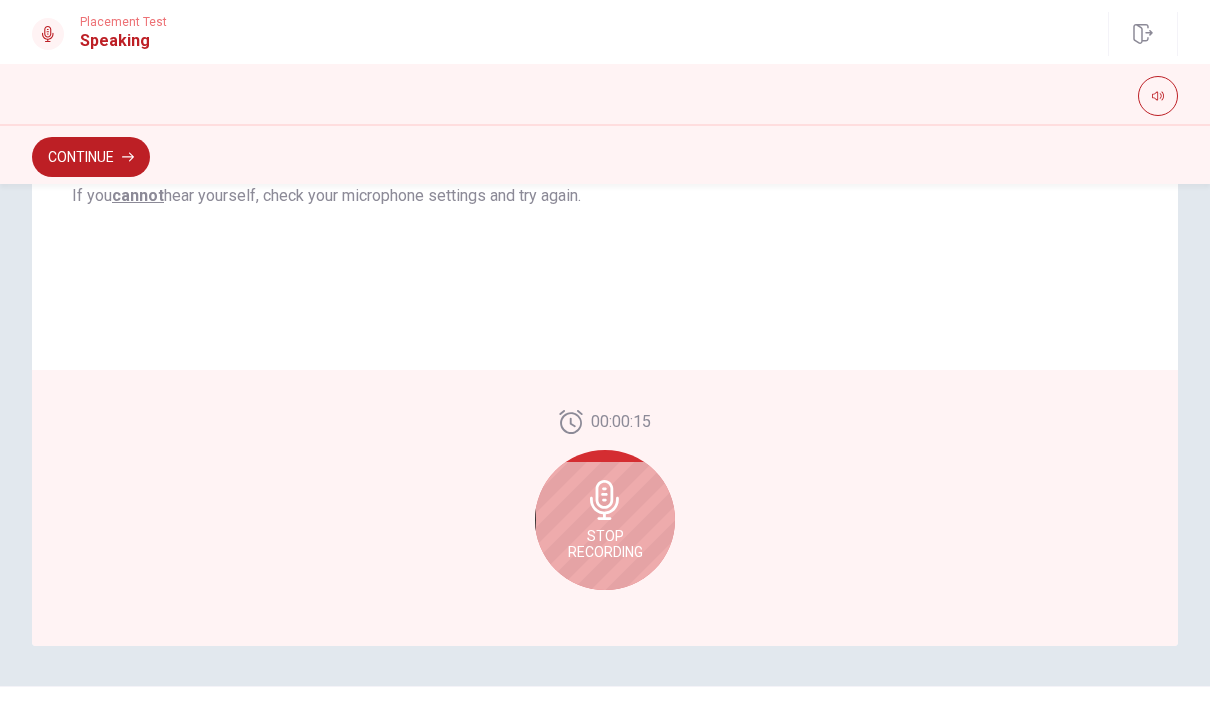 click on "Stop   Recording" at bounding box center [605, 520] 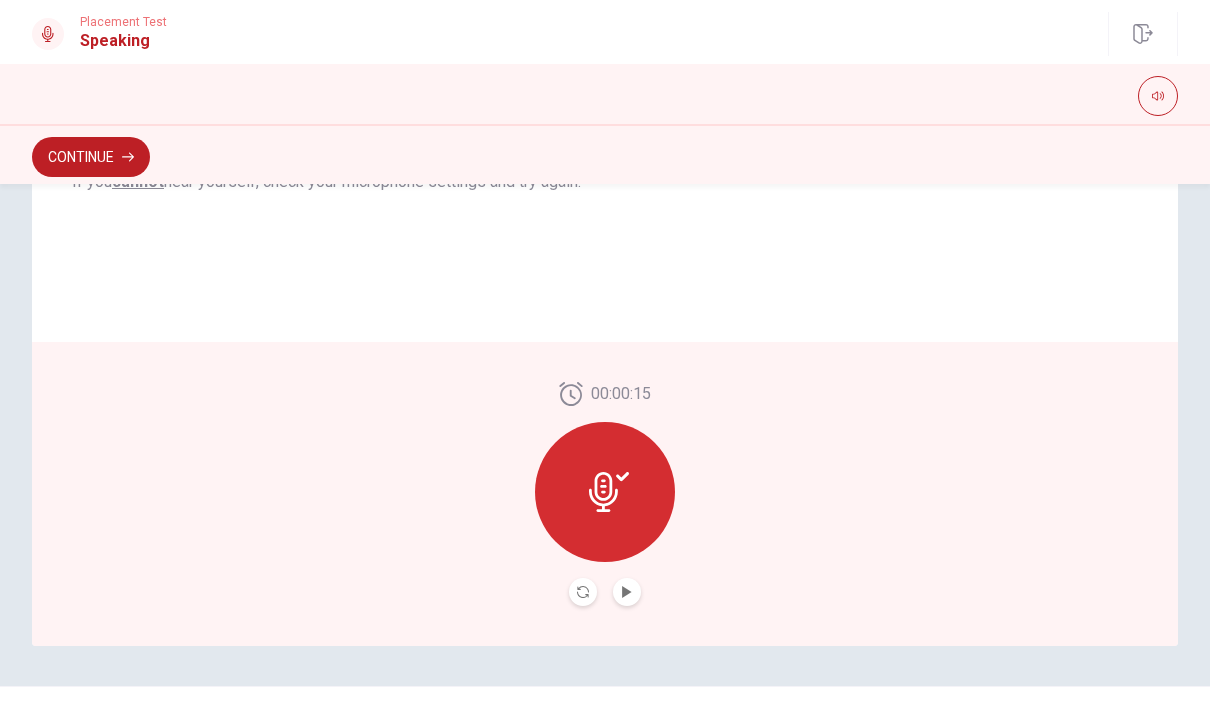 click 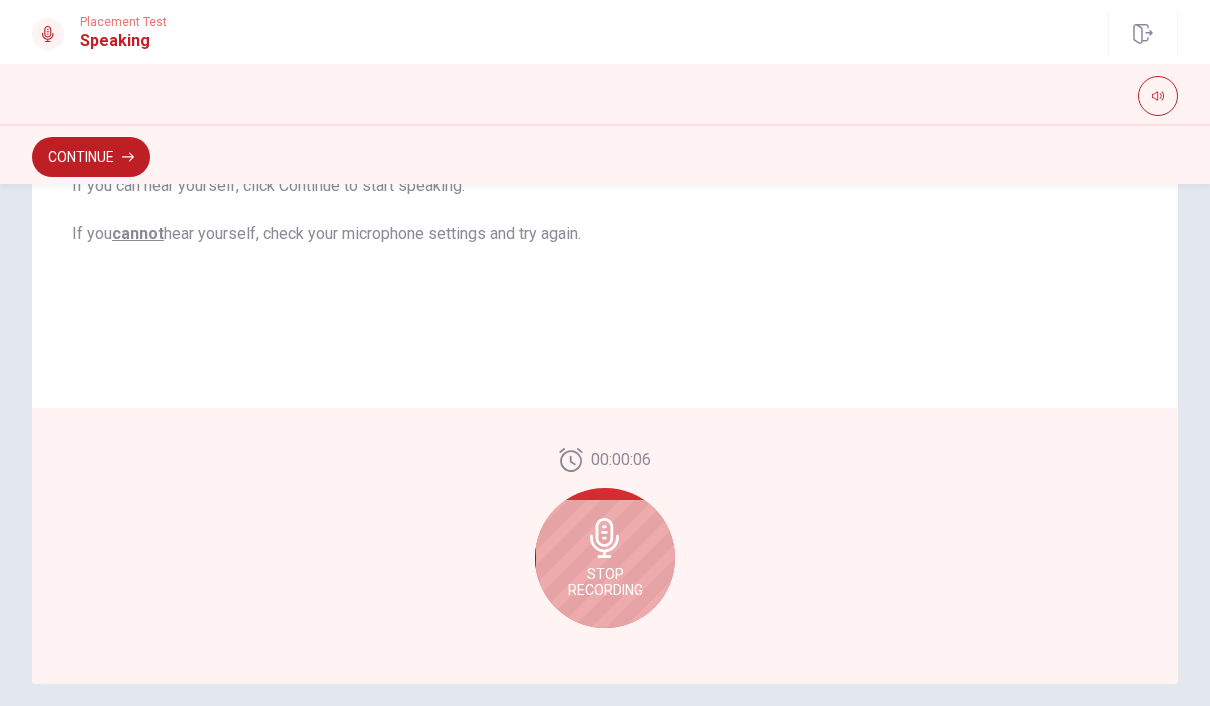 scroll, scrollTop: 416, scrollLeft: 0, axis: vertical 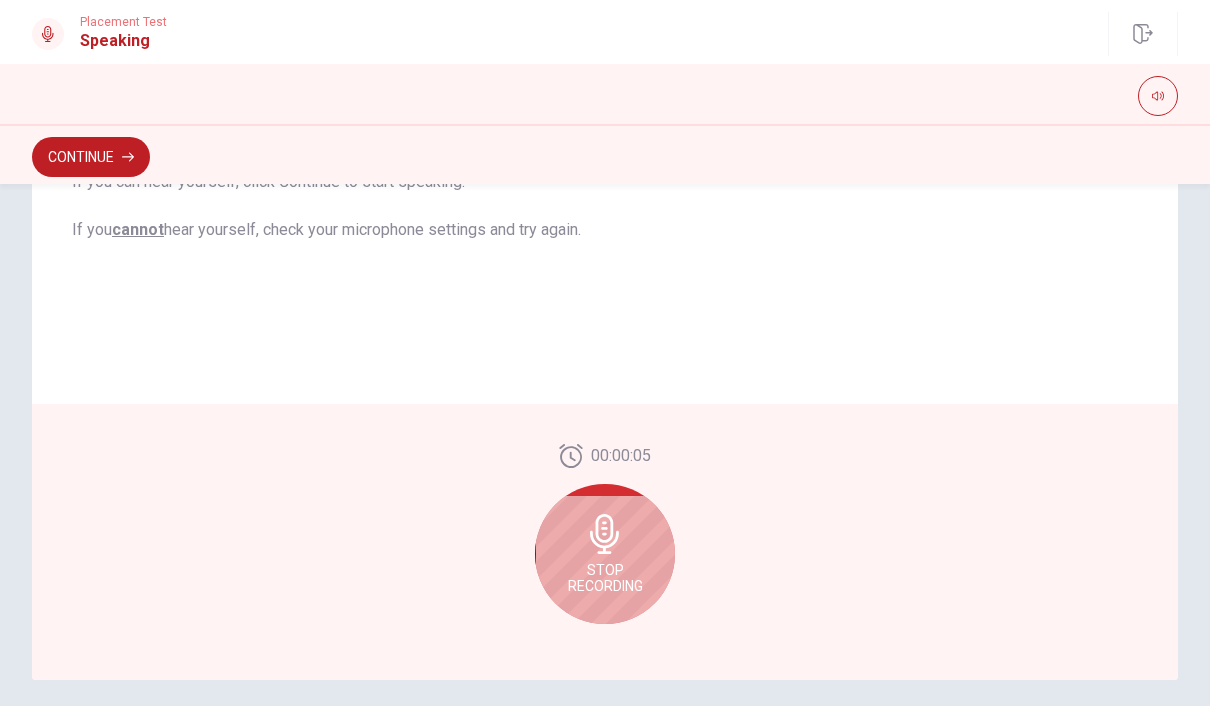 click on "Stop   Recording" at bounding box center [605, 554] 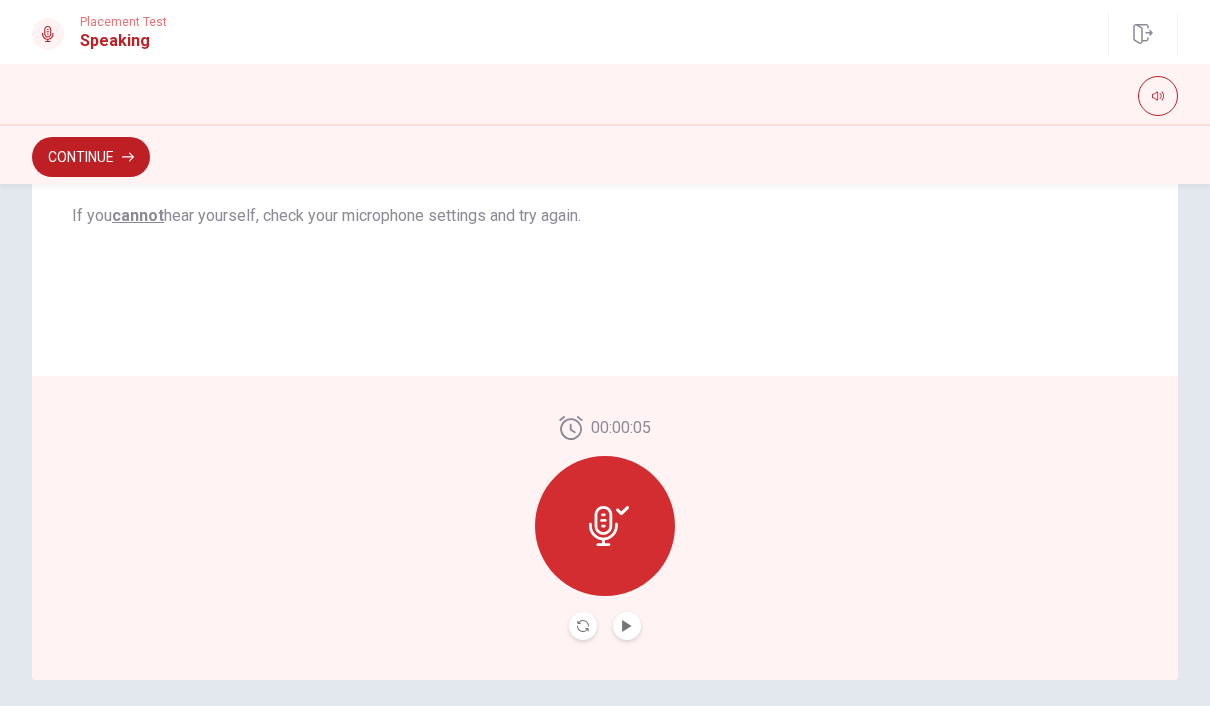 click at bounding box center [627, 626] 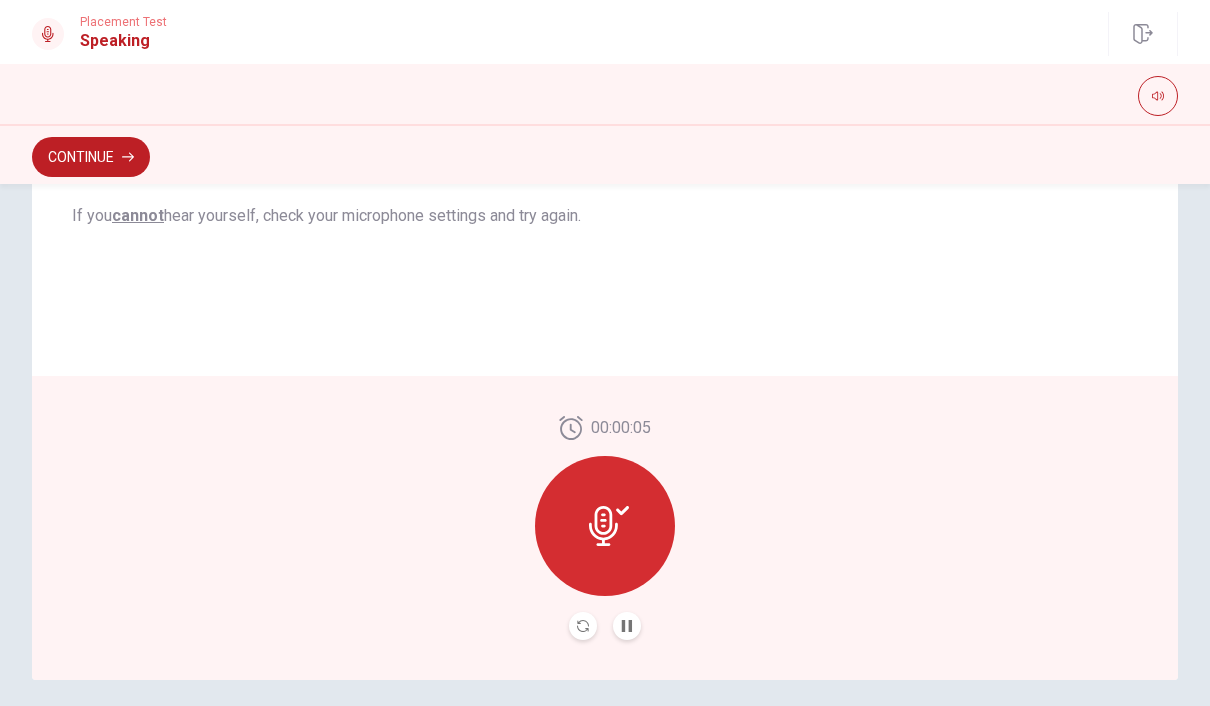 click on "Continue" at bounding box center (91, 157) 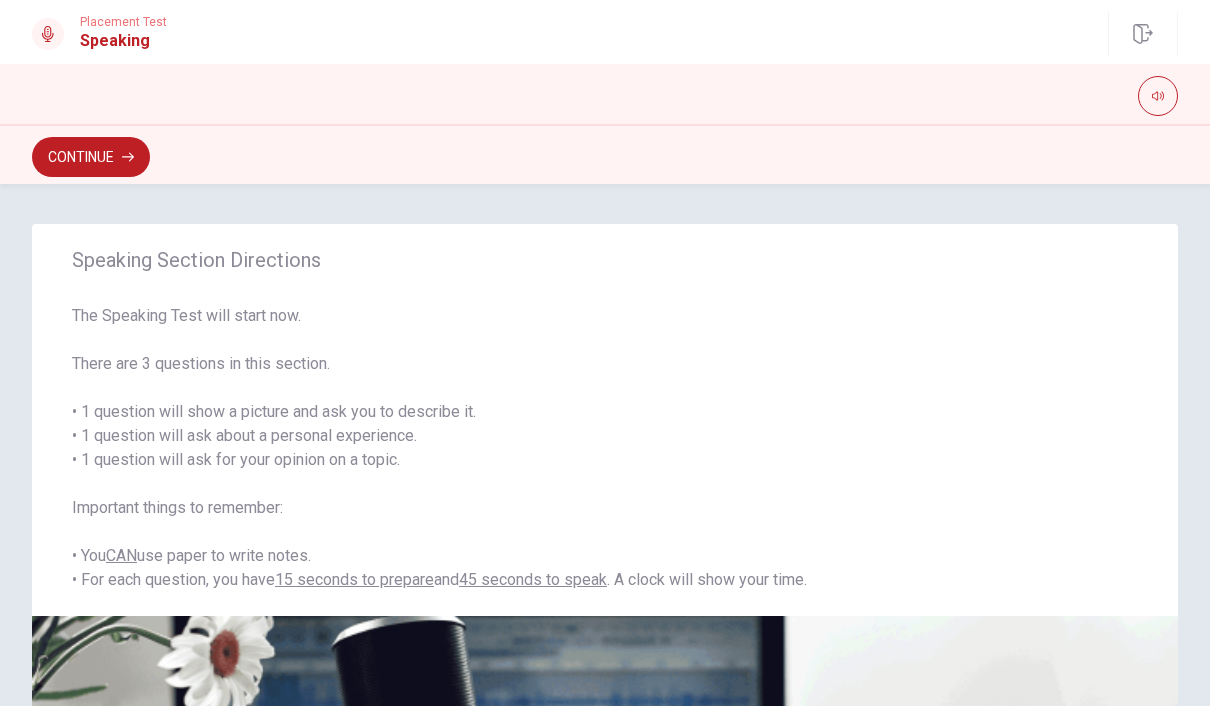 scroll, scrollTop: 0, scrollLeft: 0, axis: both 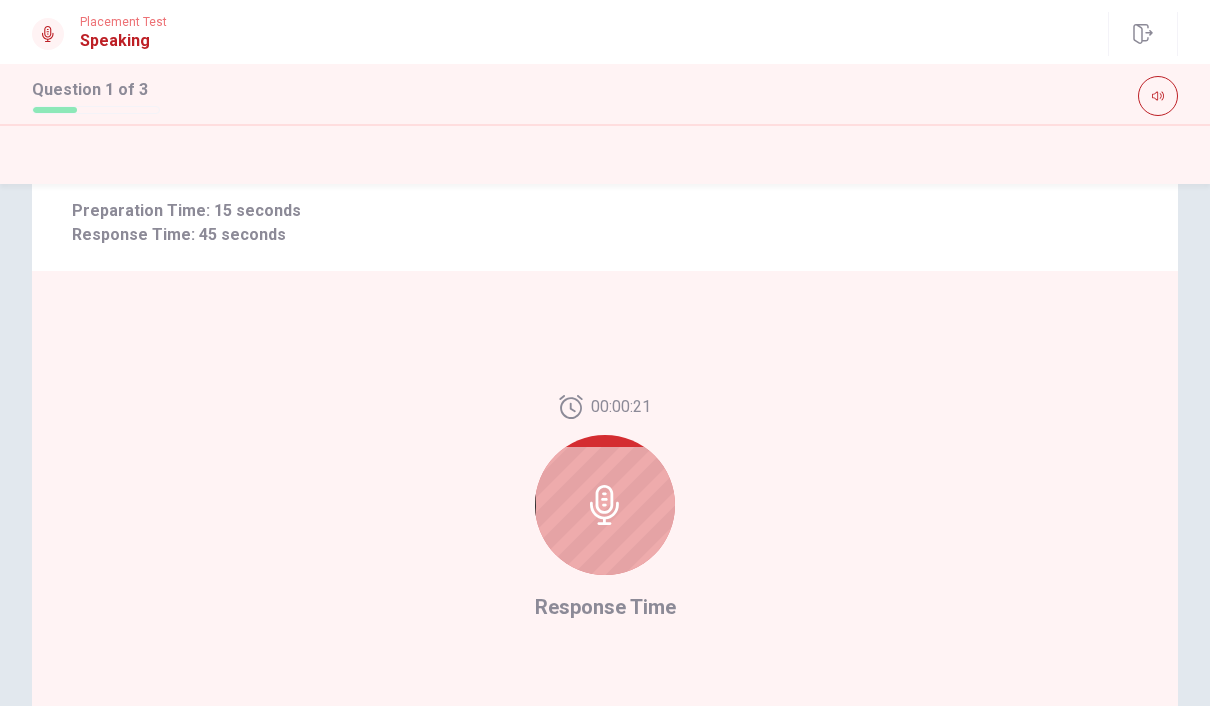 click 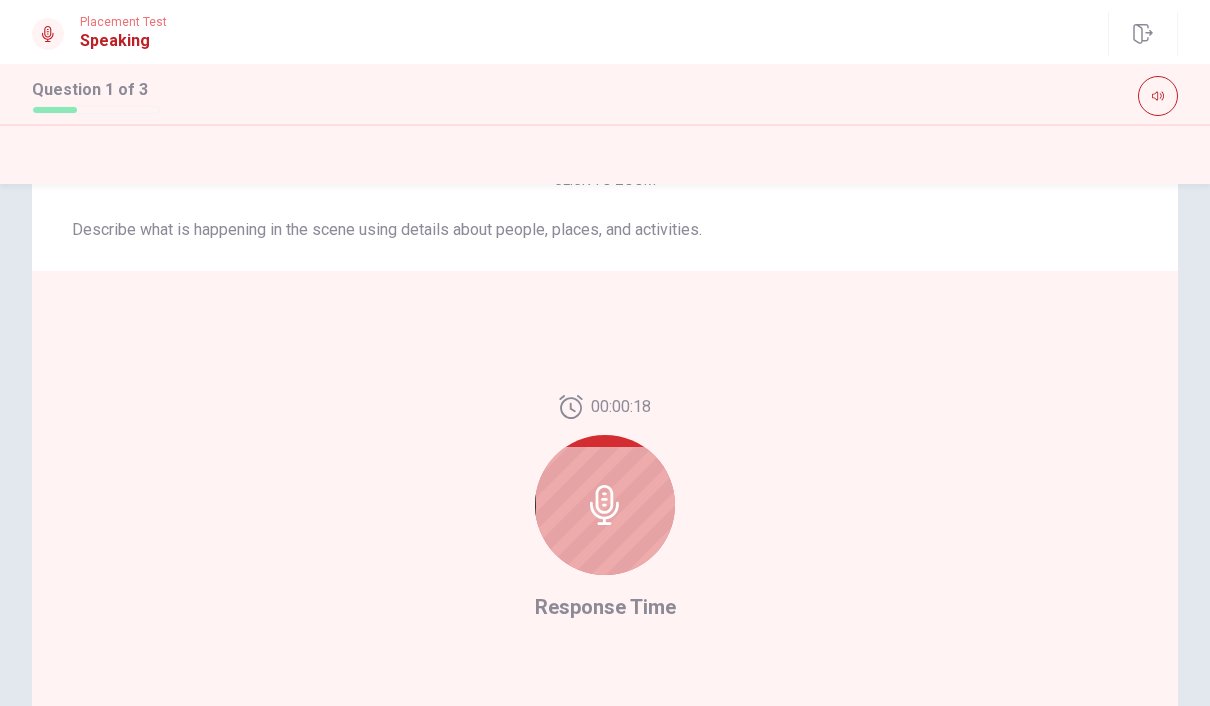 scroll, scrollTop: -68, scrollLeft: 0, axis: vertical 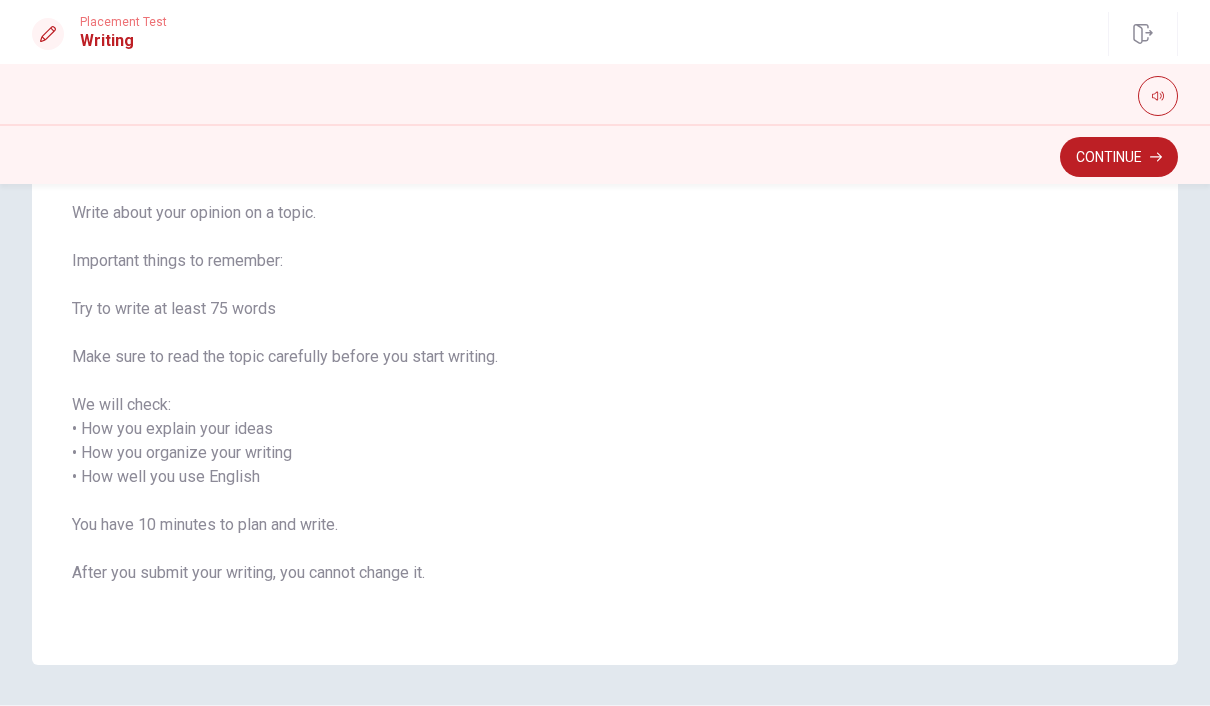 click on "Continue" at bounding box center [1119, 157] 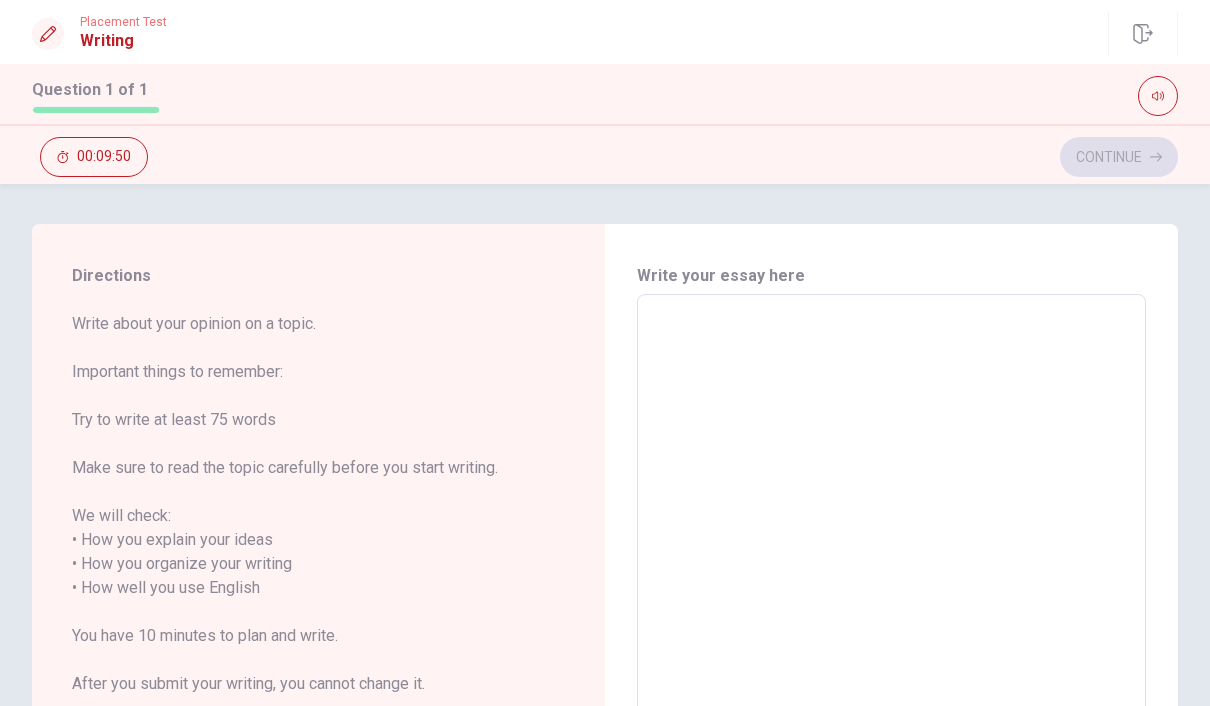 scroll, scrollTop: 0, scrollLeft: 0, axis: both 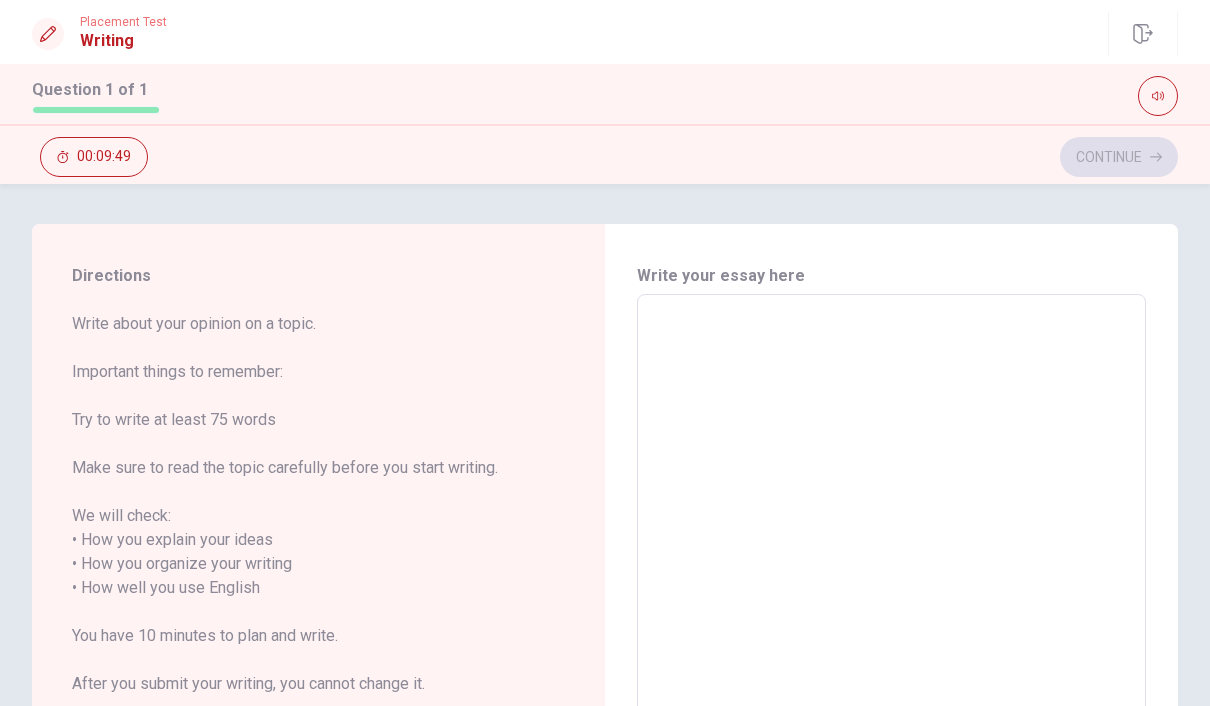 click at bounding box center [891, 588] 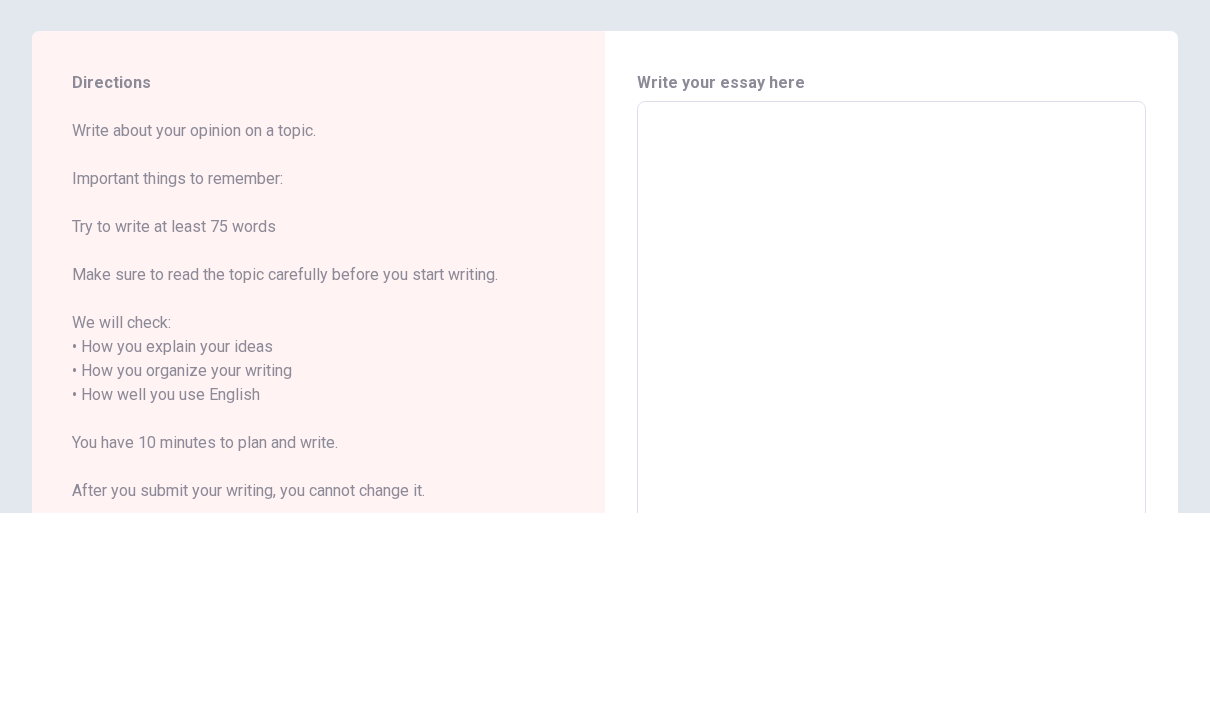 scroll, scrollTop: 0, scrollLeft: 0, axis: both 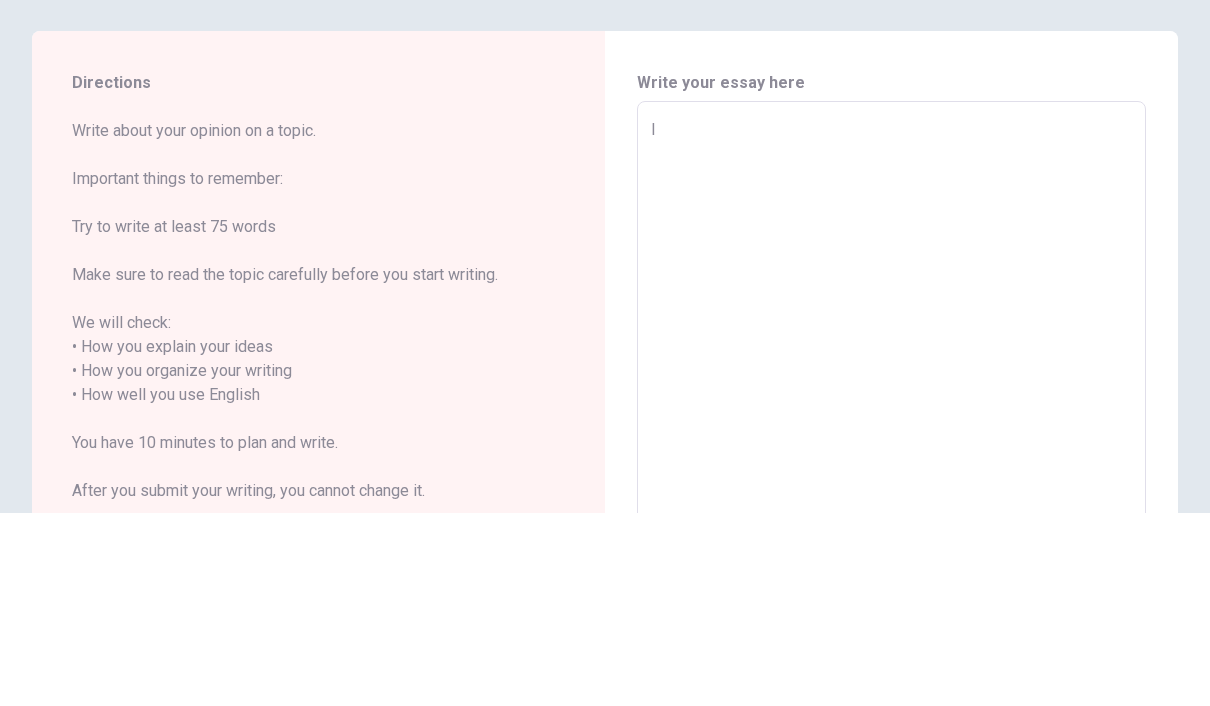 type on "x" 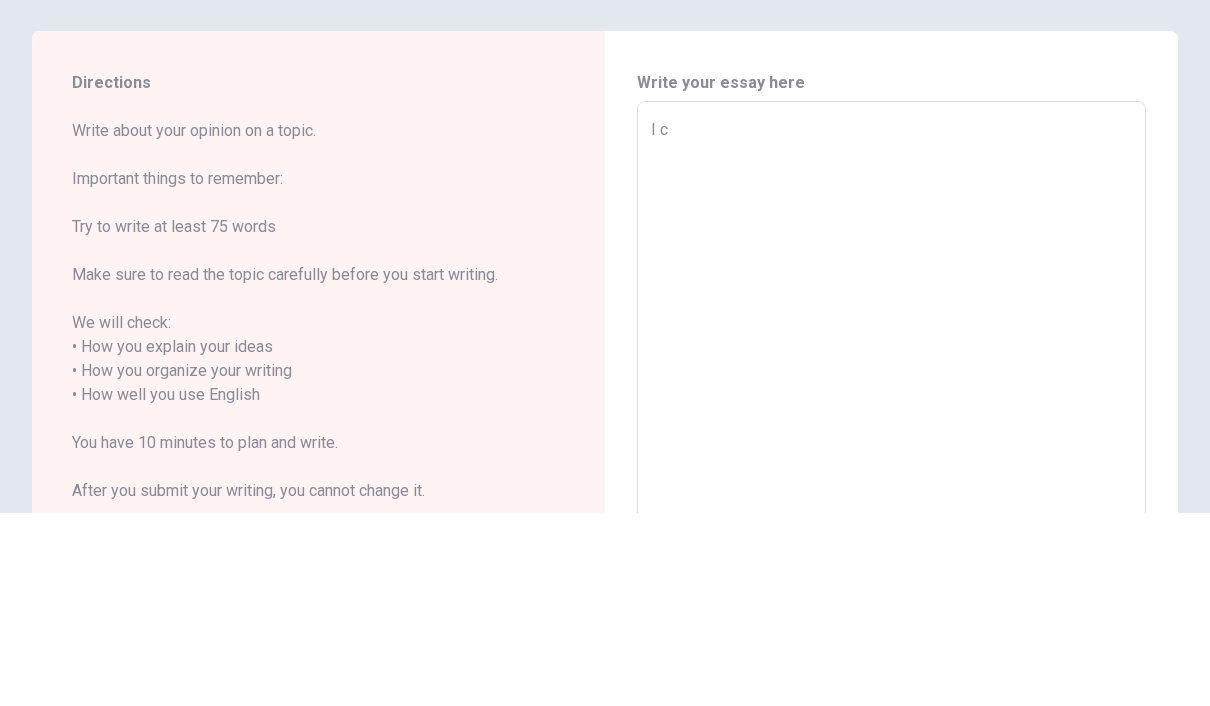 type on "x" 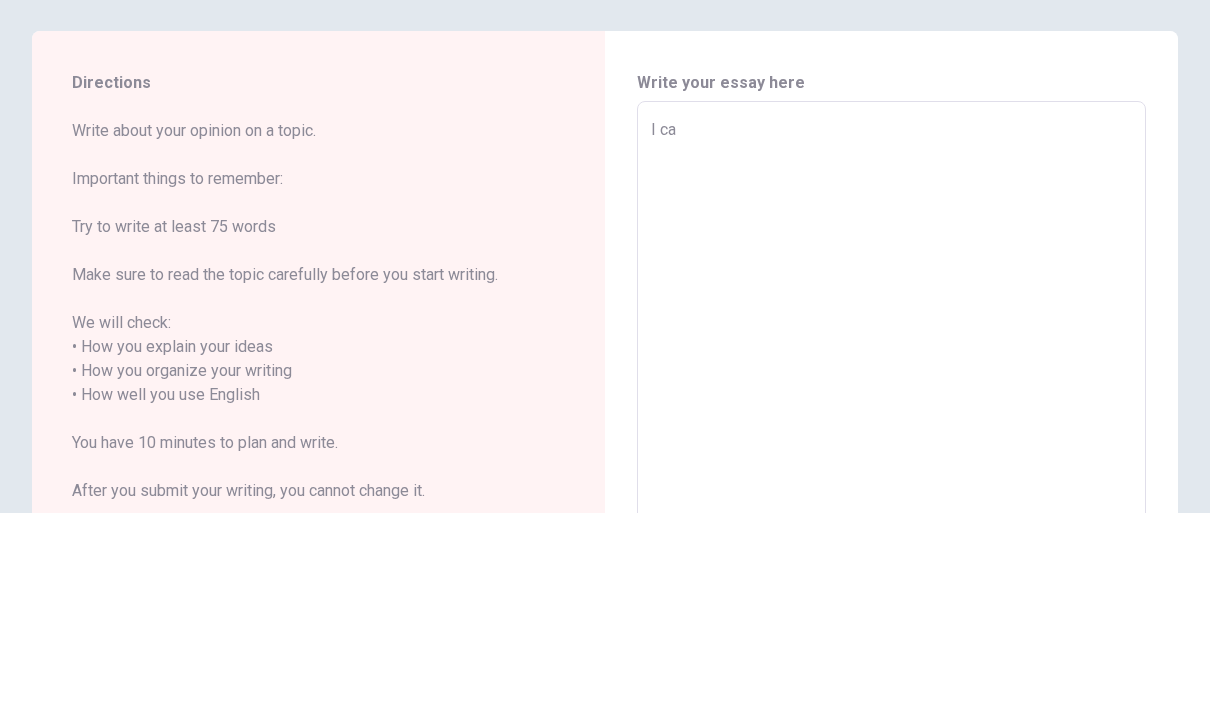 type on "x" 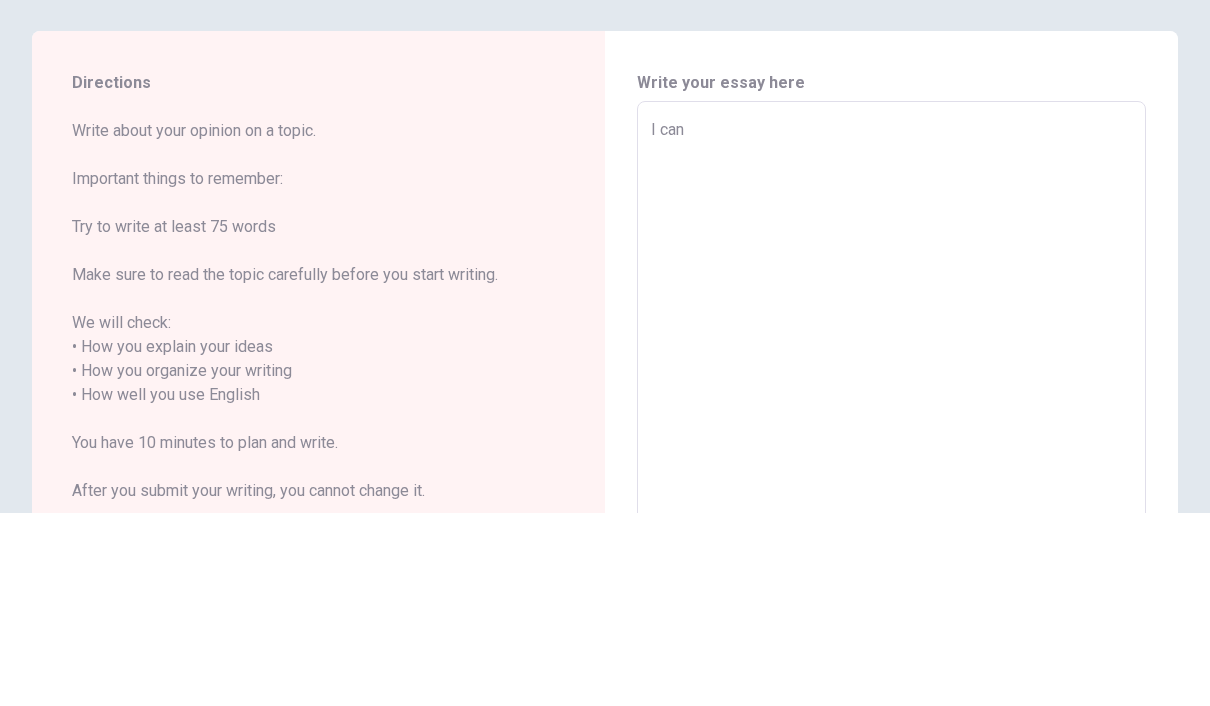 type on "x" 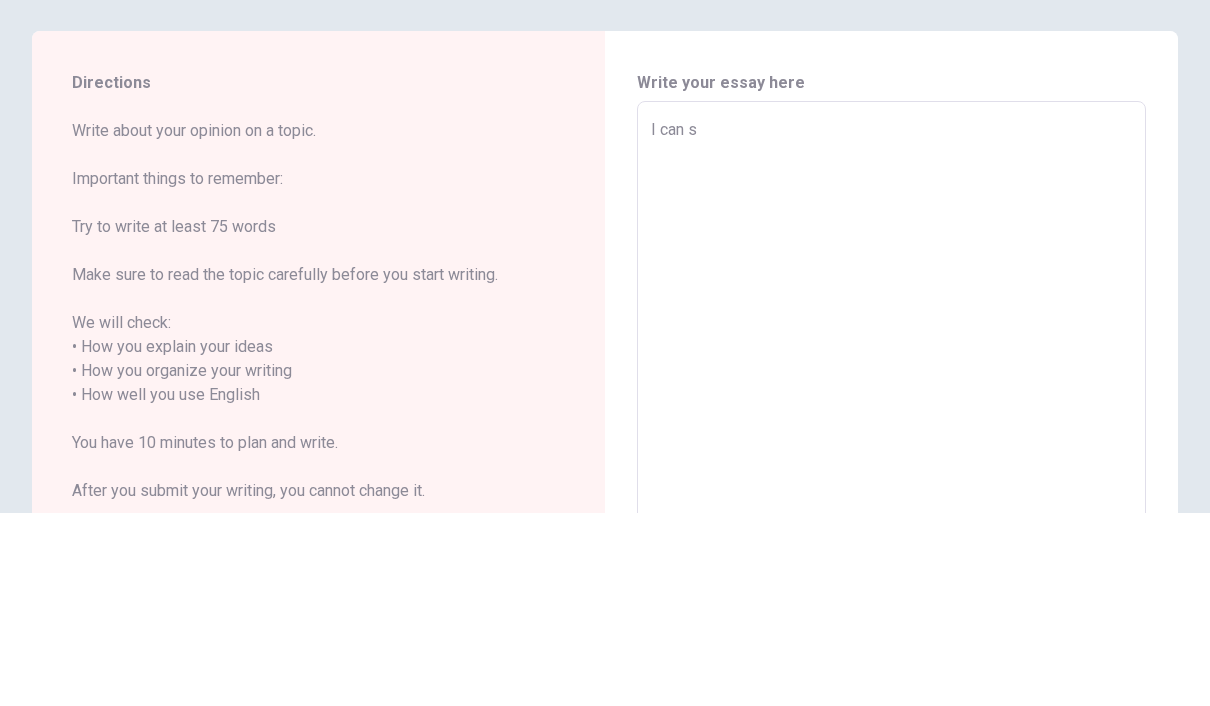 type on "x" 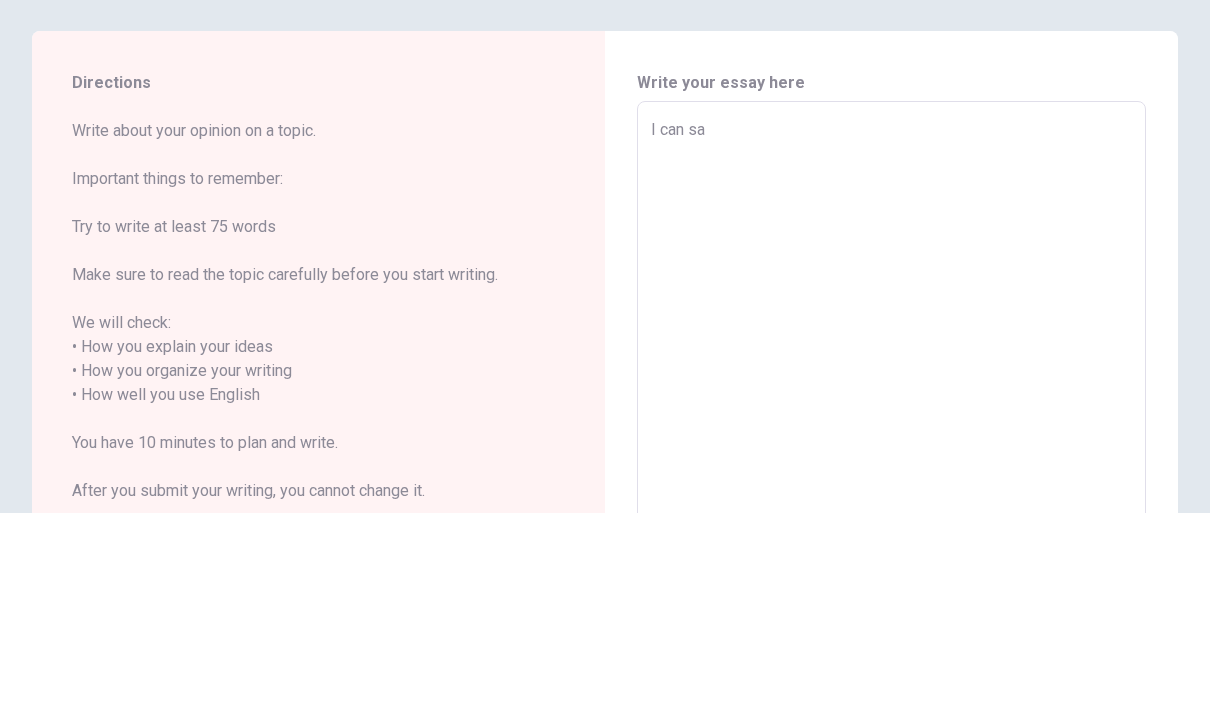 type on "x" 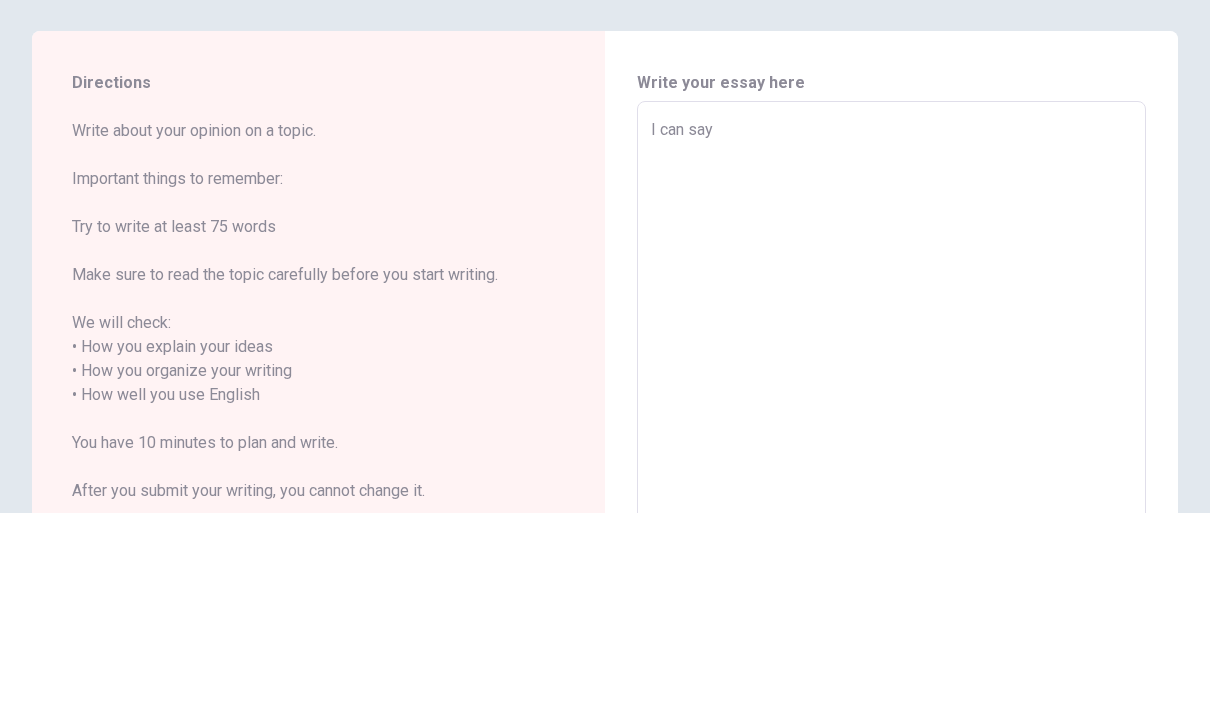 type on "x" 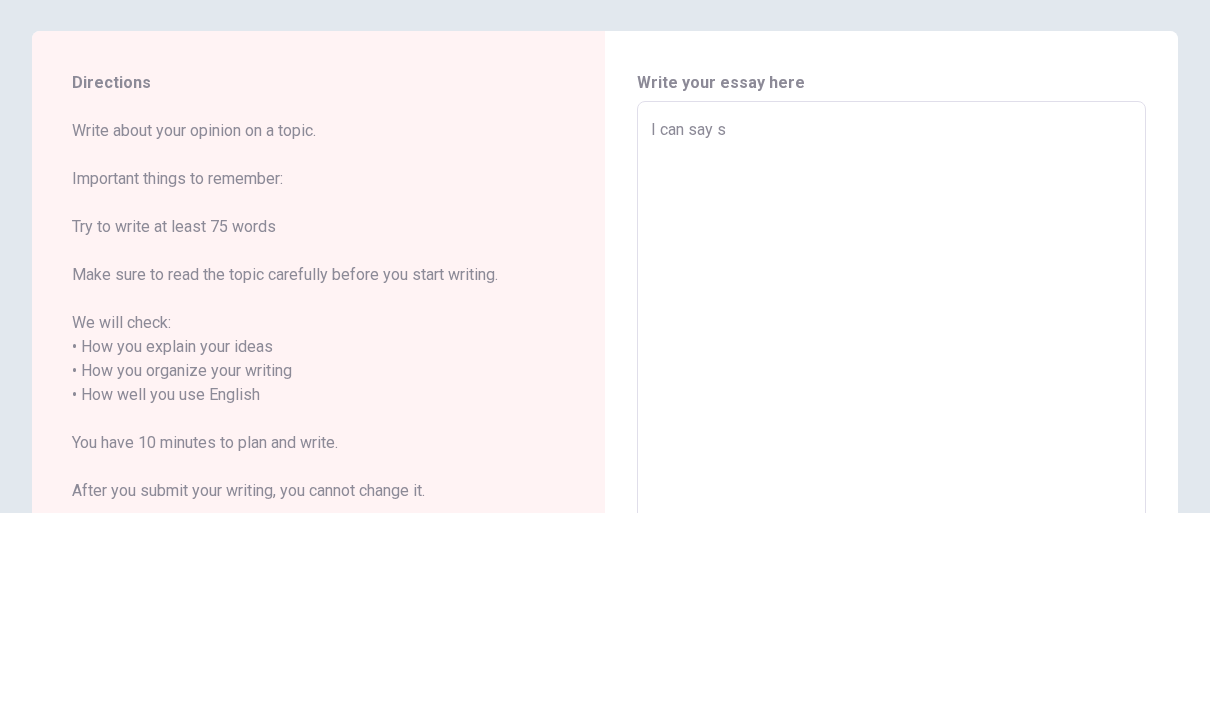 type on "x" 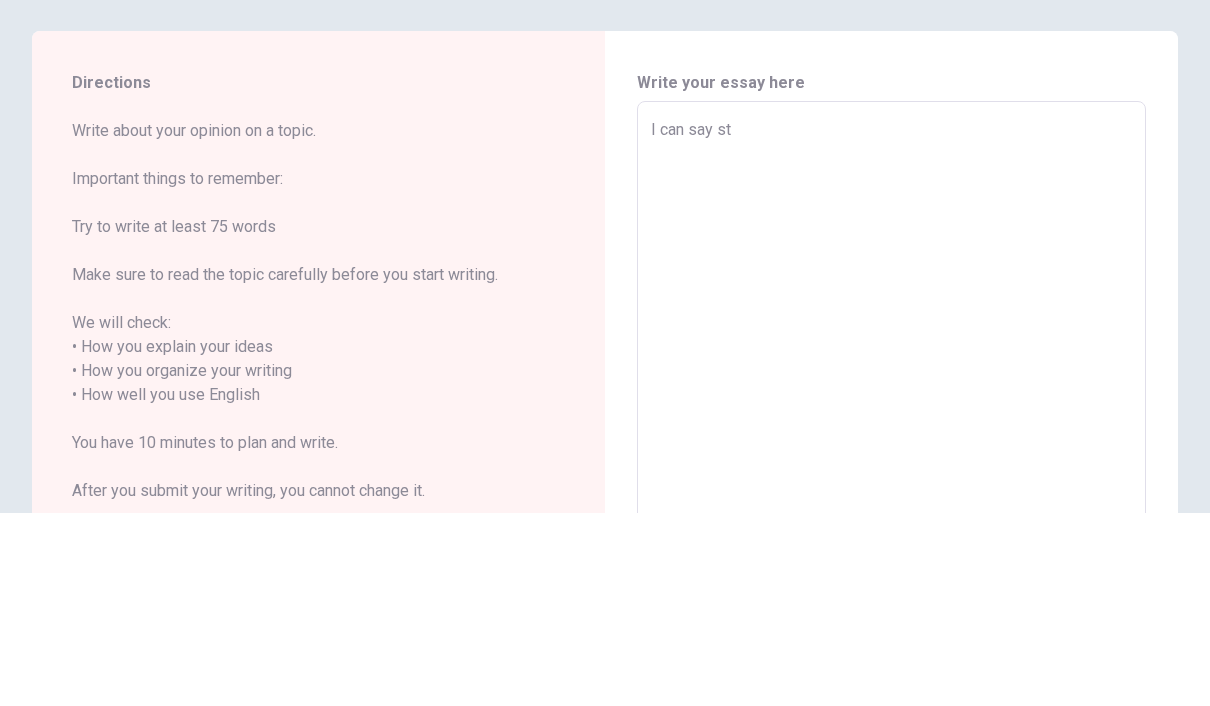 type on "x" 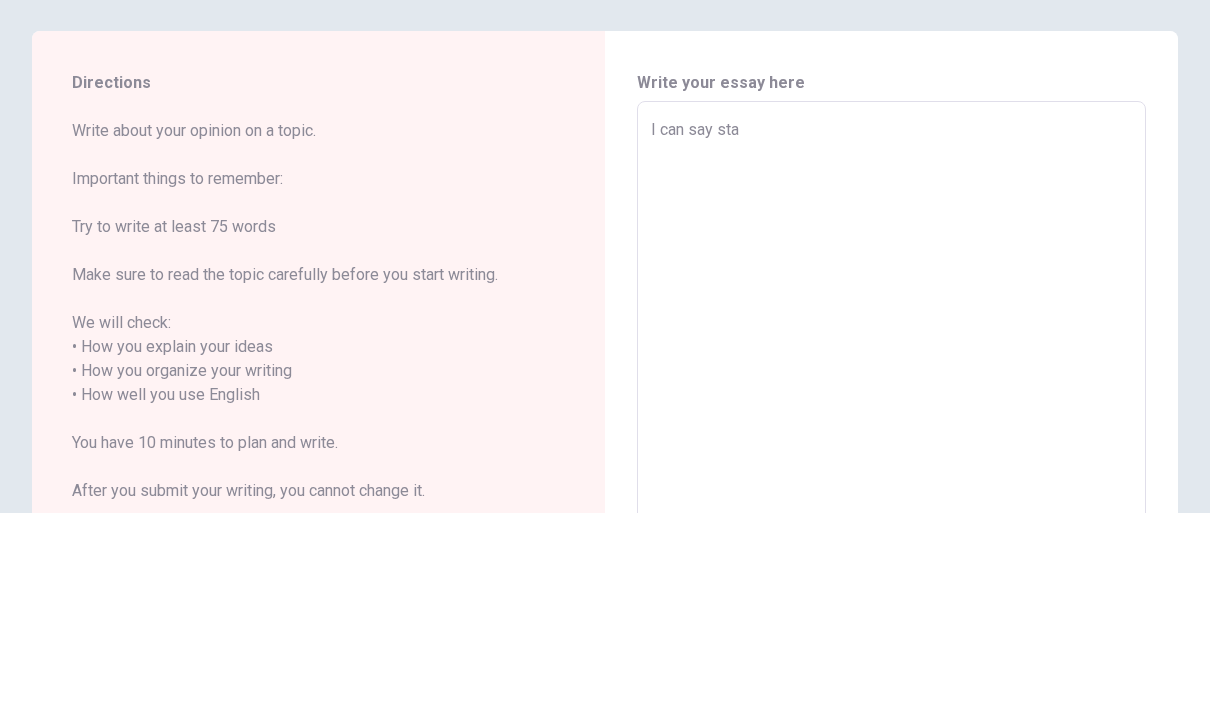 type on "x" 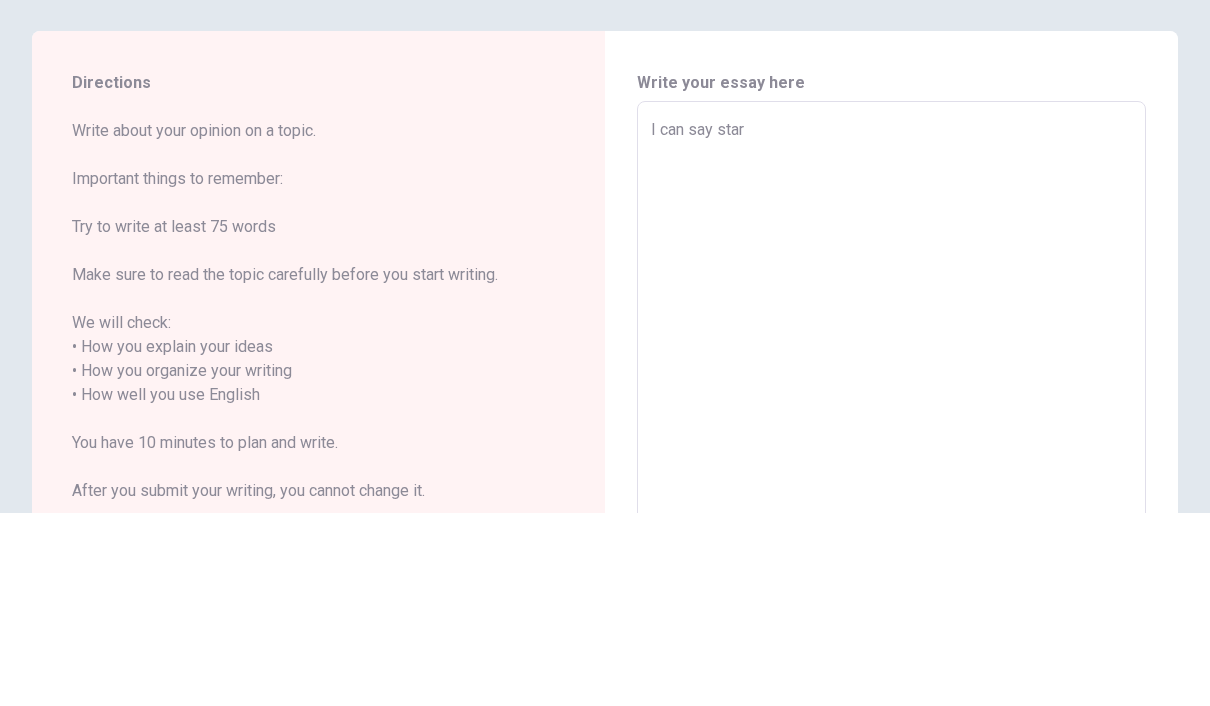 type on "x" 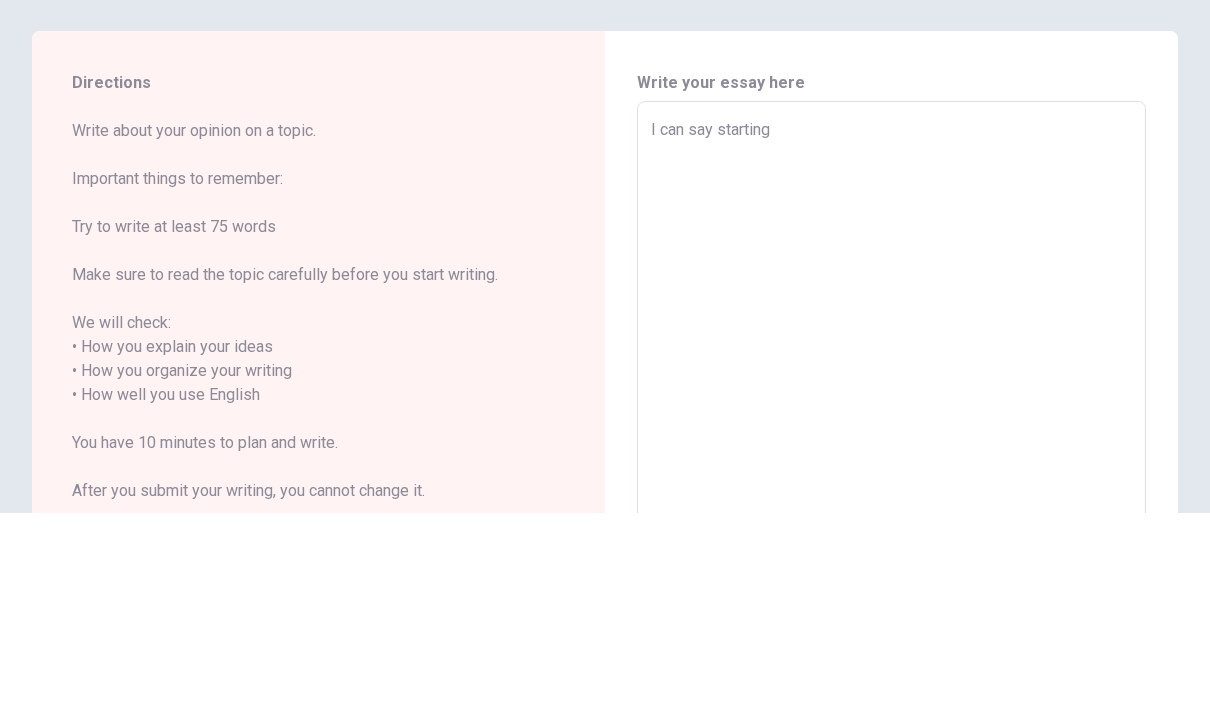 type on "x" 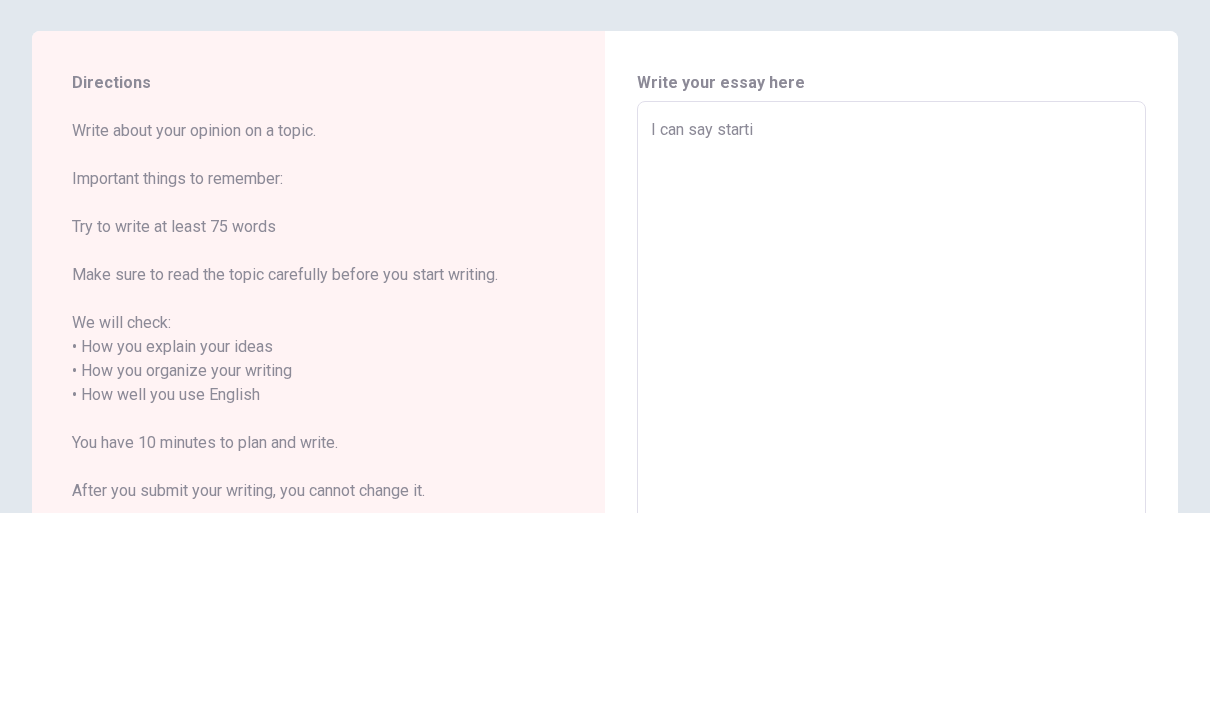 type on "x" 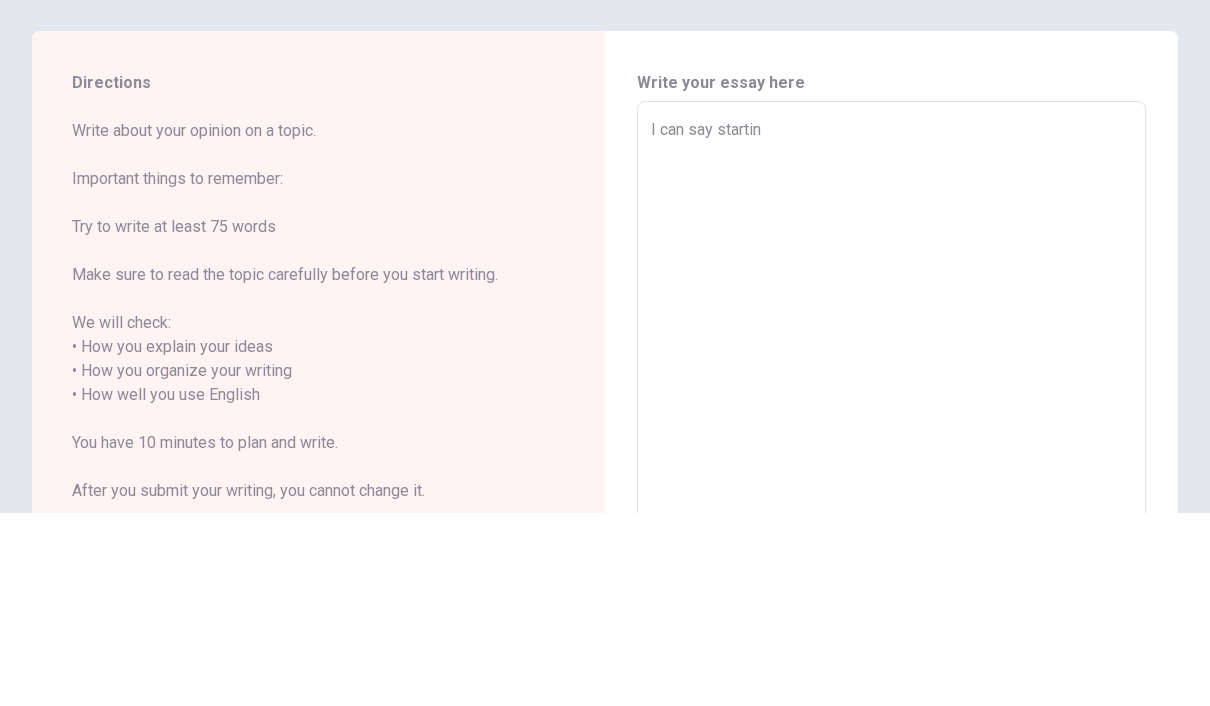 type on "x" 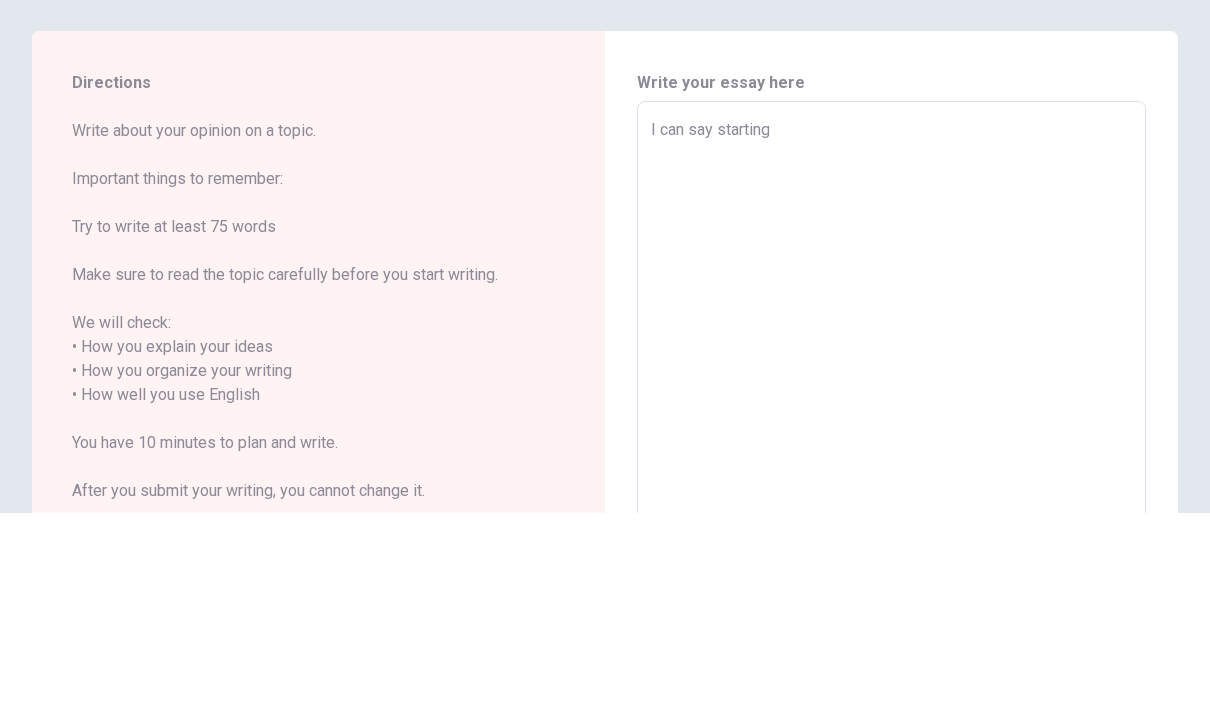 type on "x" 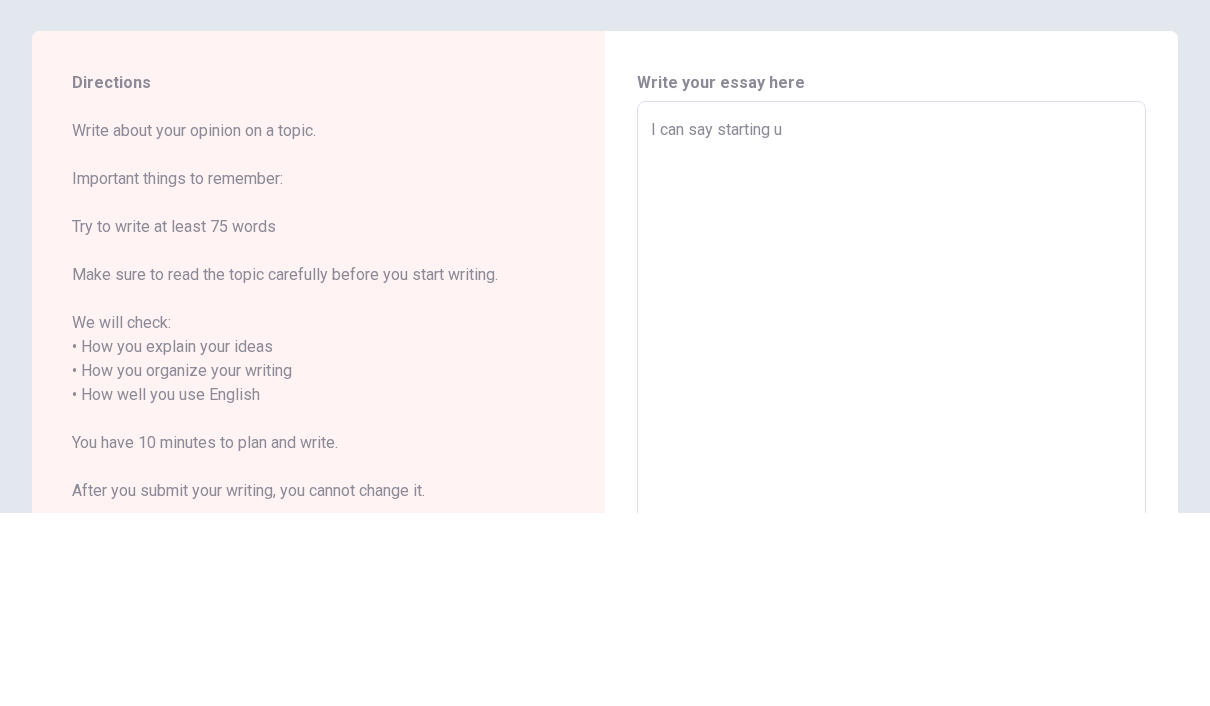 type on "x" 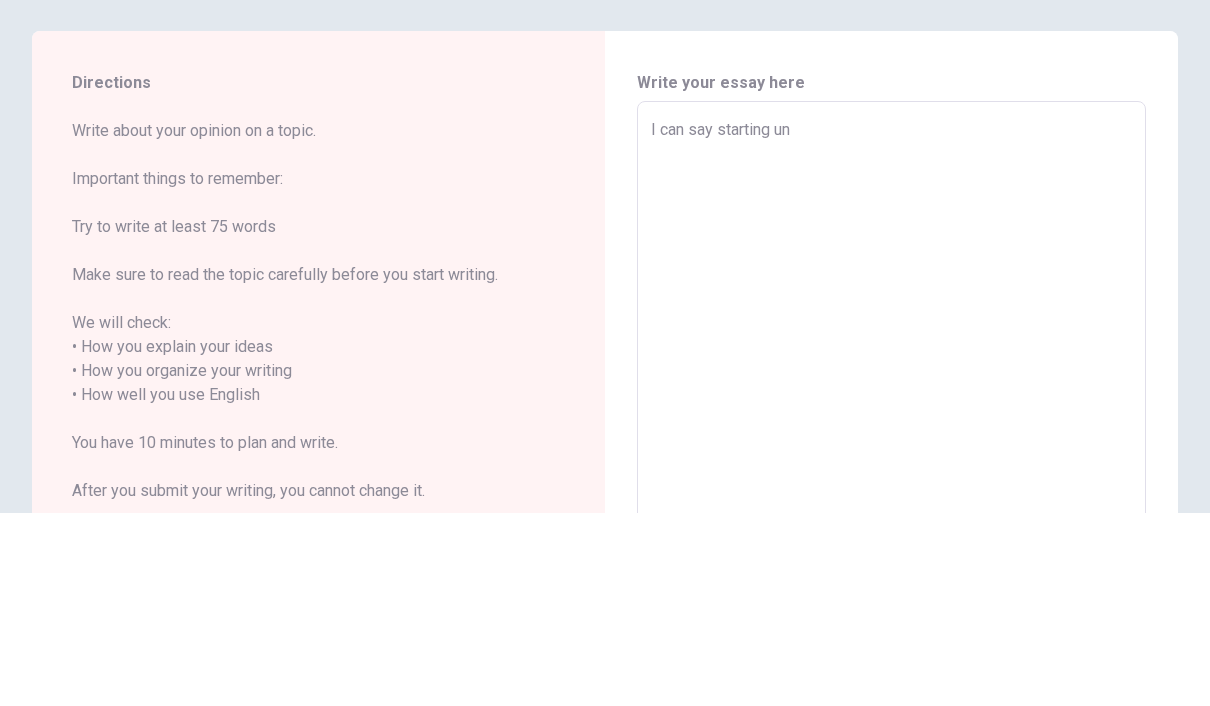 type on "x" 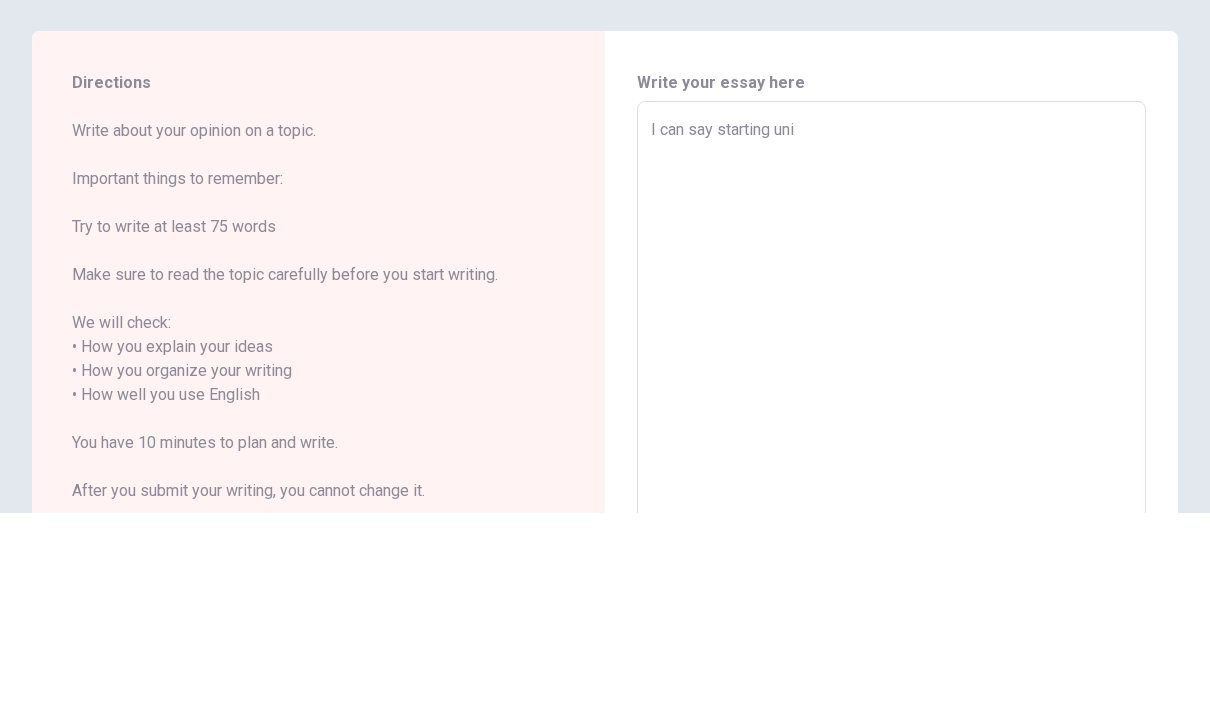 type on "x" 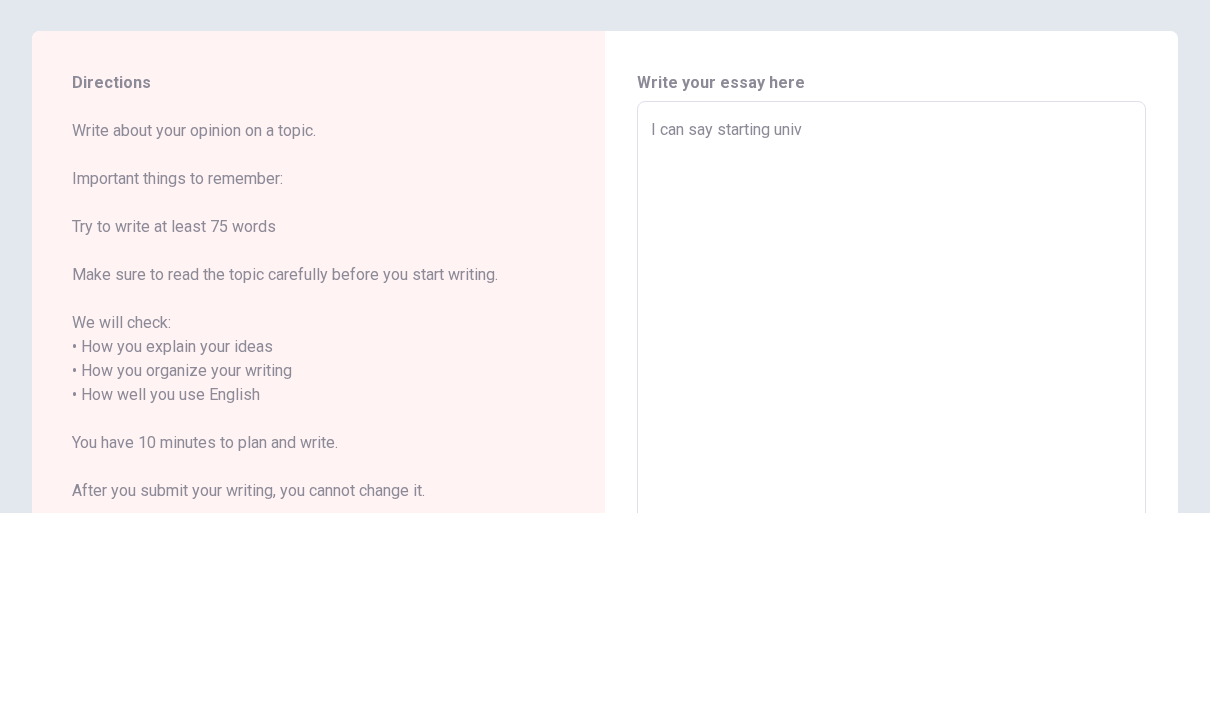 type on "x" 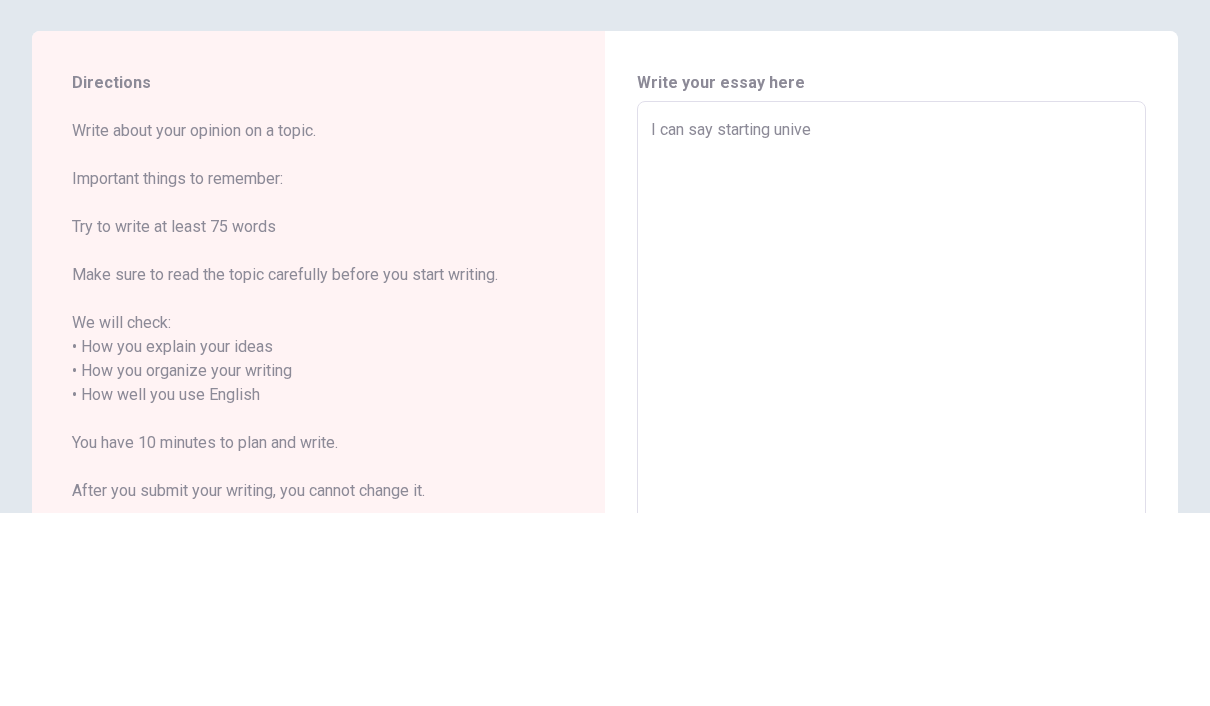 type on "x" 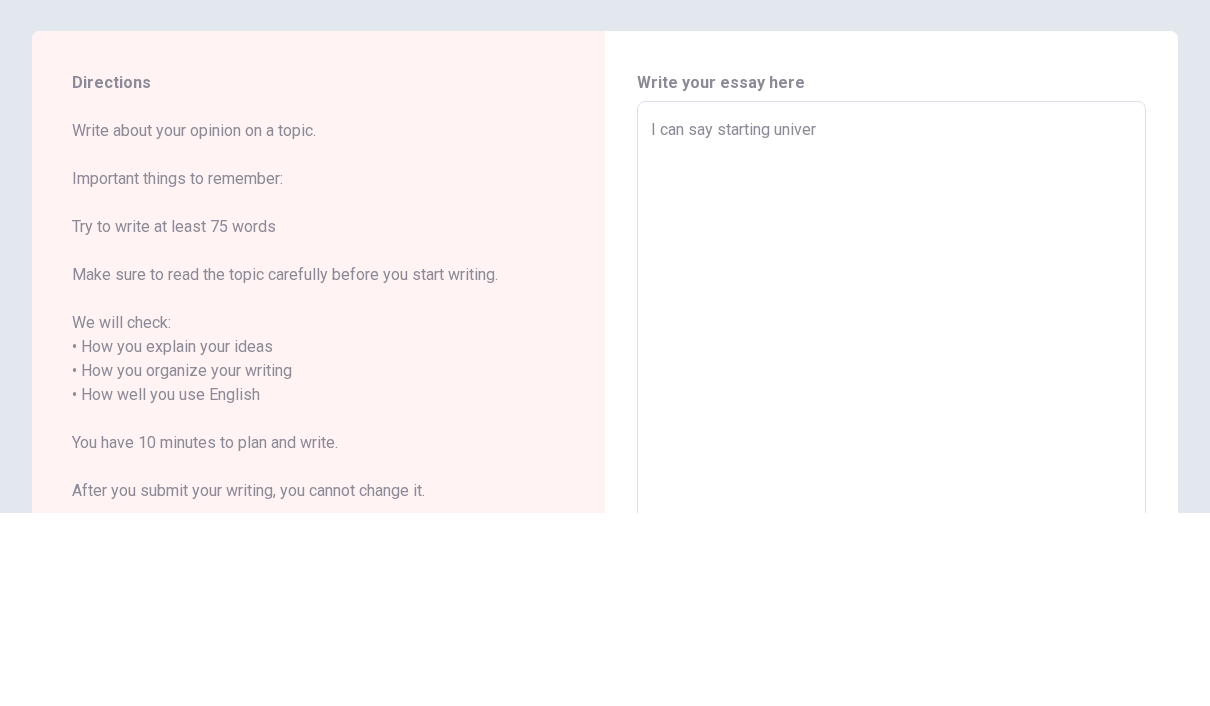 type on "x" 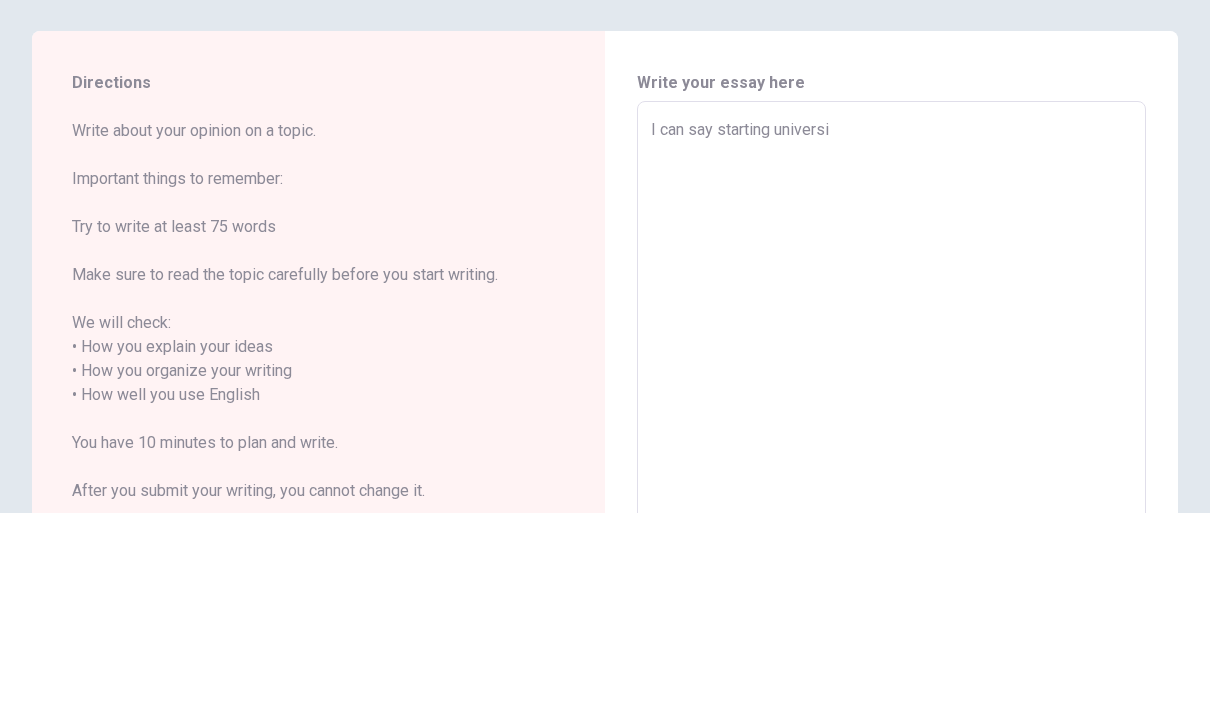 type on "x" 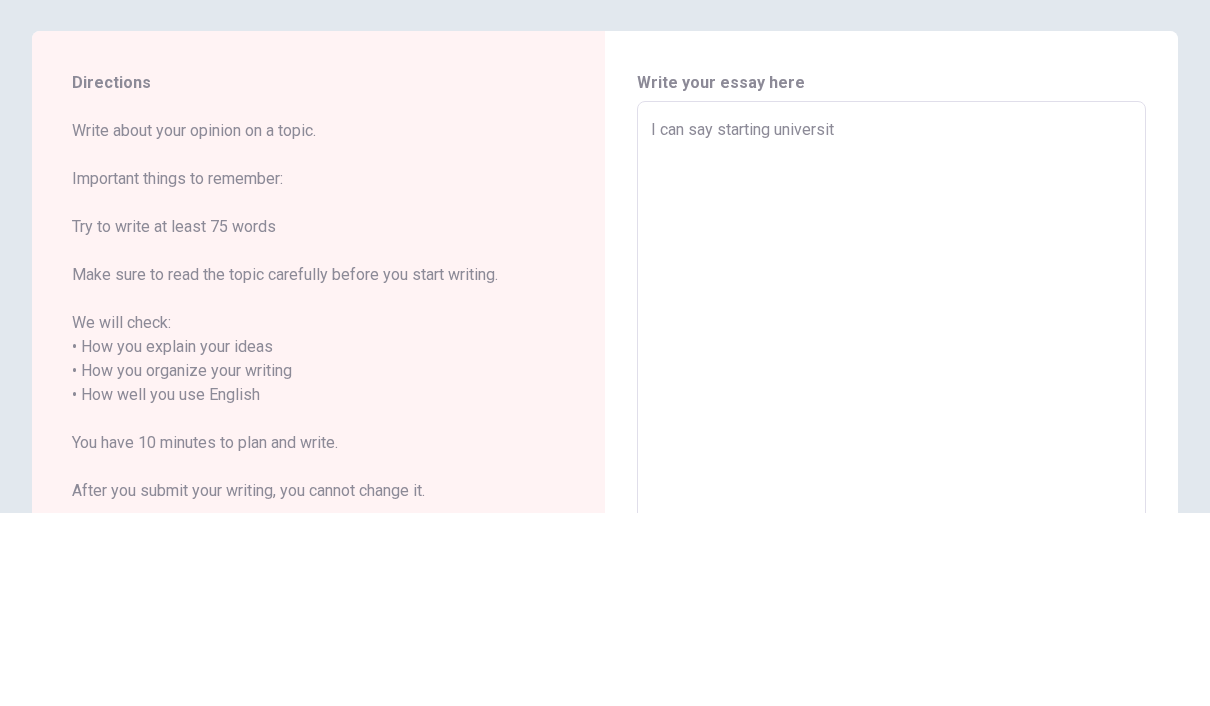 type on "x" 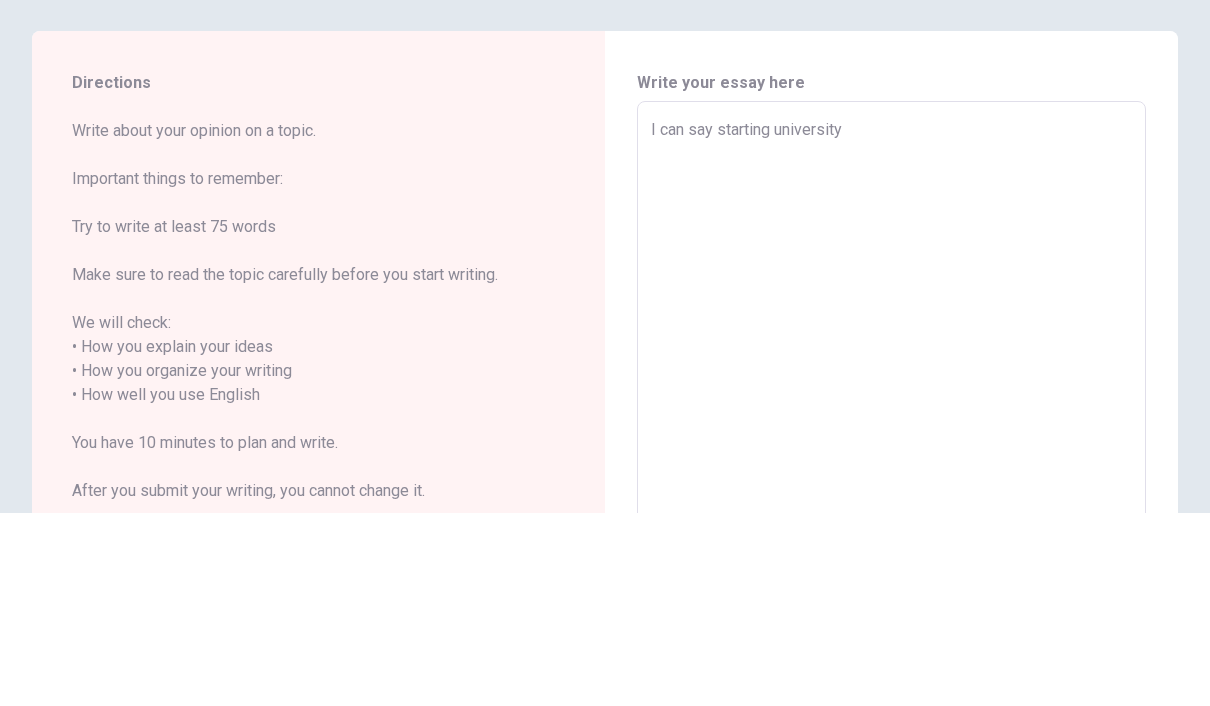 type on "x" 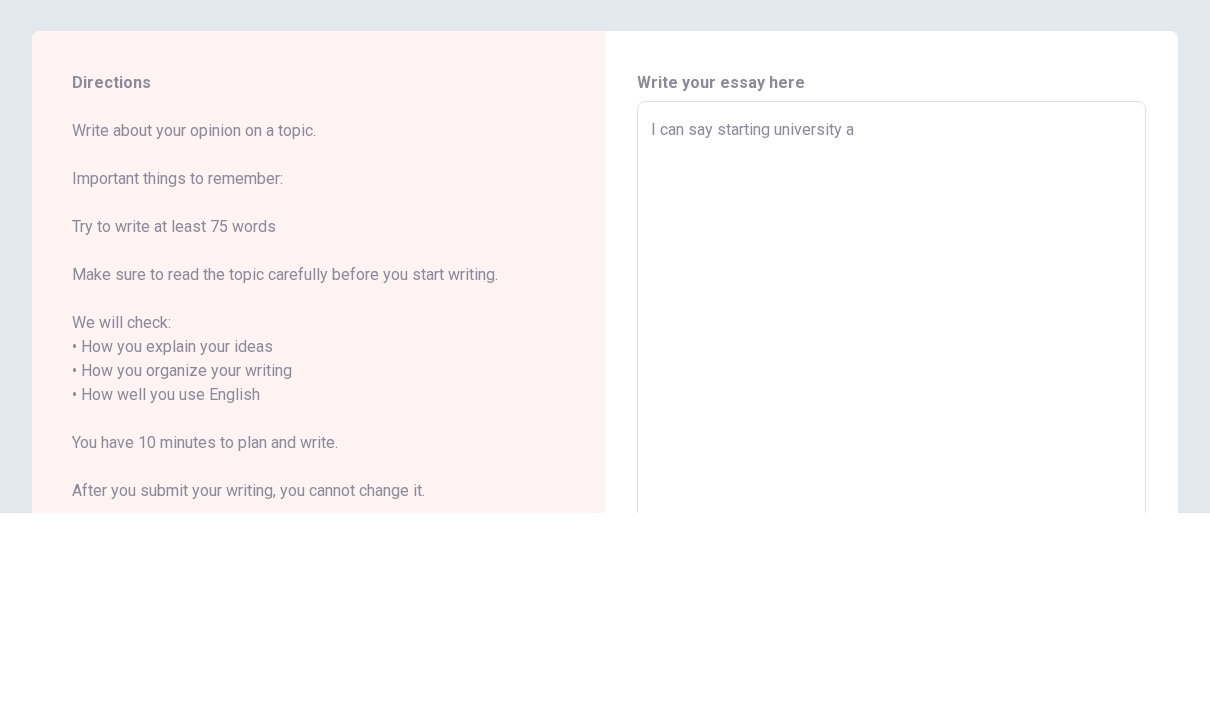 type on "x" 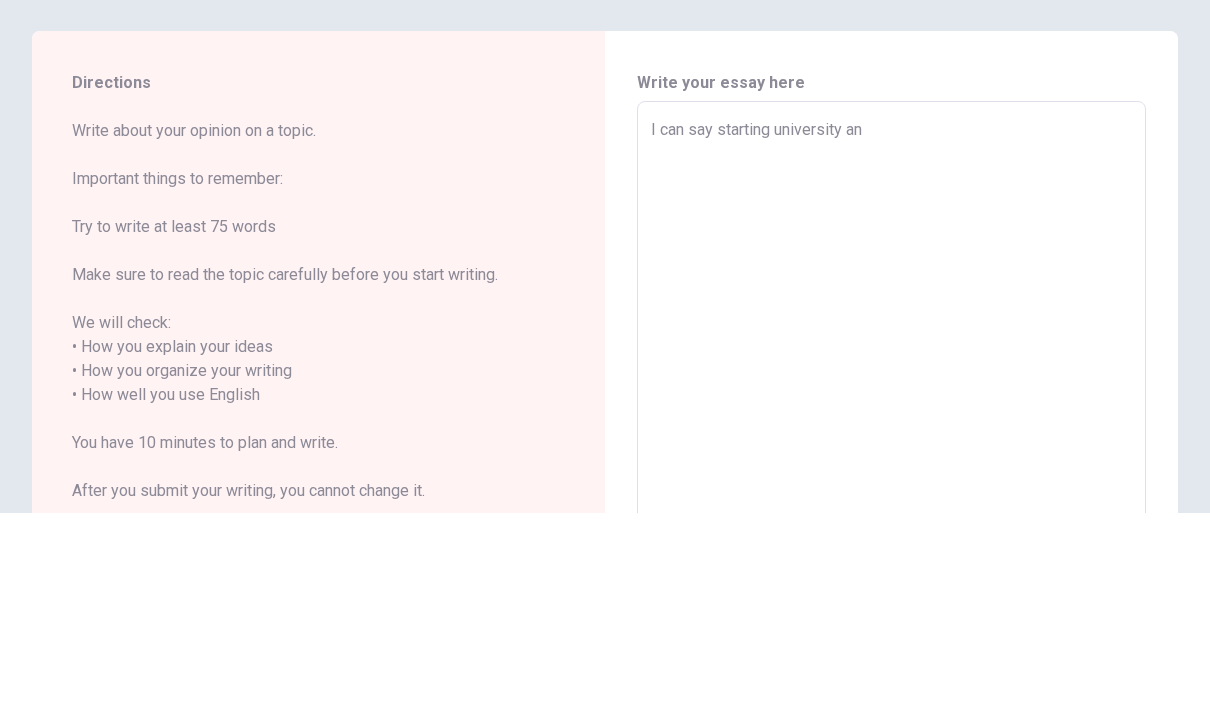 type on "x" 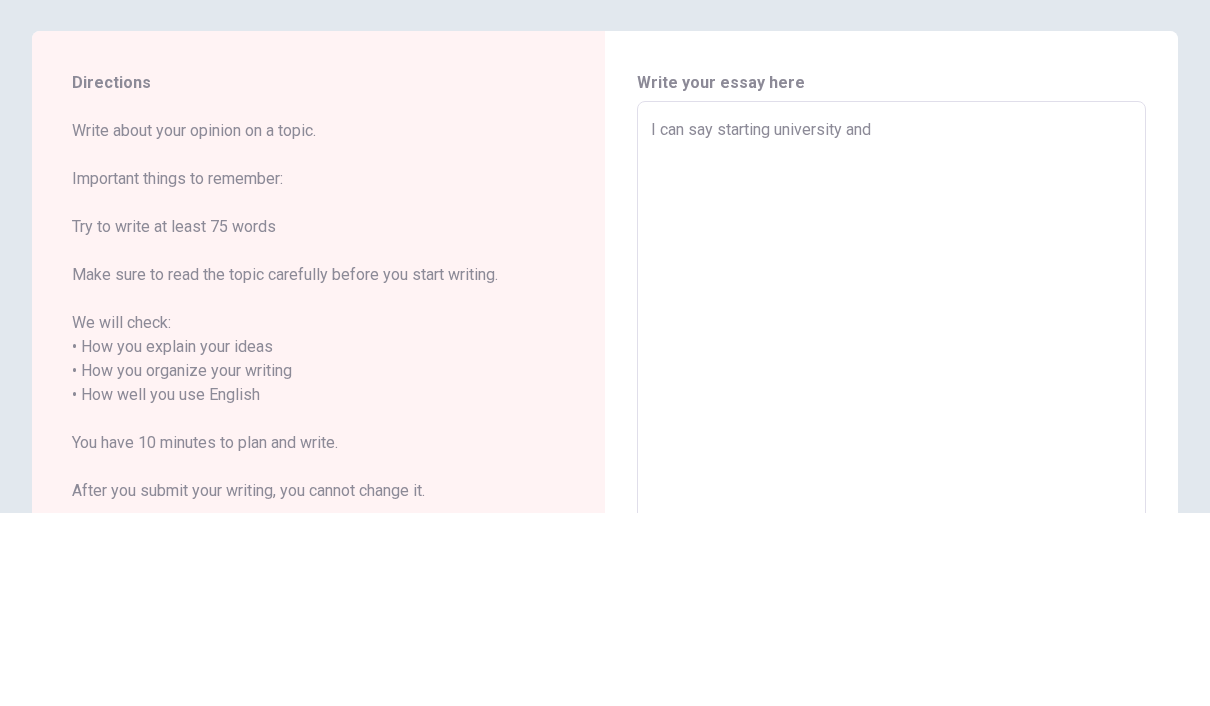 type on "x" 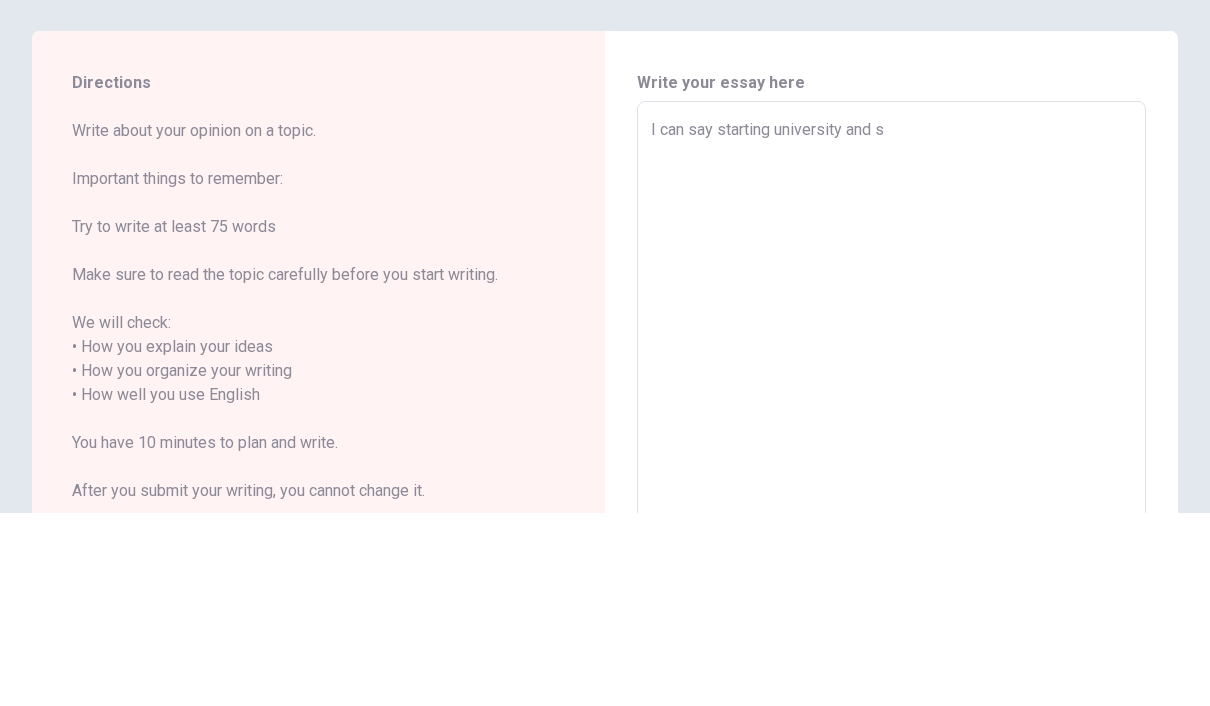 type on "x" 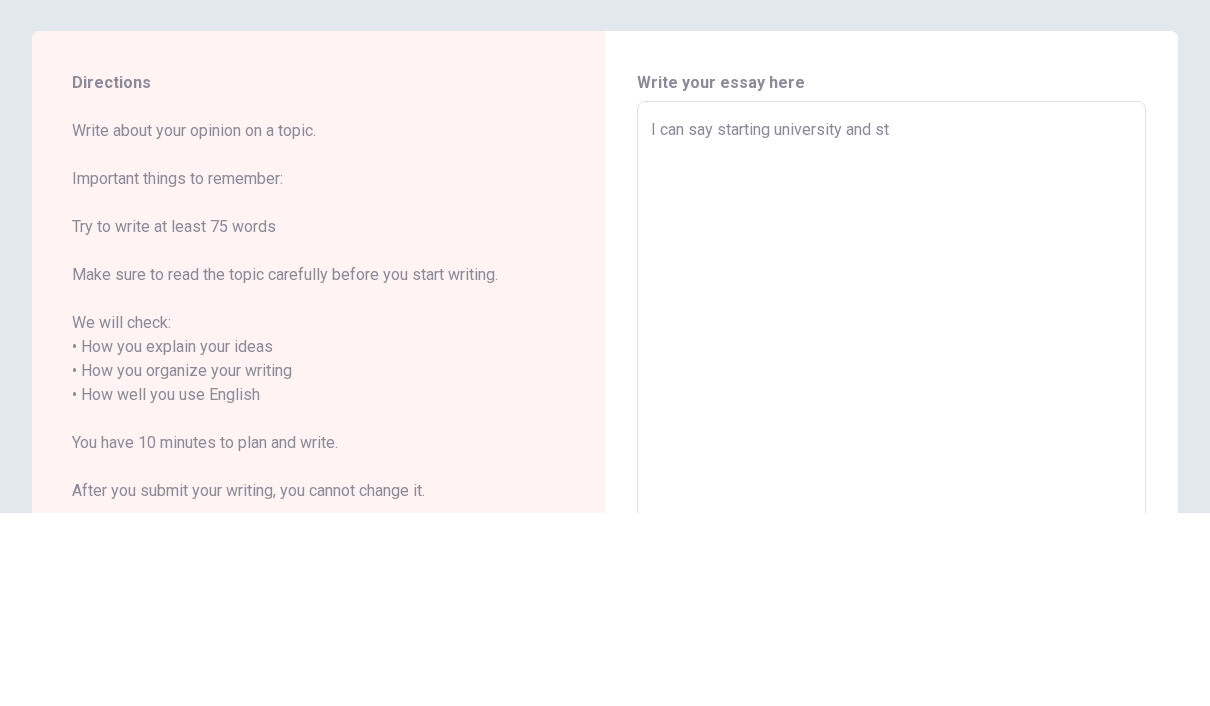 type on "x" 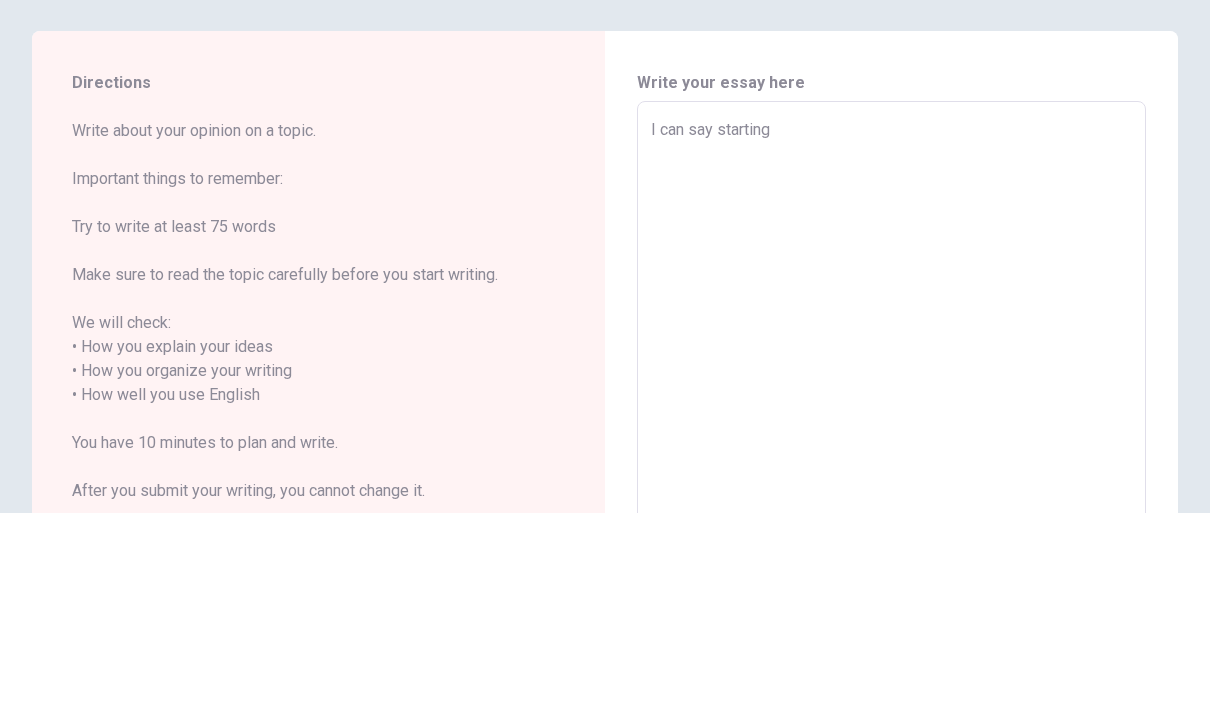 type on "x" 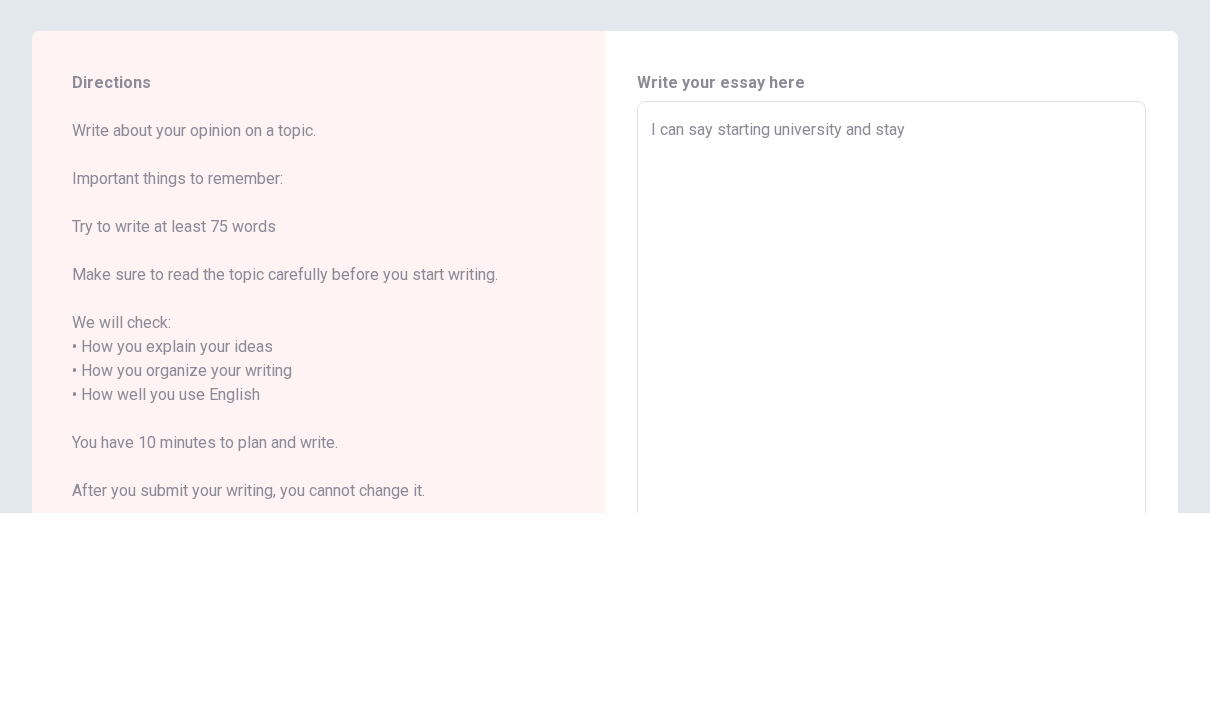 type on "x" 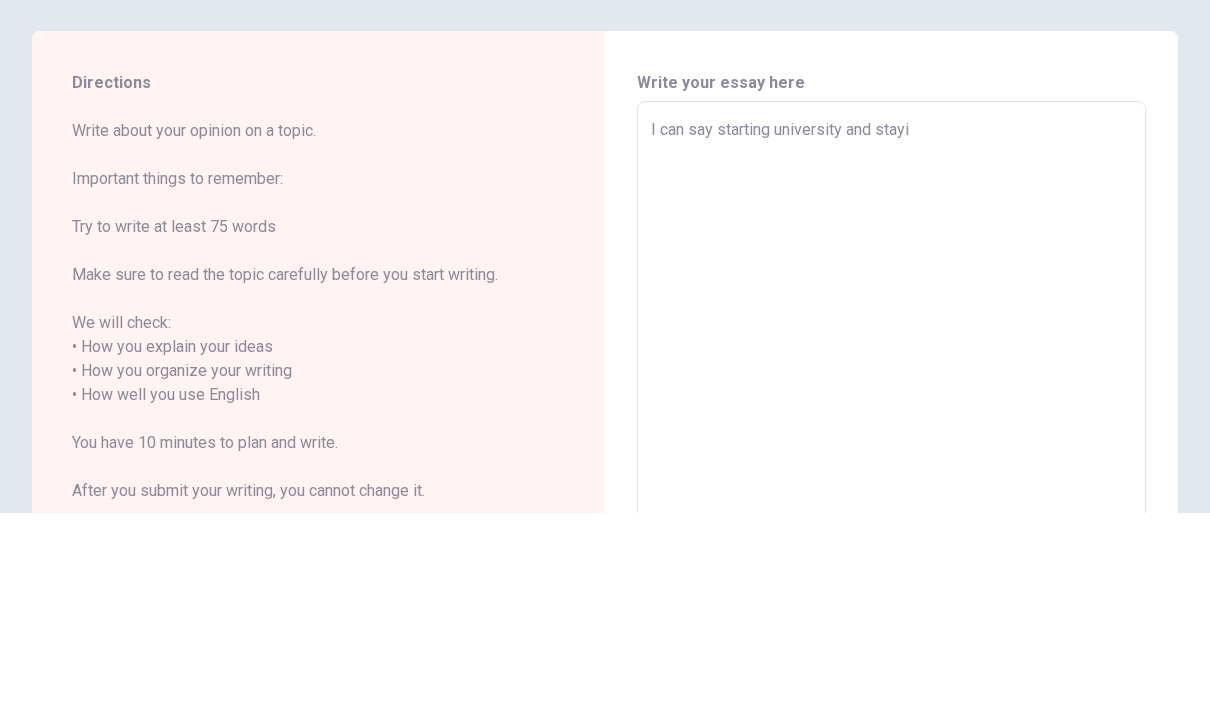 type on "x" 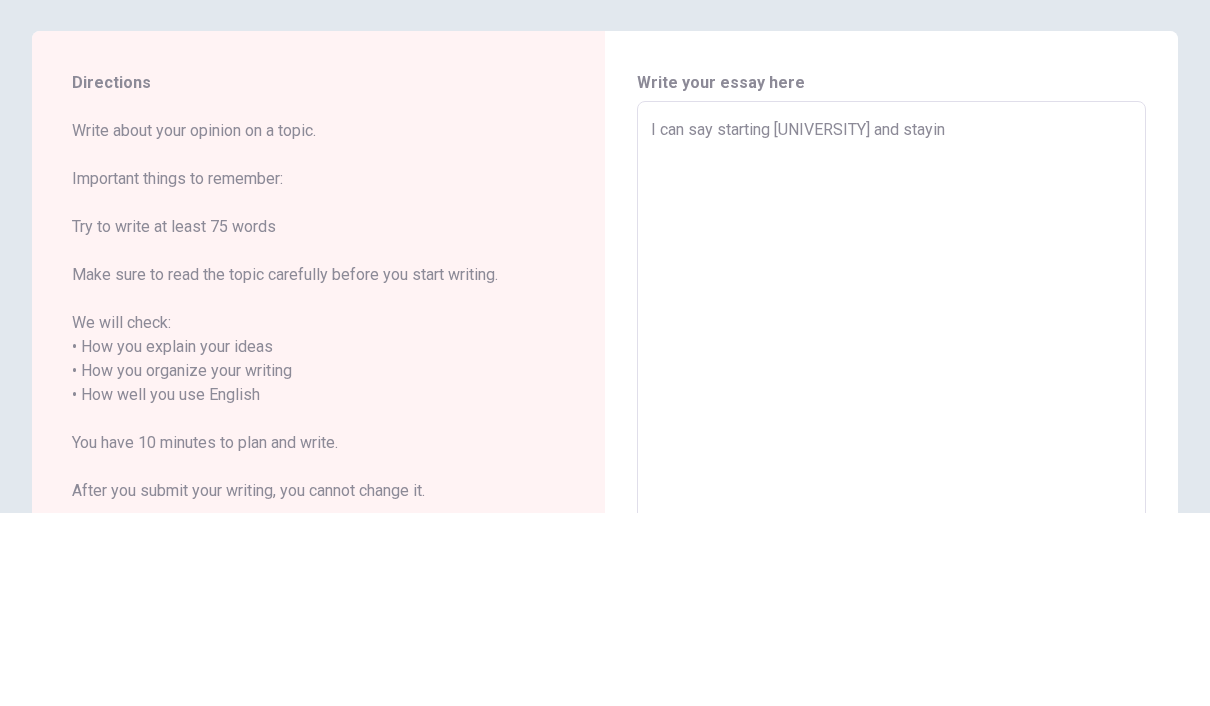 type on "x" 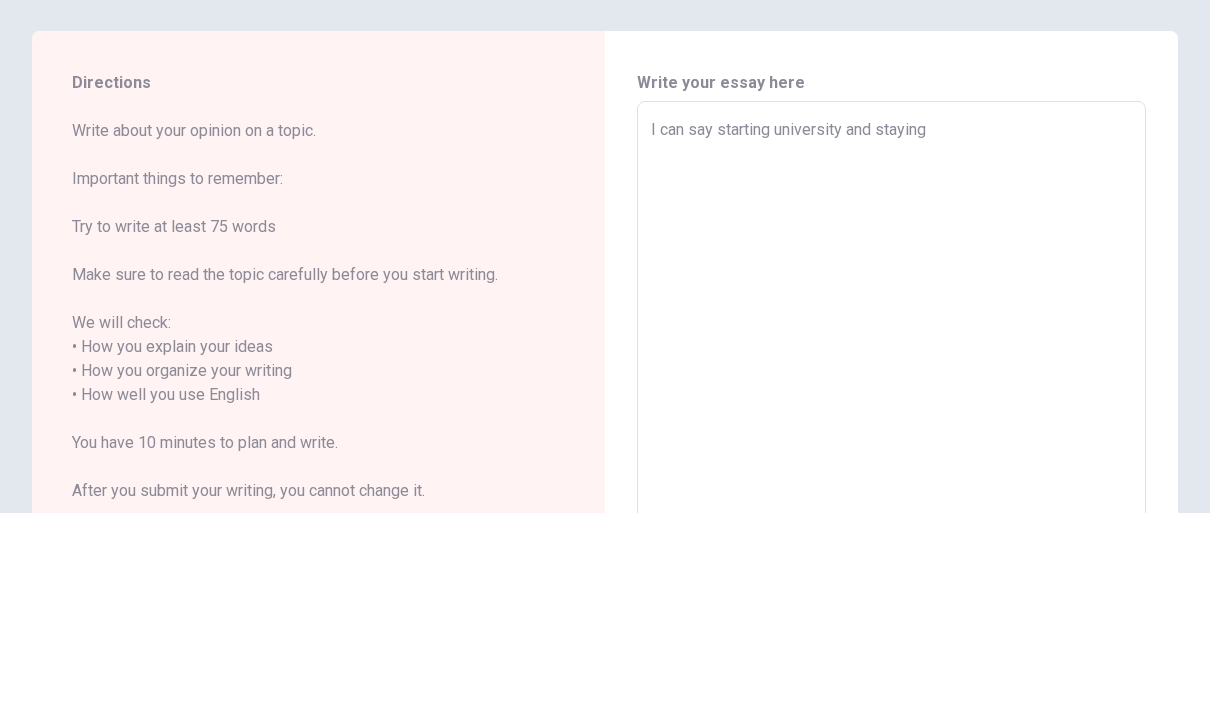 type on "x" 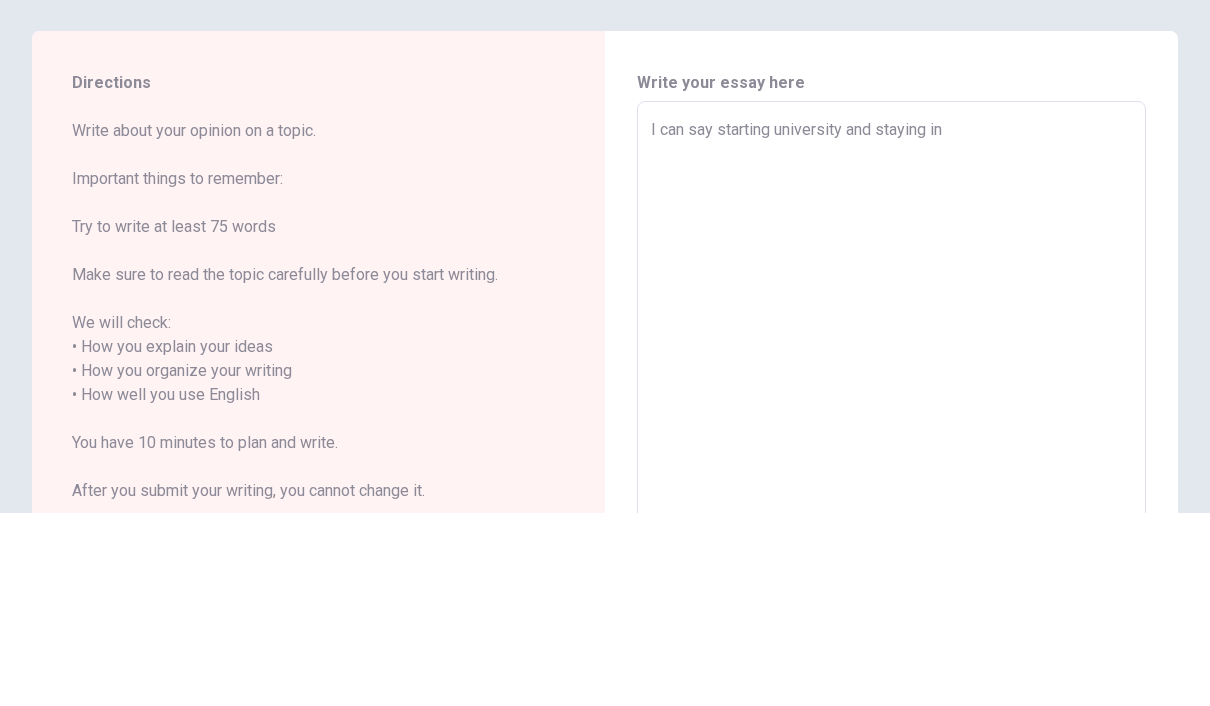 type on "x" 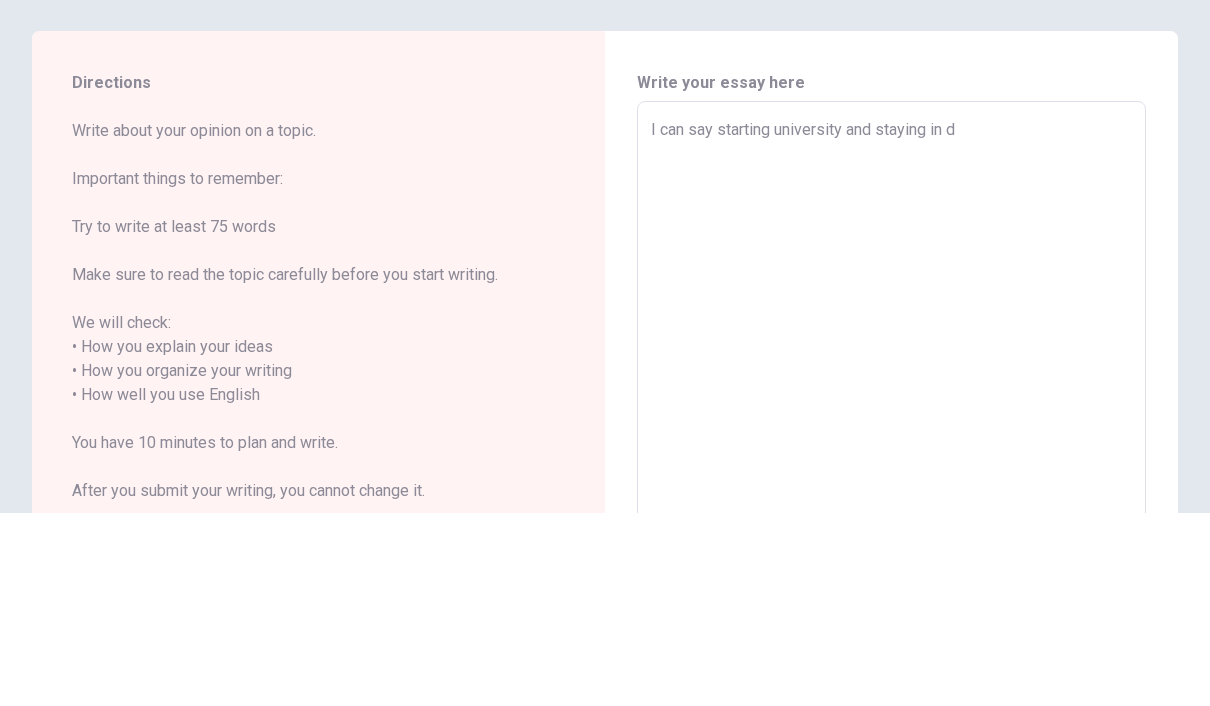 type on "x" 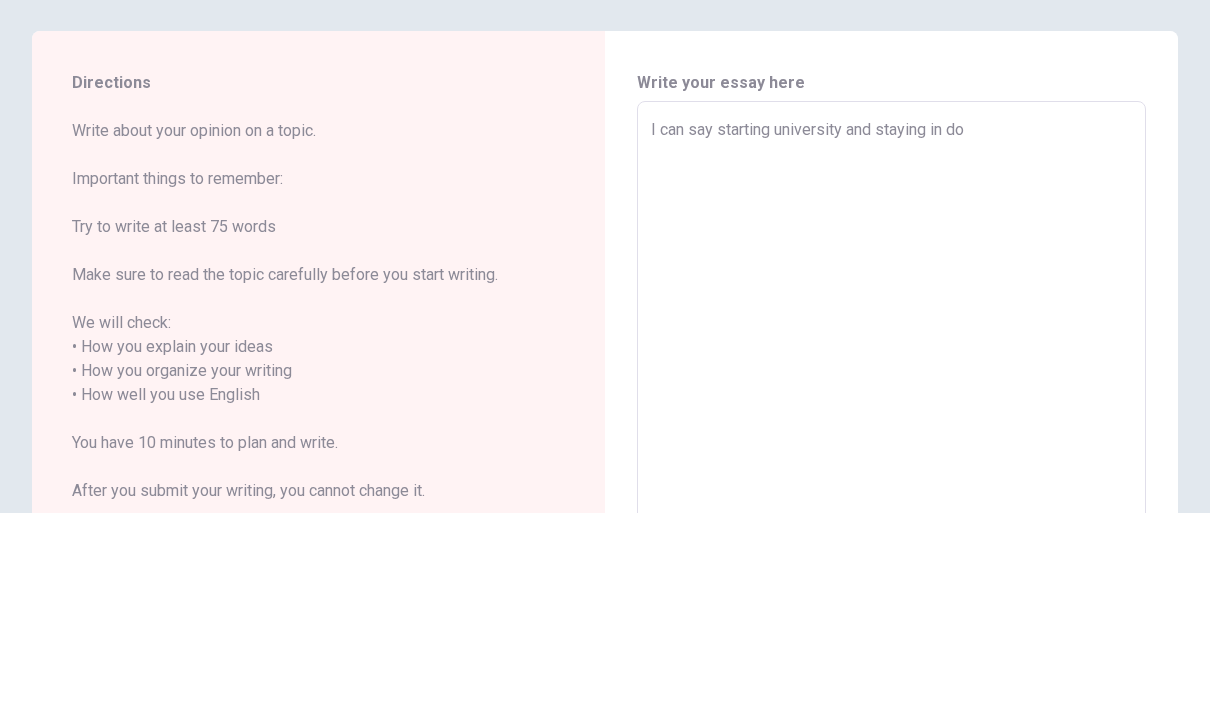 type on "x" 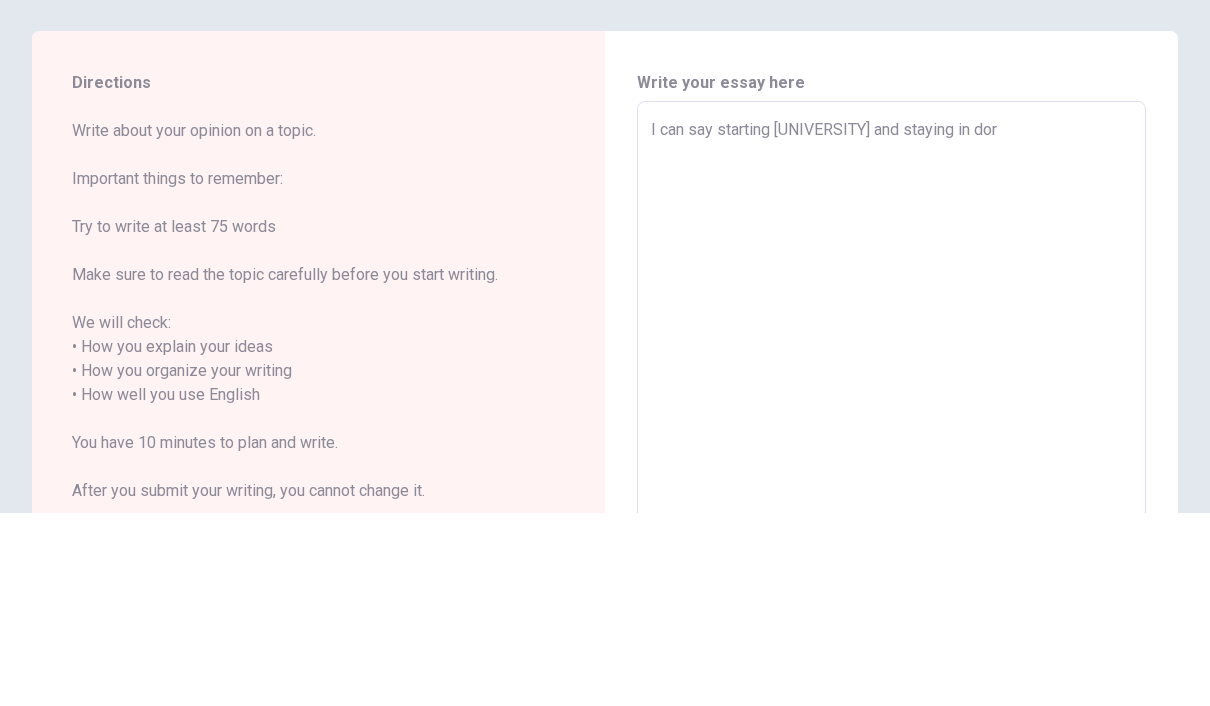 type on "x" 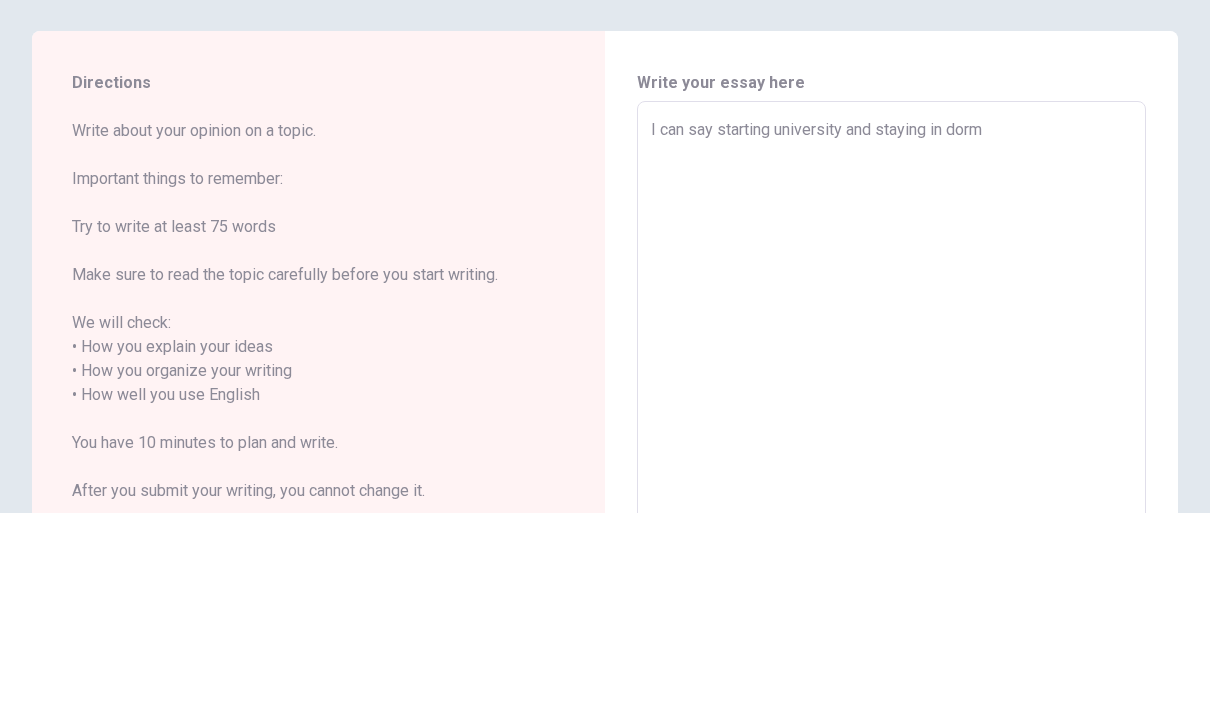 type on "x" 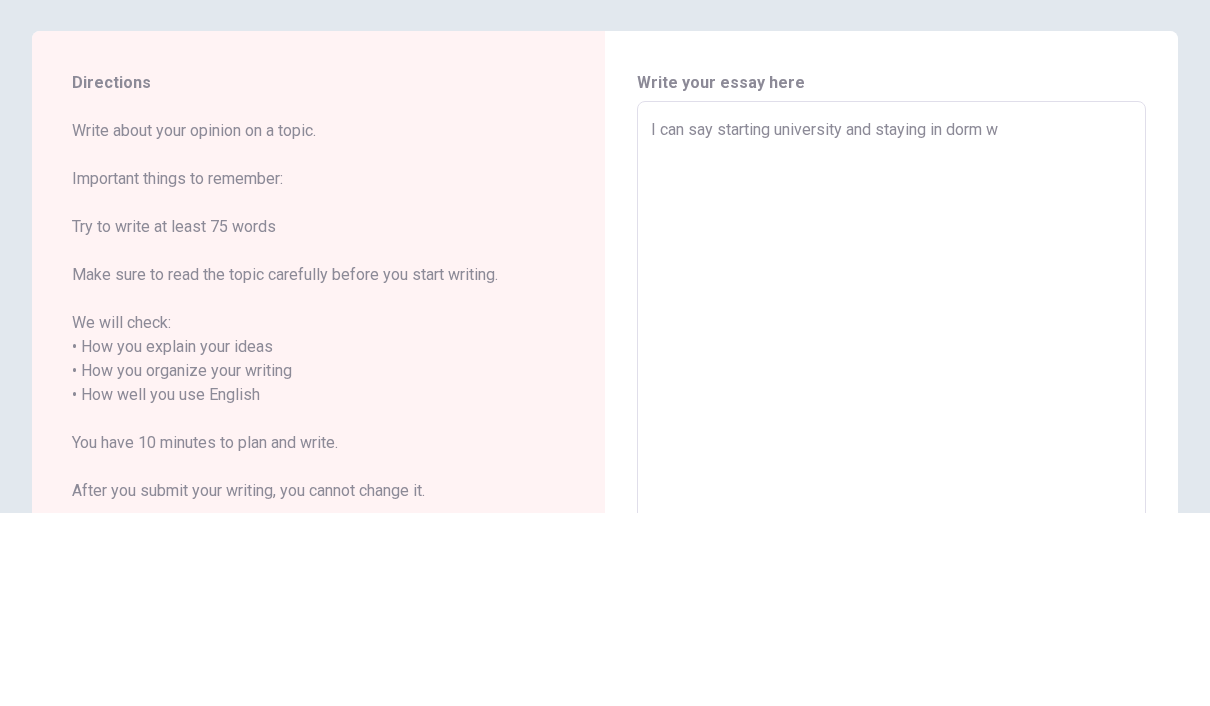 type on "x" 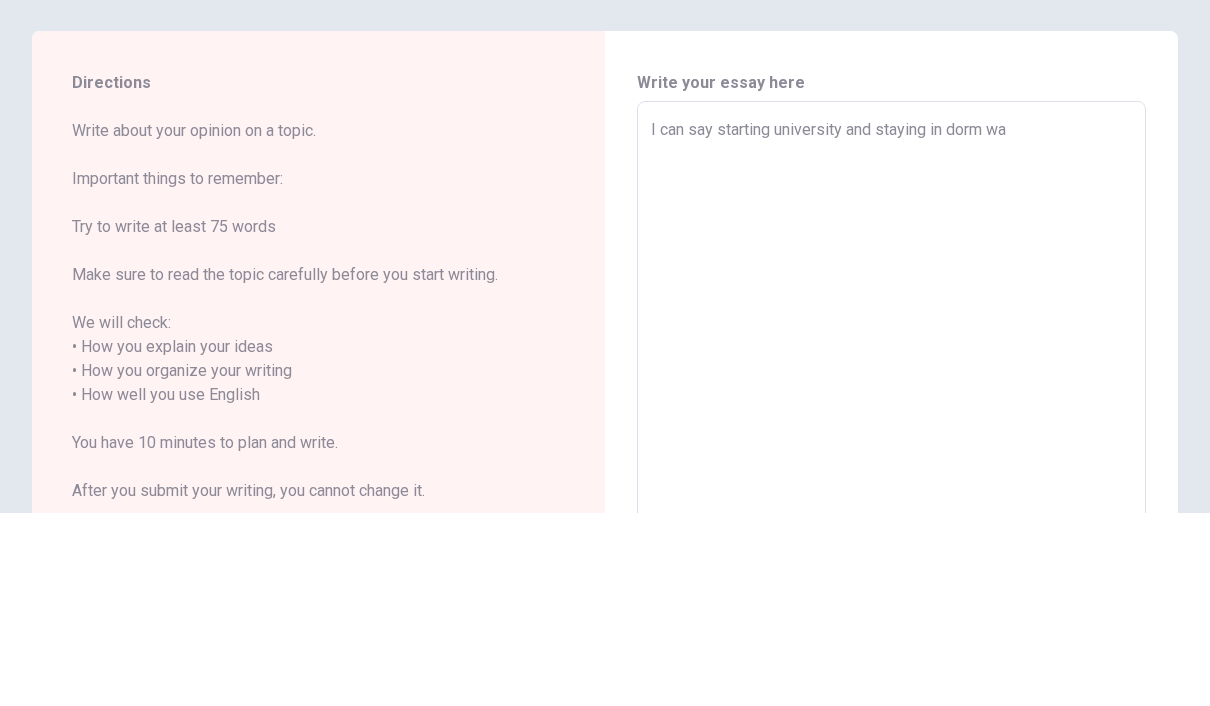 type on "x" 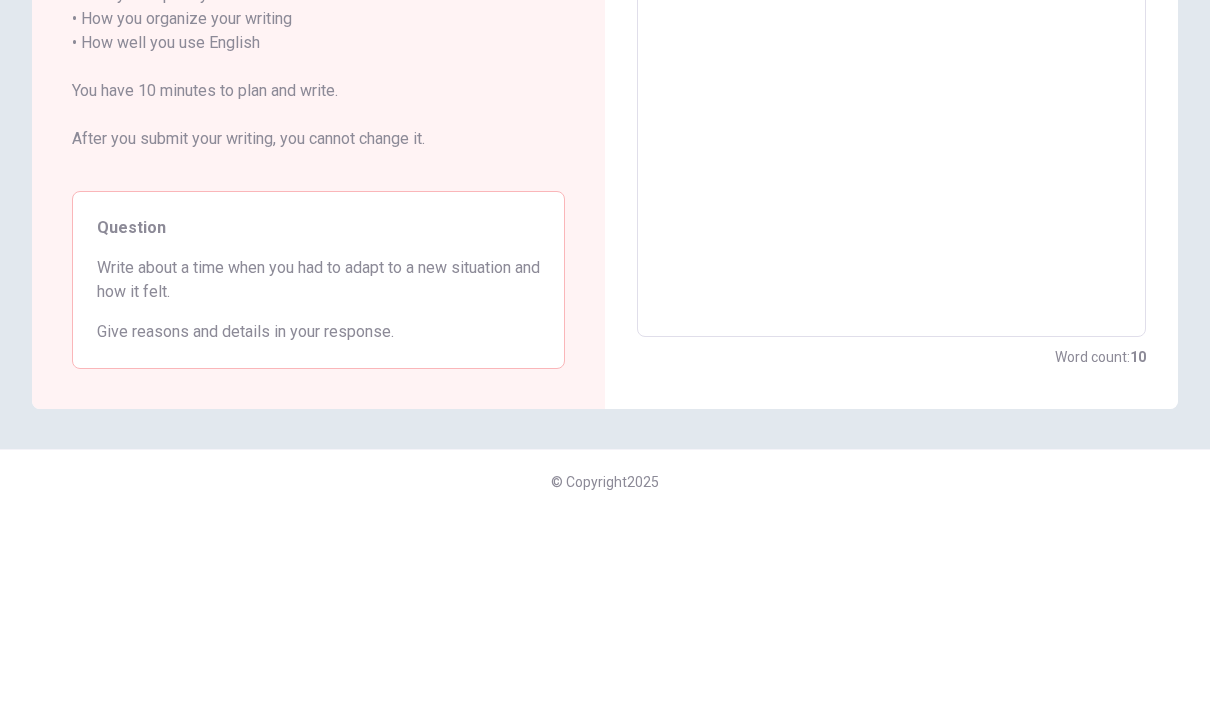scroll, scrollTop: 517, scrollLeft: 0, axis: vertical 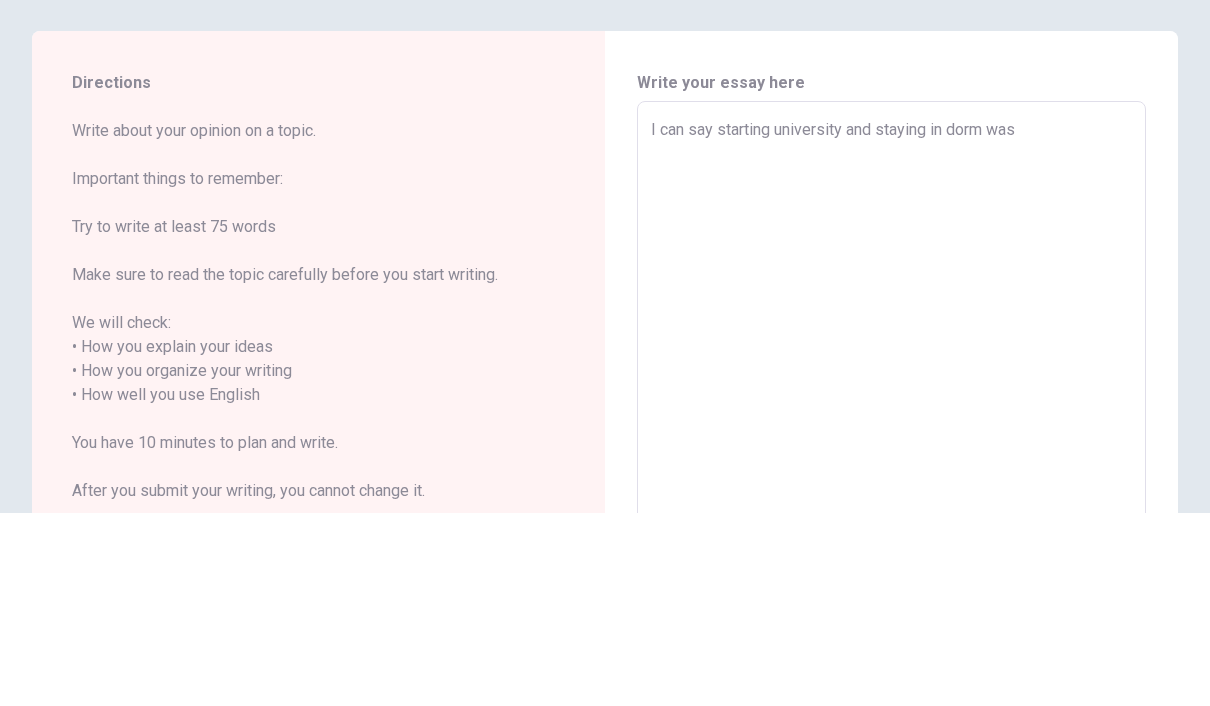 type on "x" 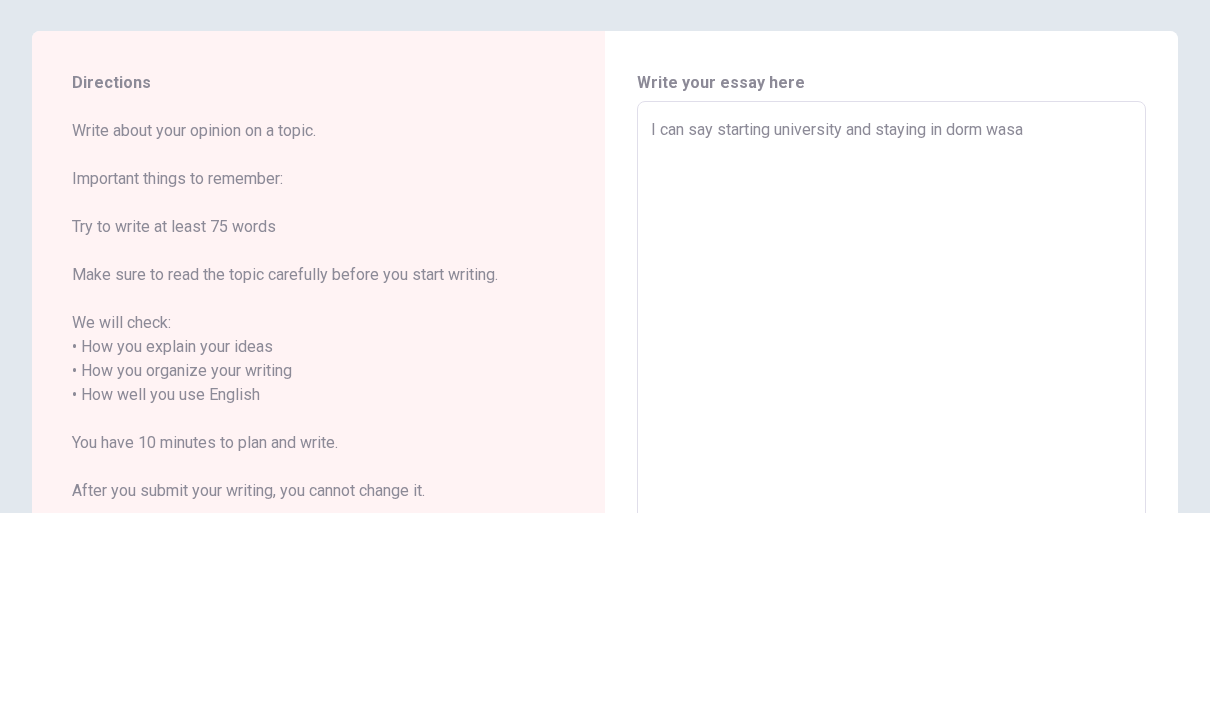 type on "I can say starting university and staying in dorm was" 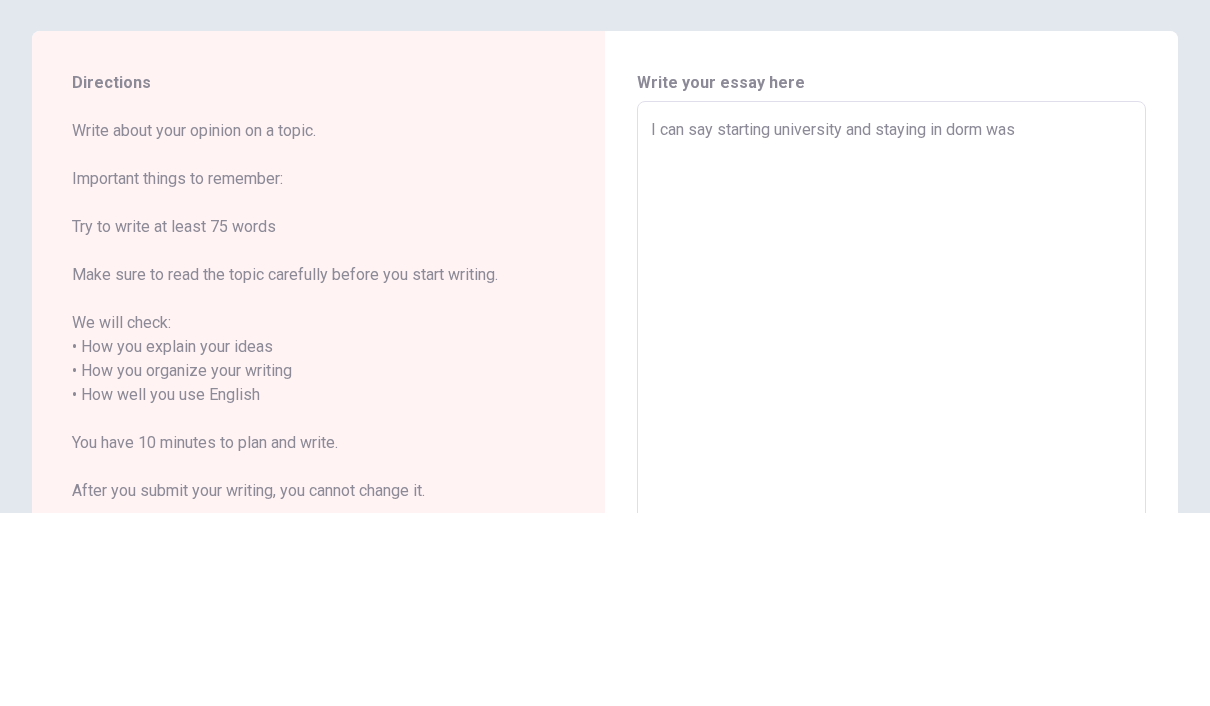 type on "x" 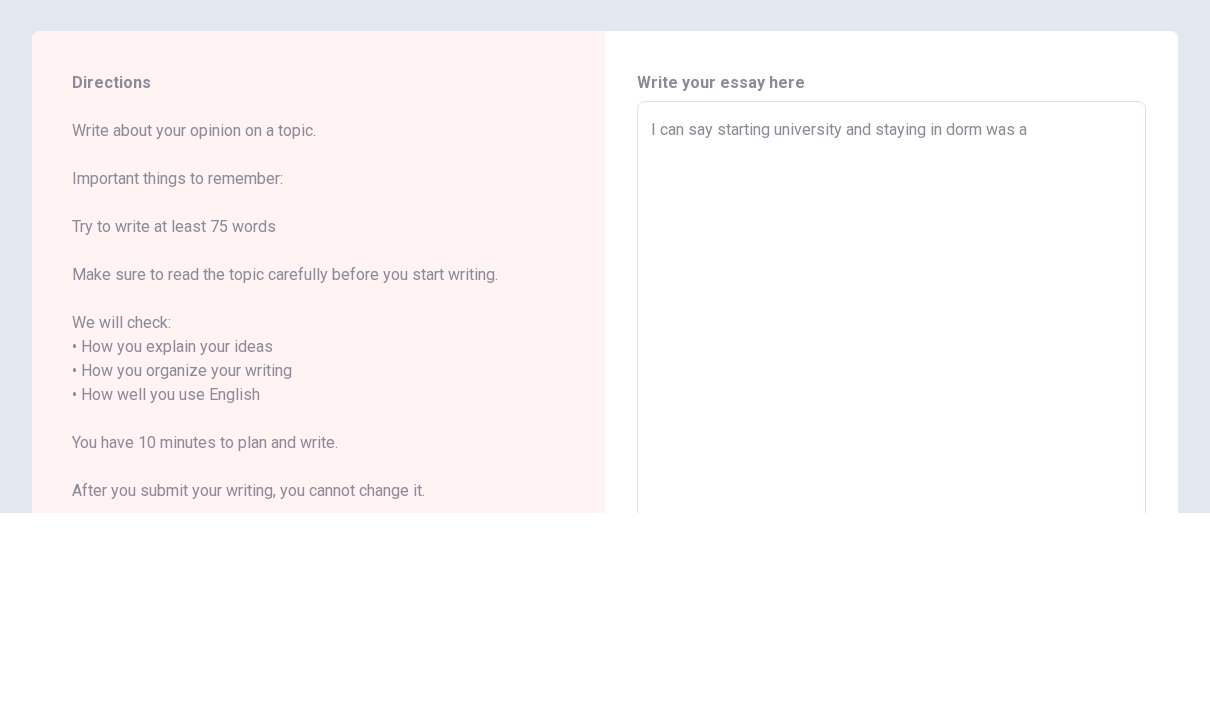 type on "x" 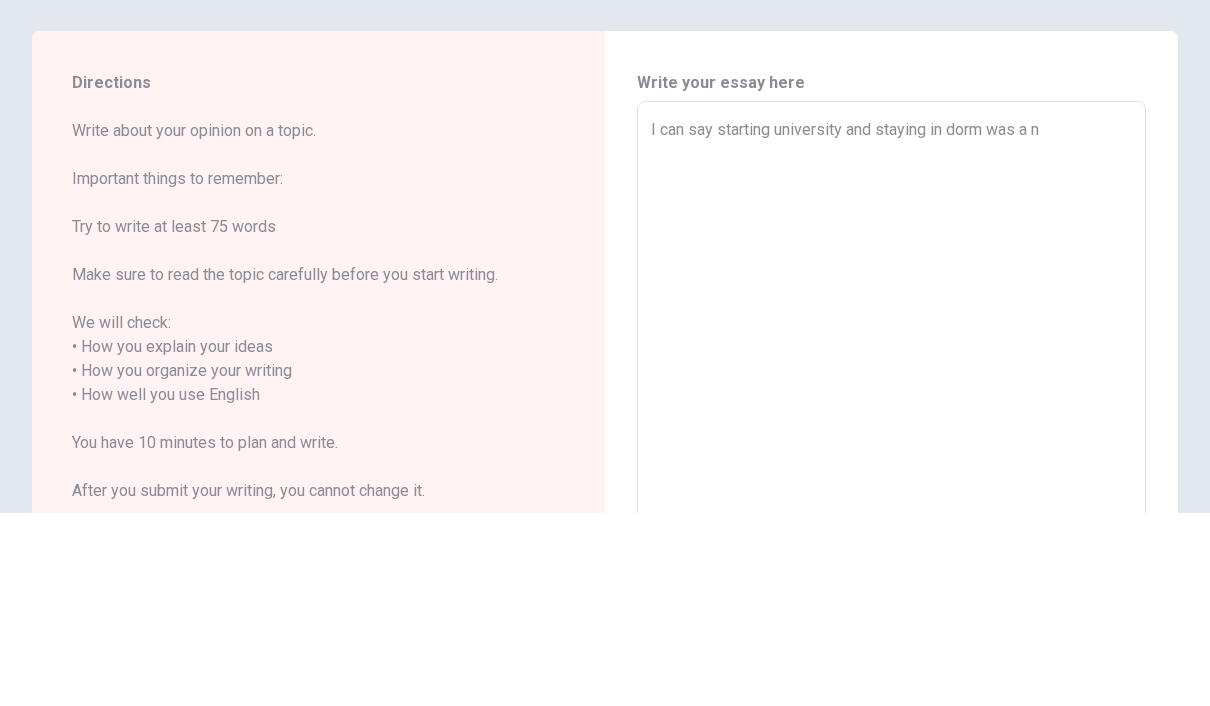 type on "x" 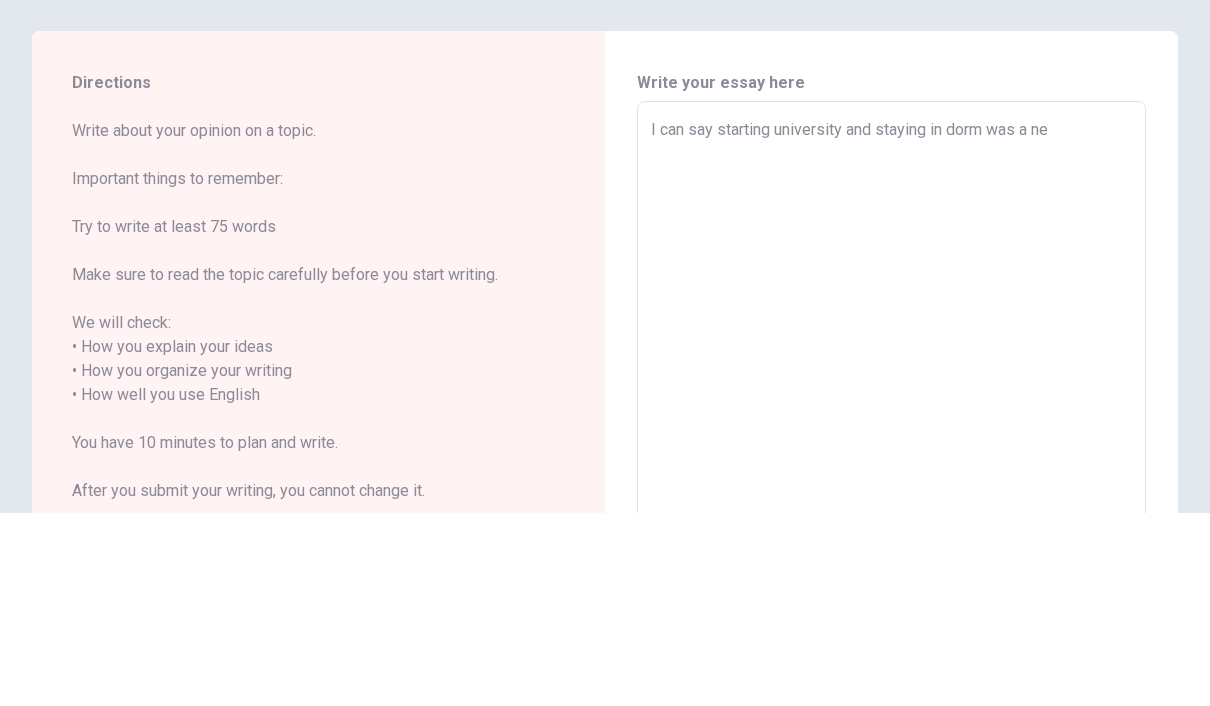 type on "x" 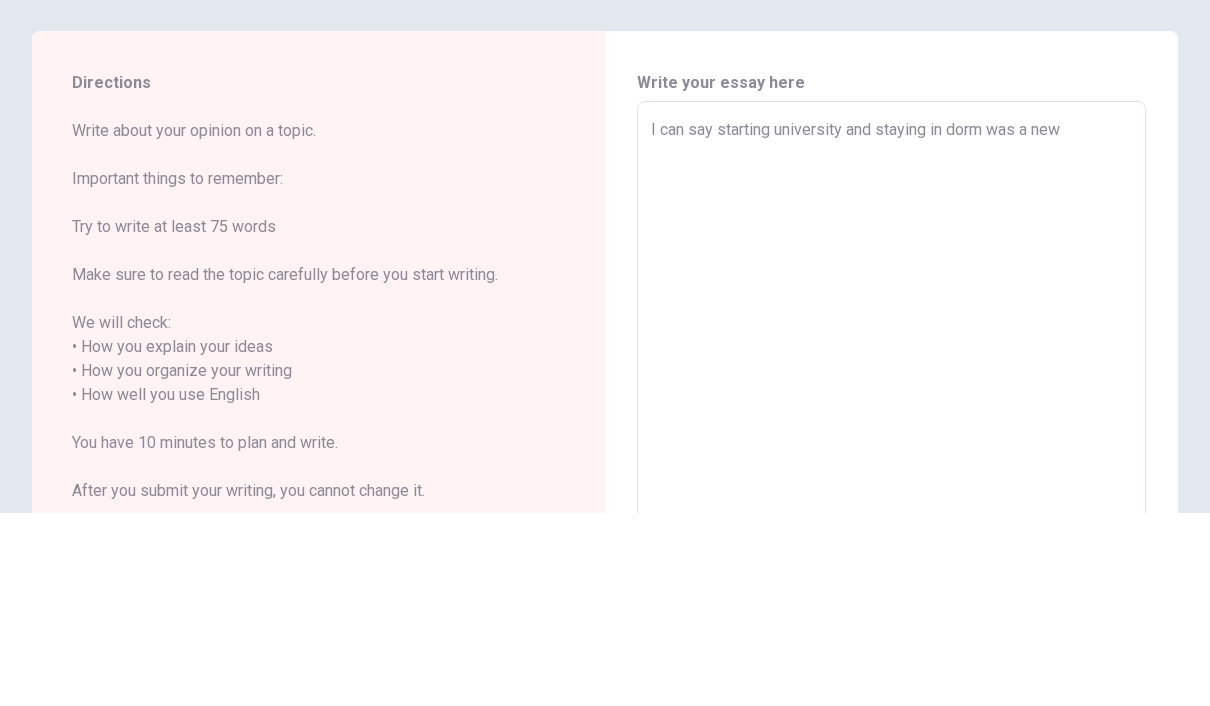 type on "x" 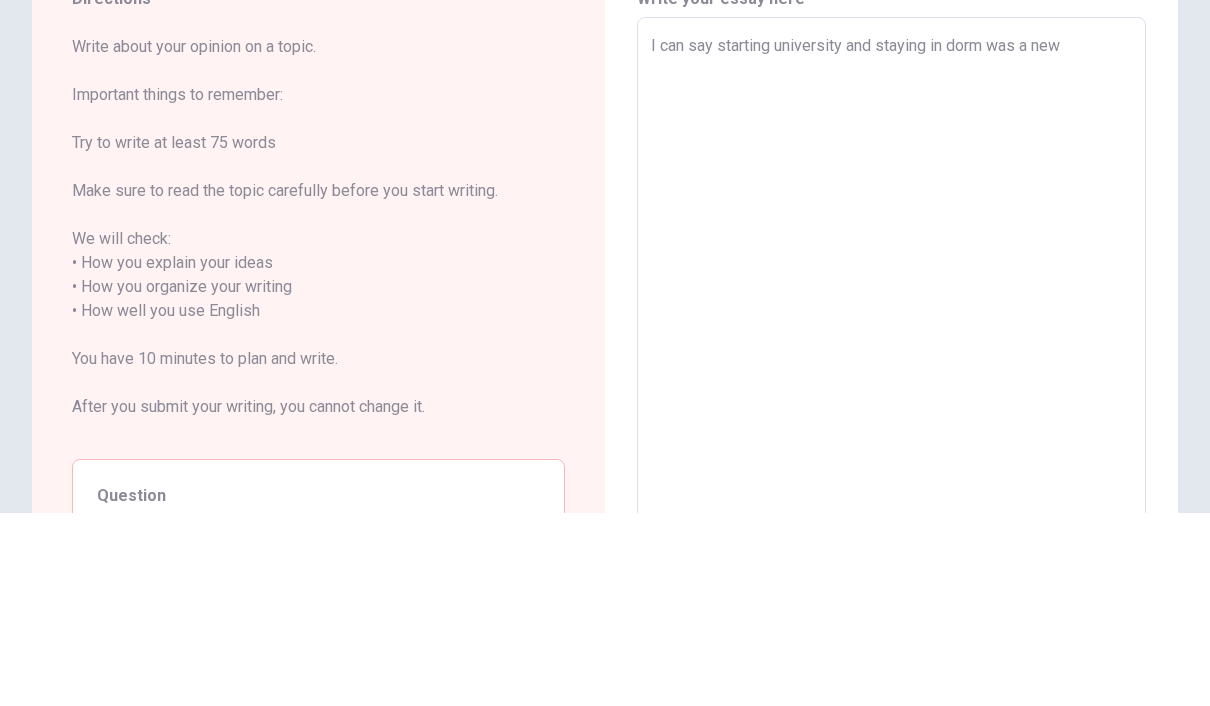 type on "x" 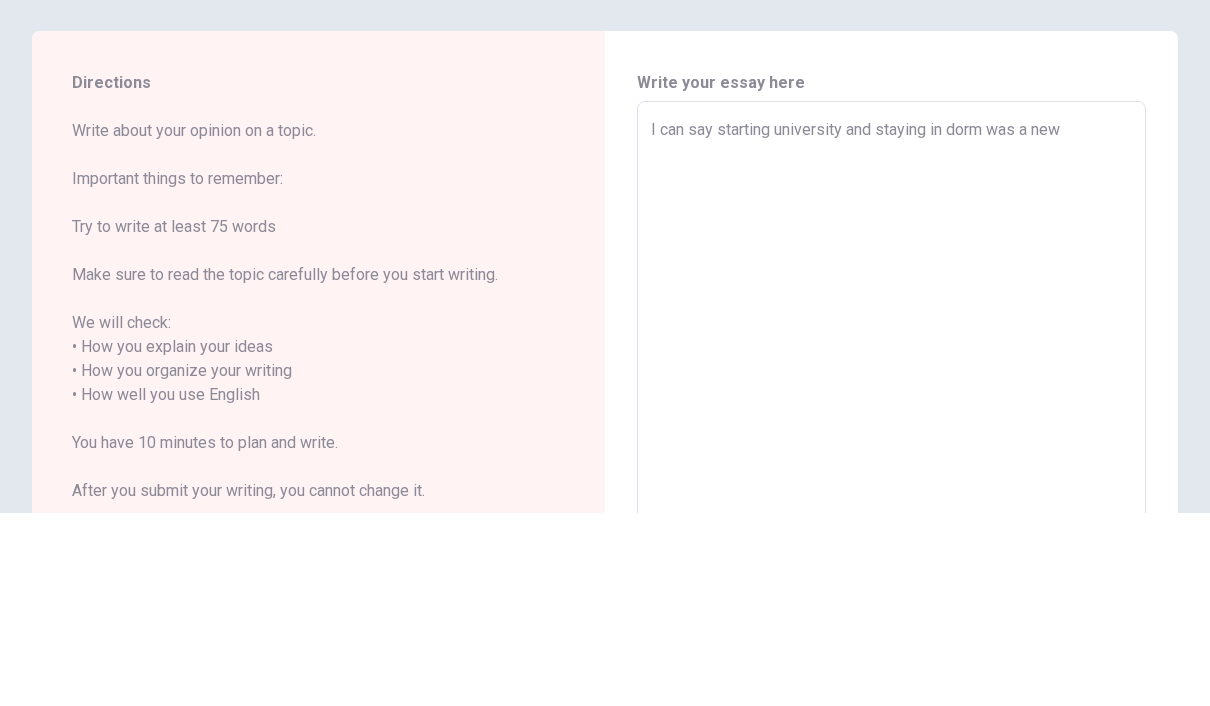 scroll, scrollTop: -7, scrollLeft: 0, axis: vertical 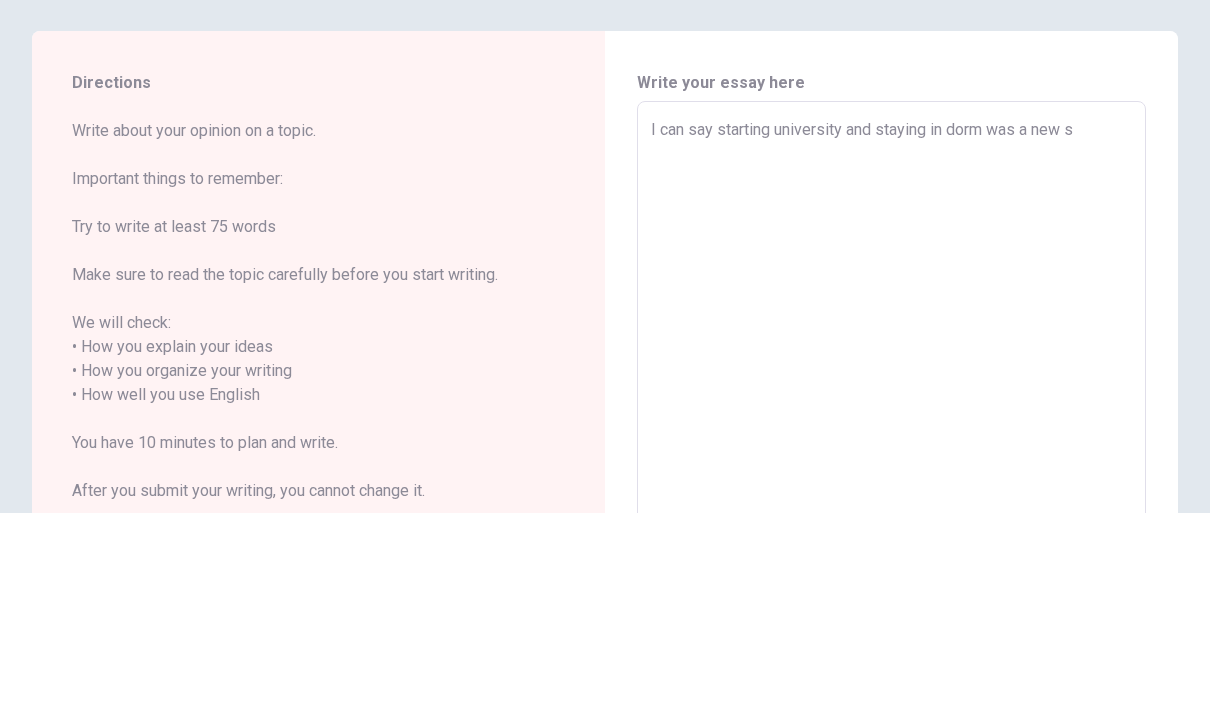 type on "x" 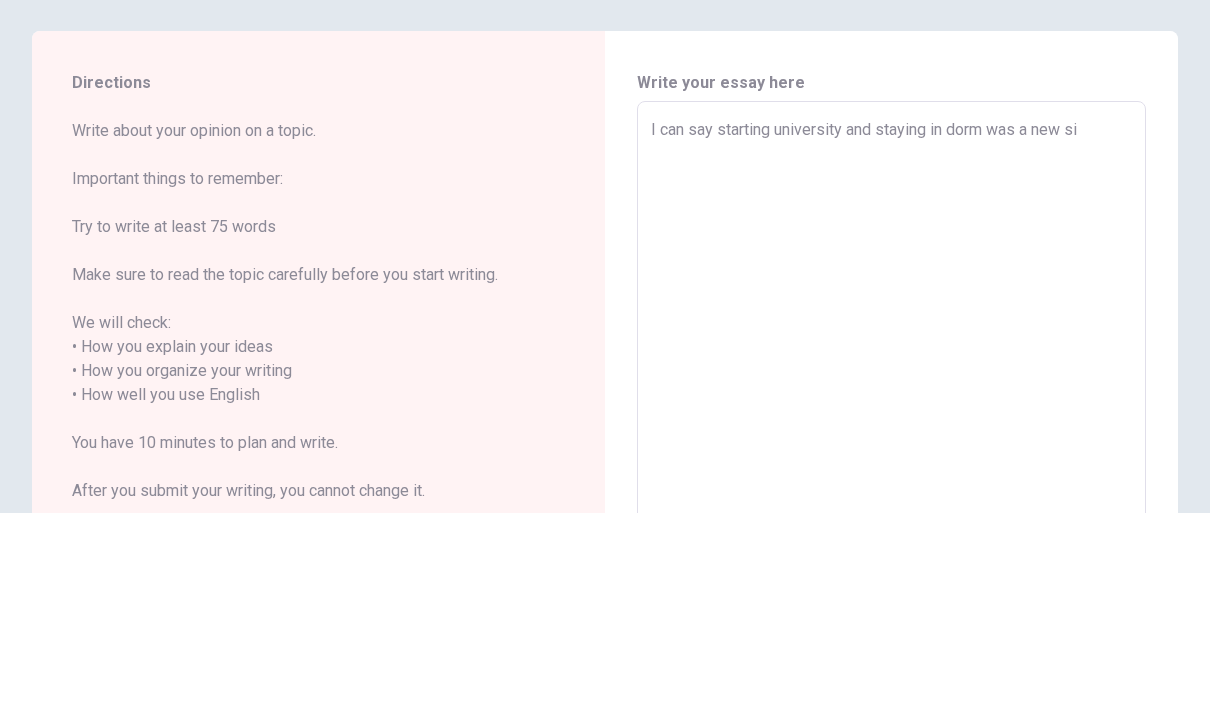 type on "x" 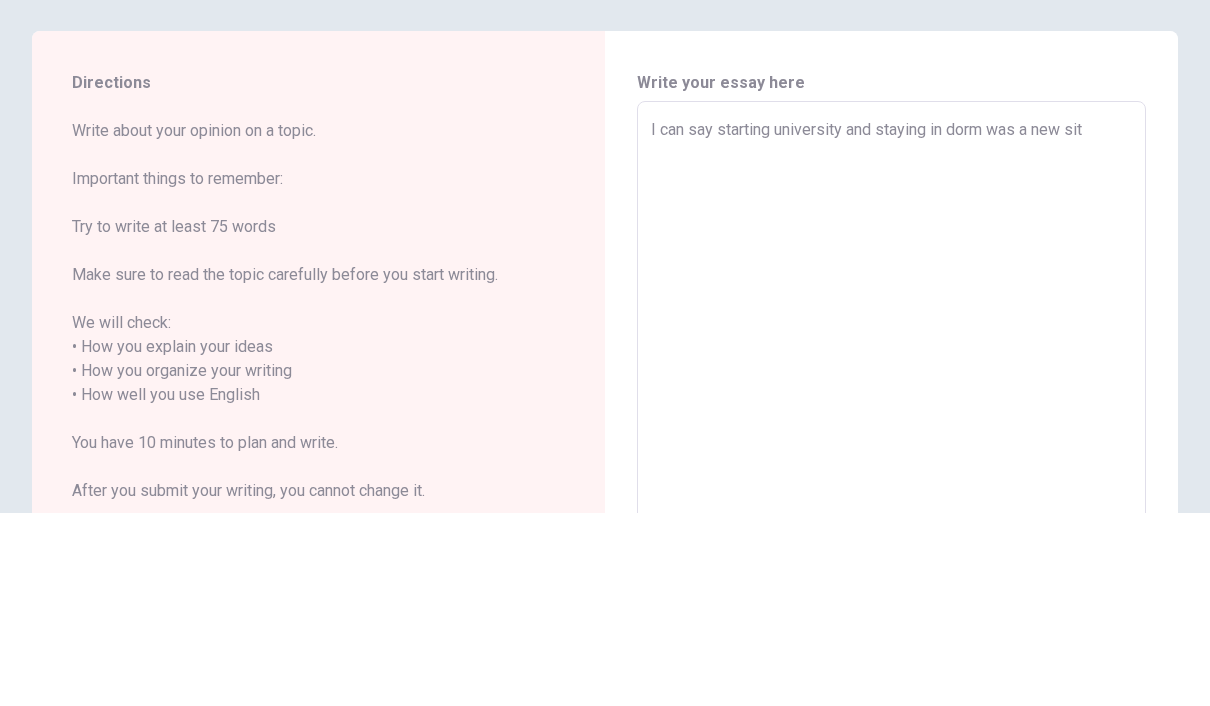 type on "x" 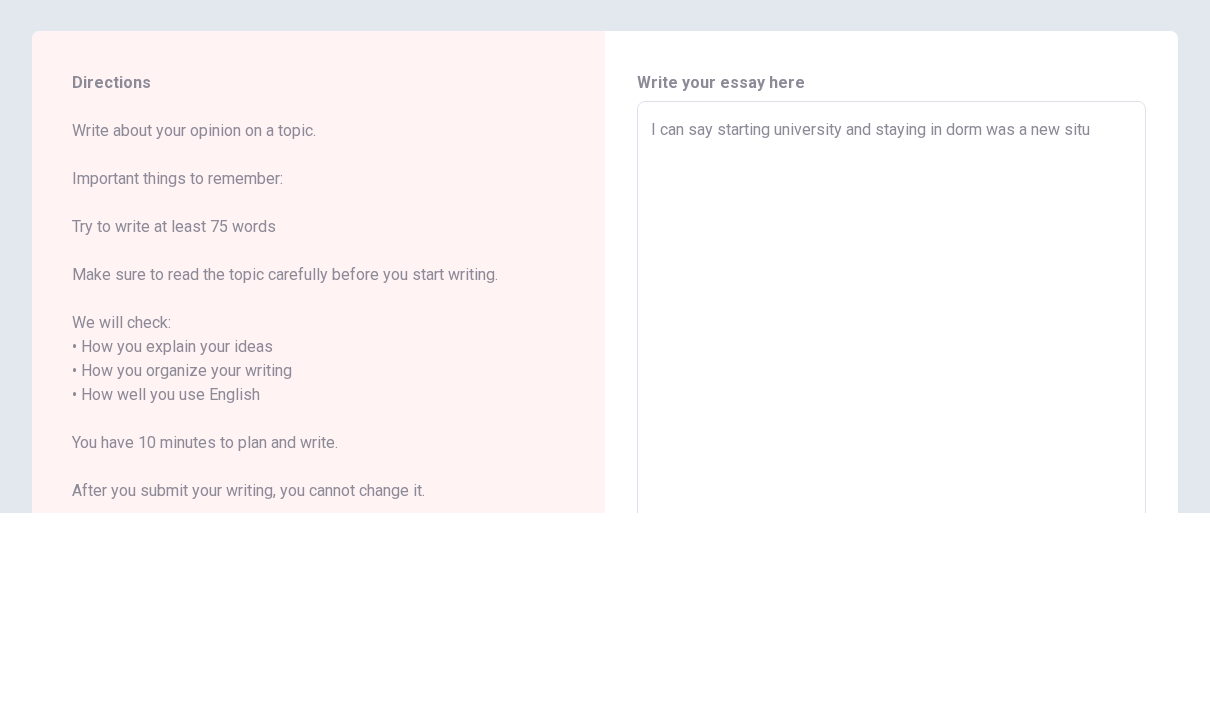 type on "x" 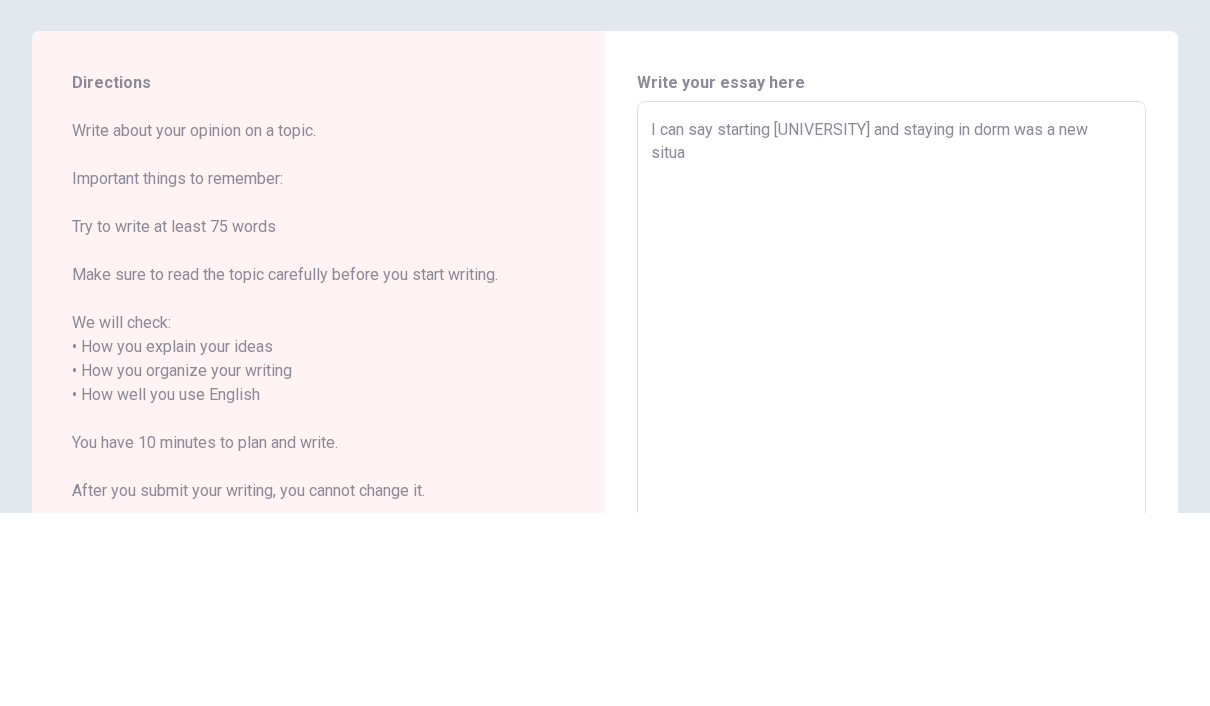type on "x" 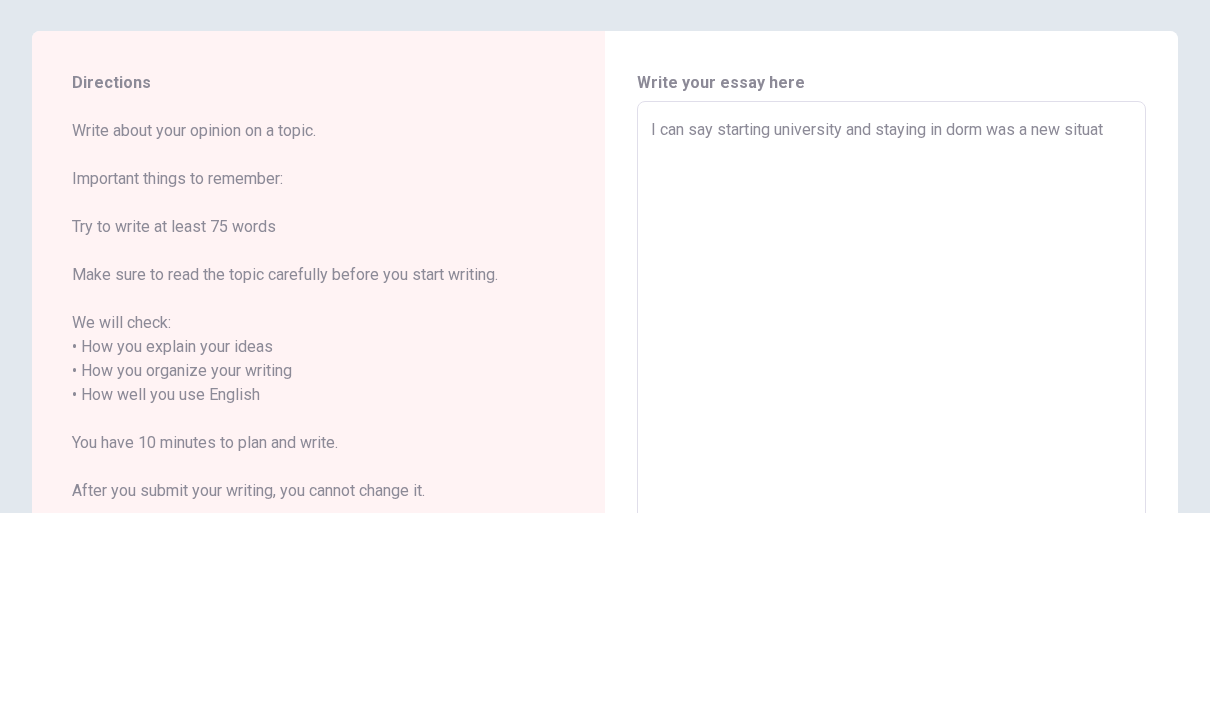 type on "x" 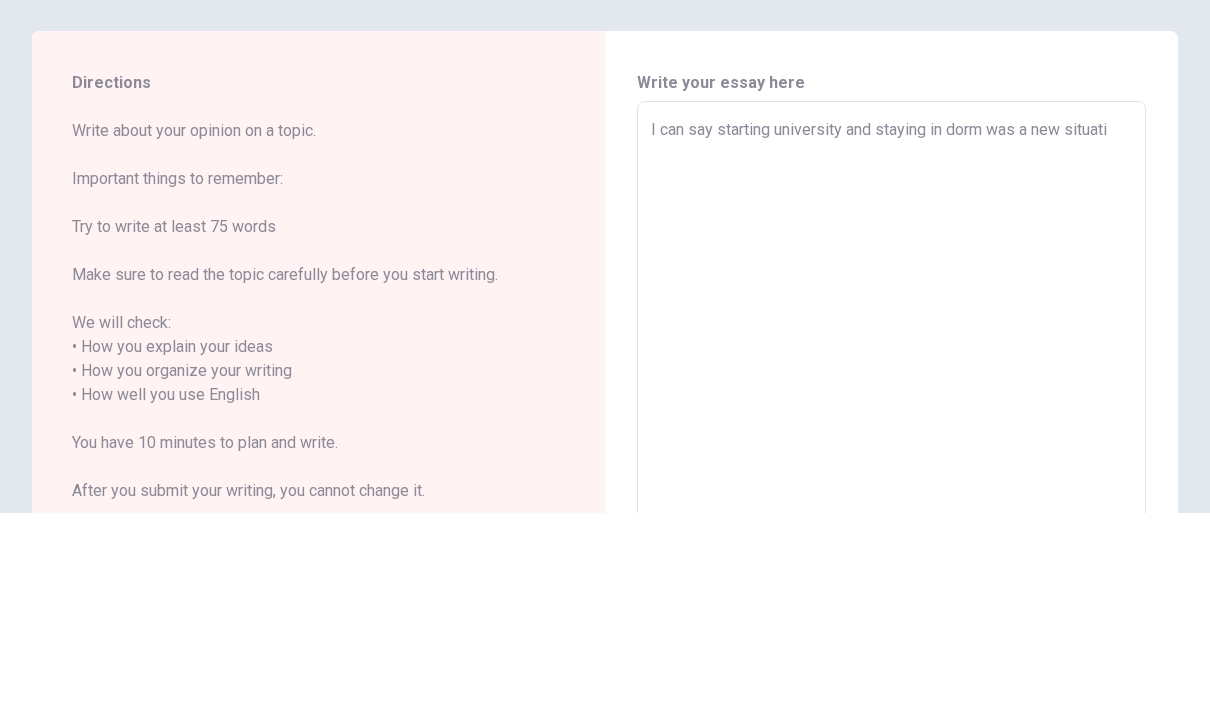 type on "x" 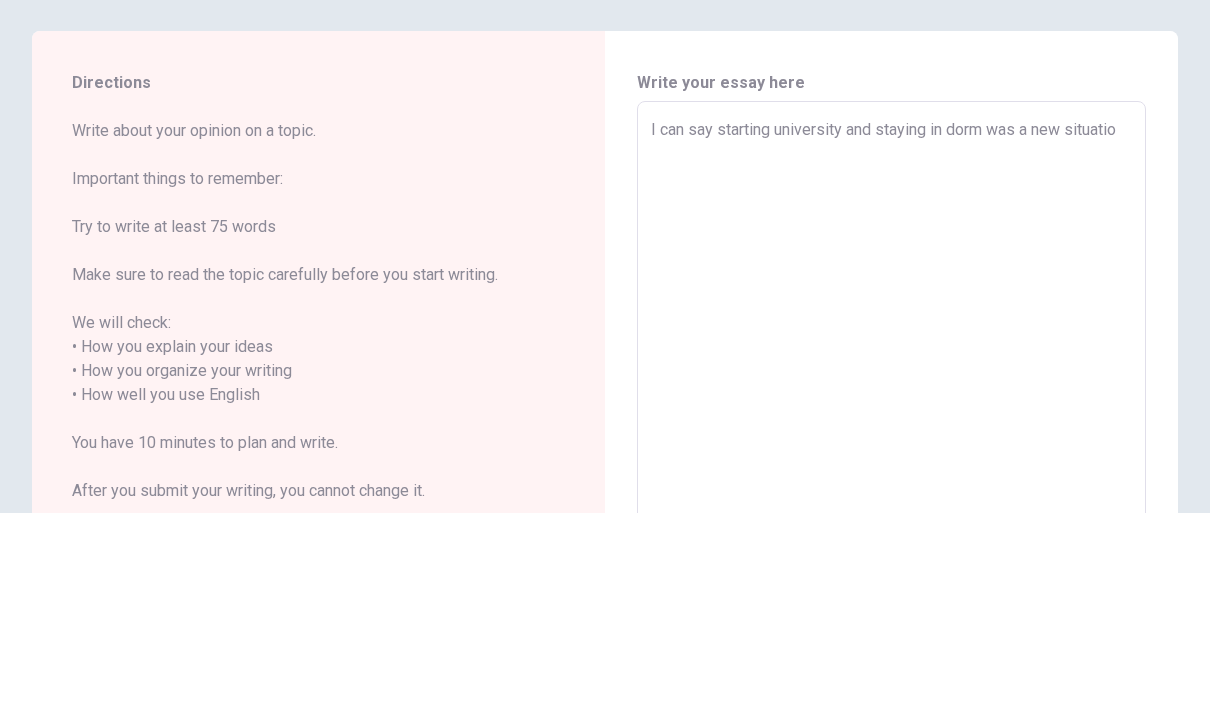 type on "x" 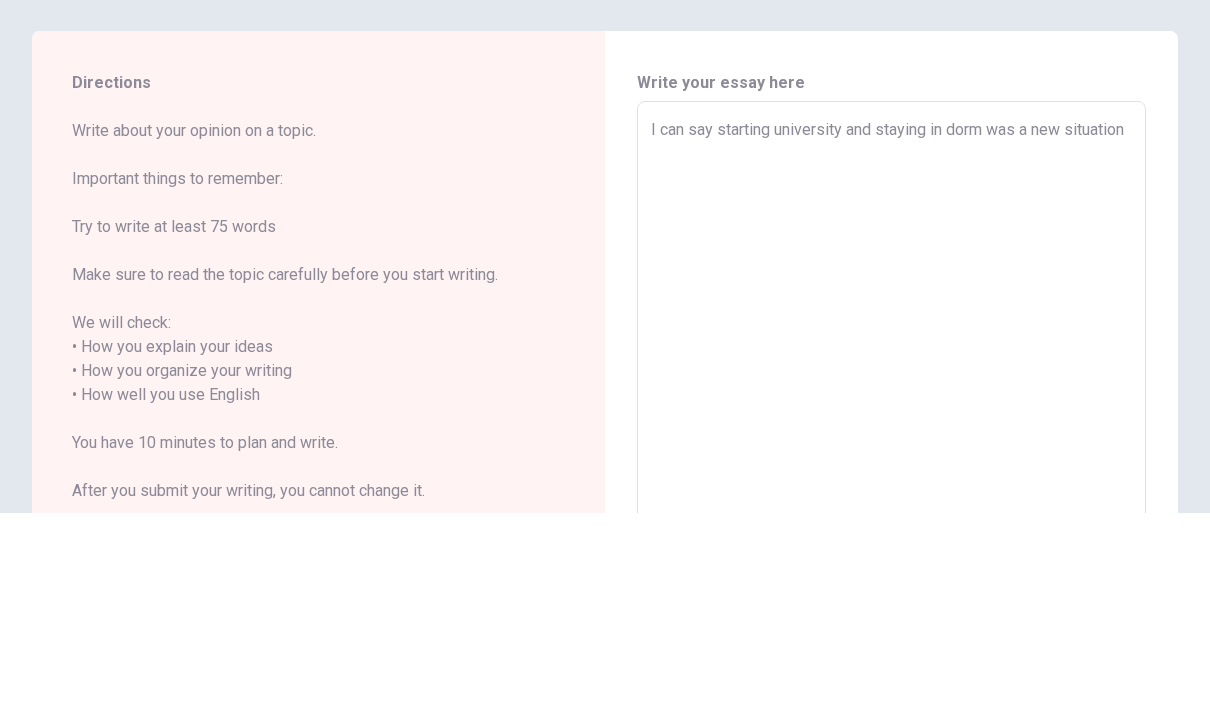 type on "x" 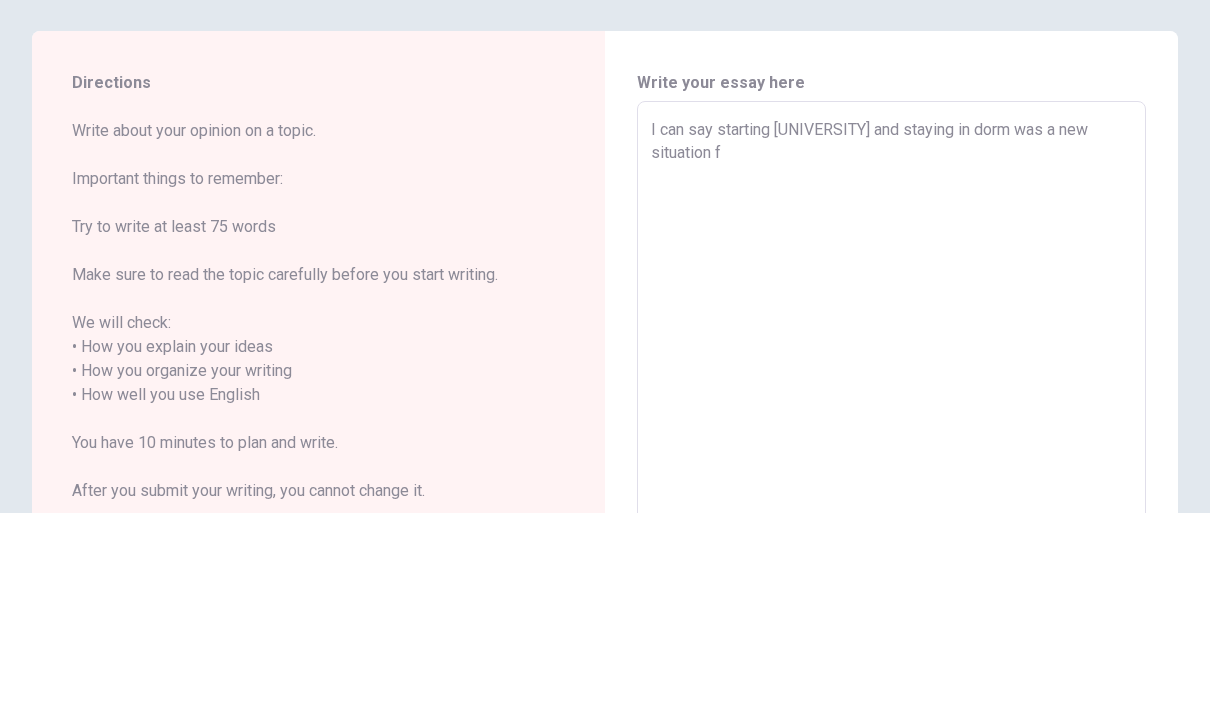 type on "x" 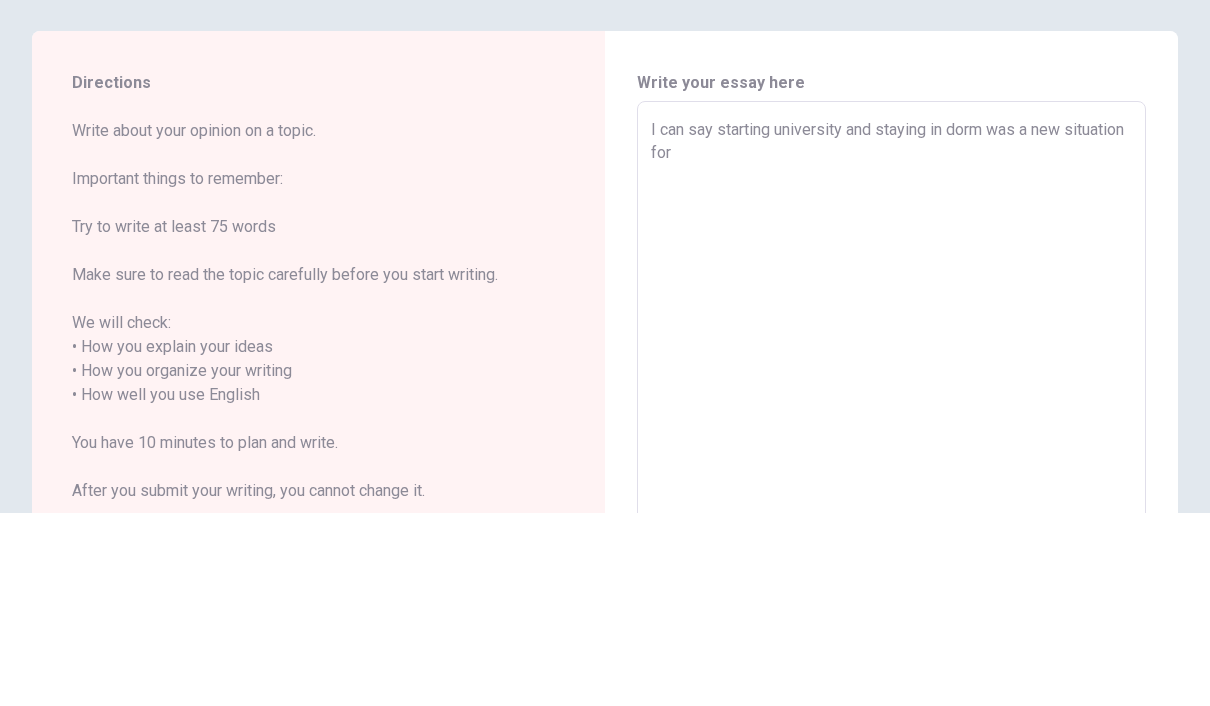 type on "x" 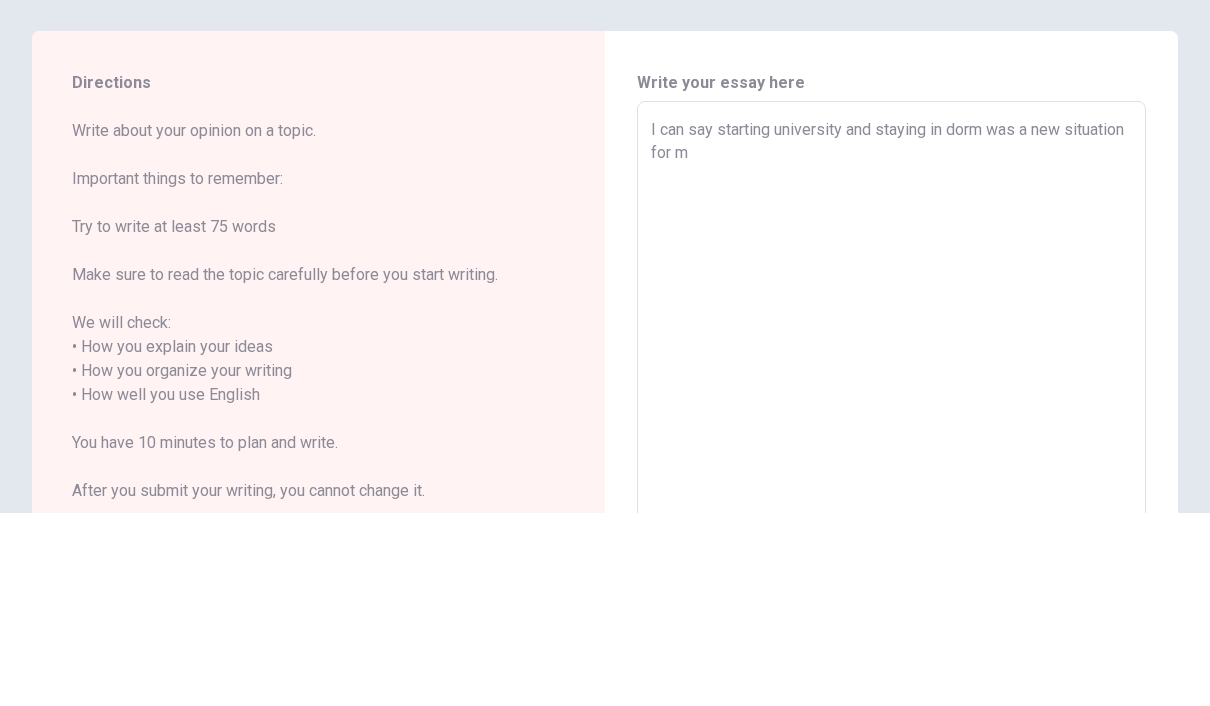 type on "x" 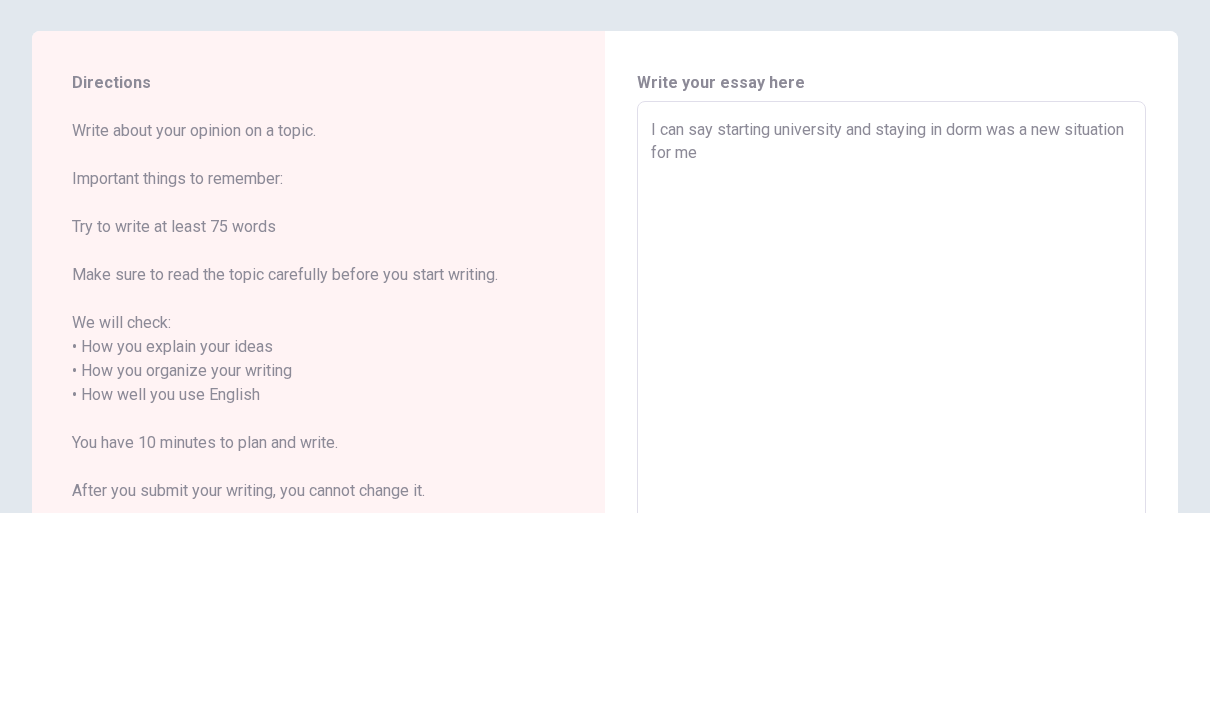 type on "x" 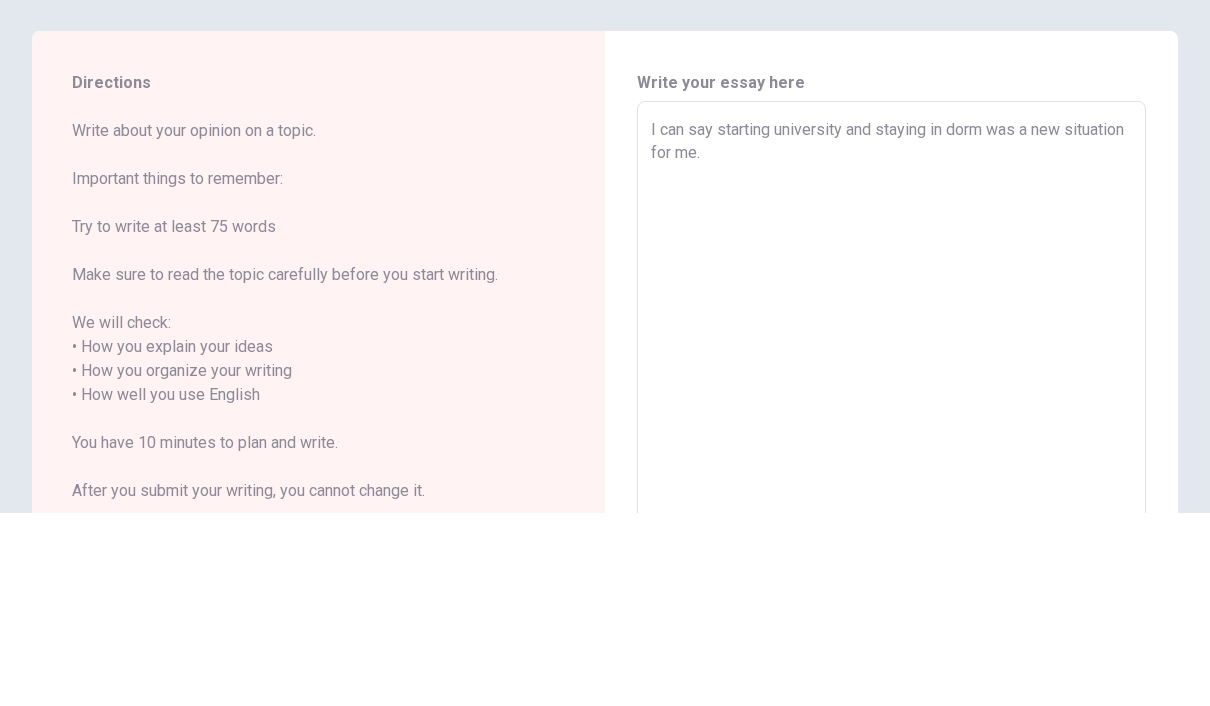 type on "x" 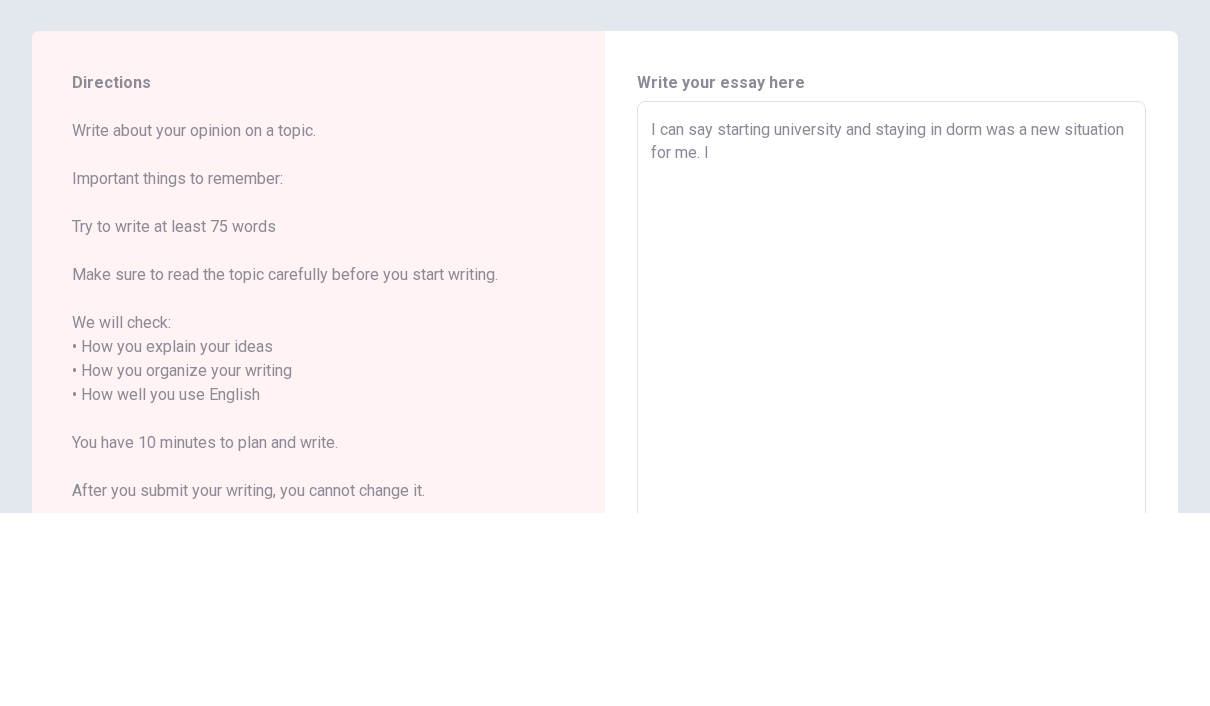 type on "x" 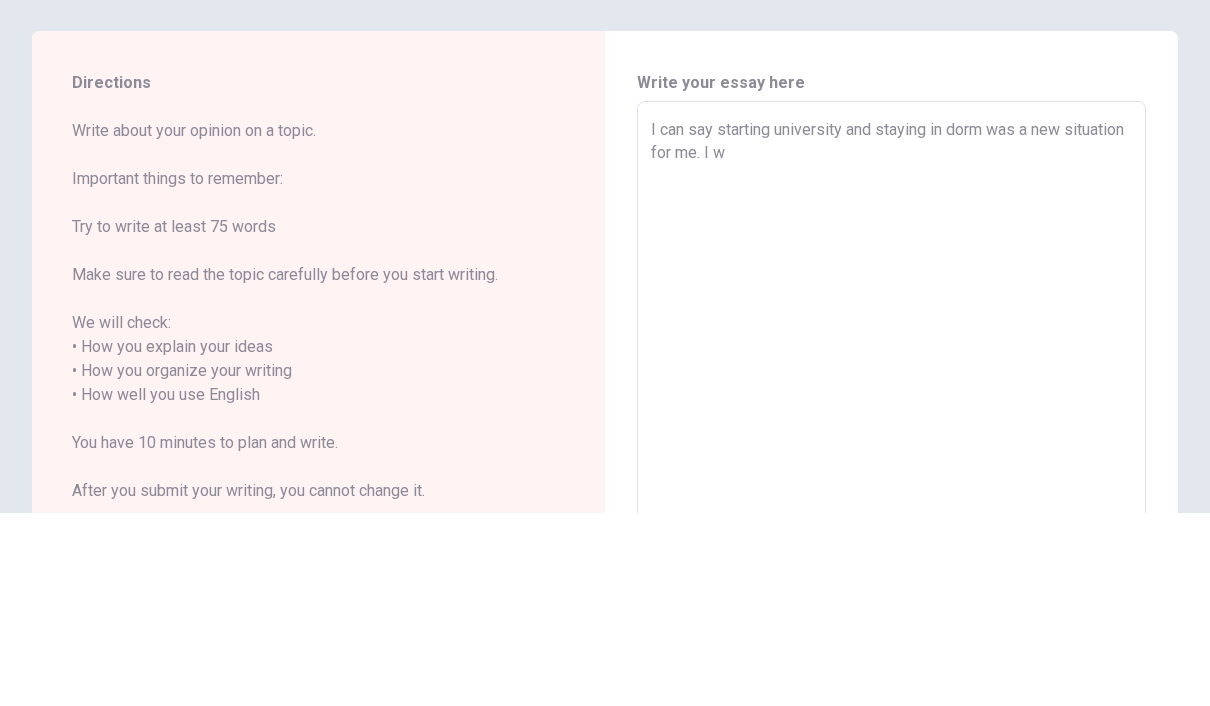type on "x" 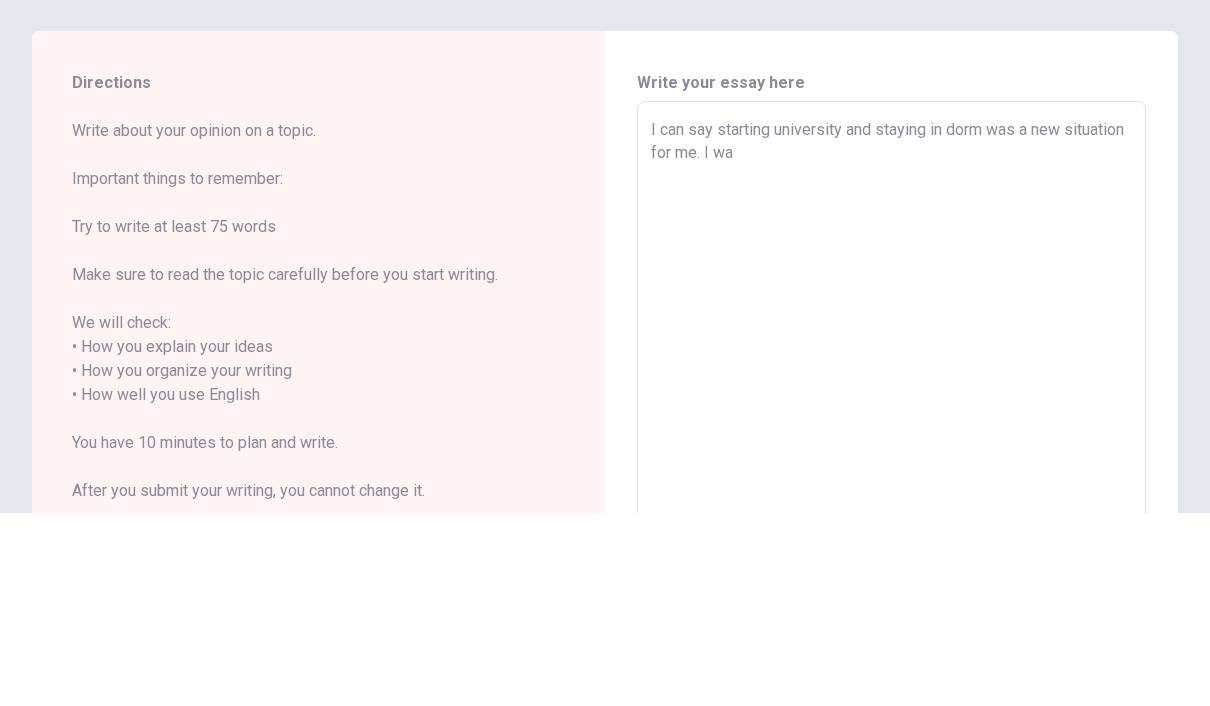 type on "x" 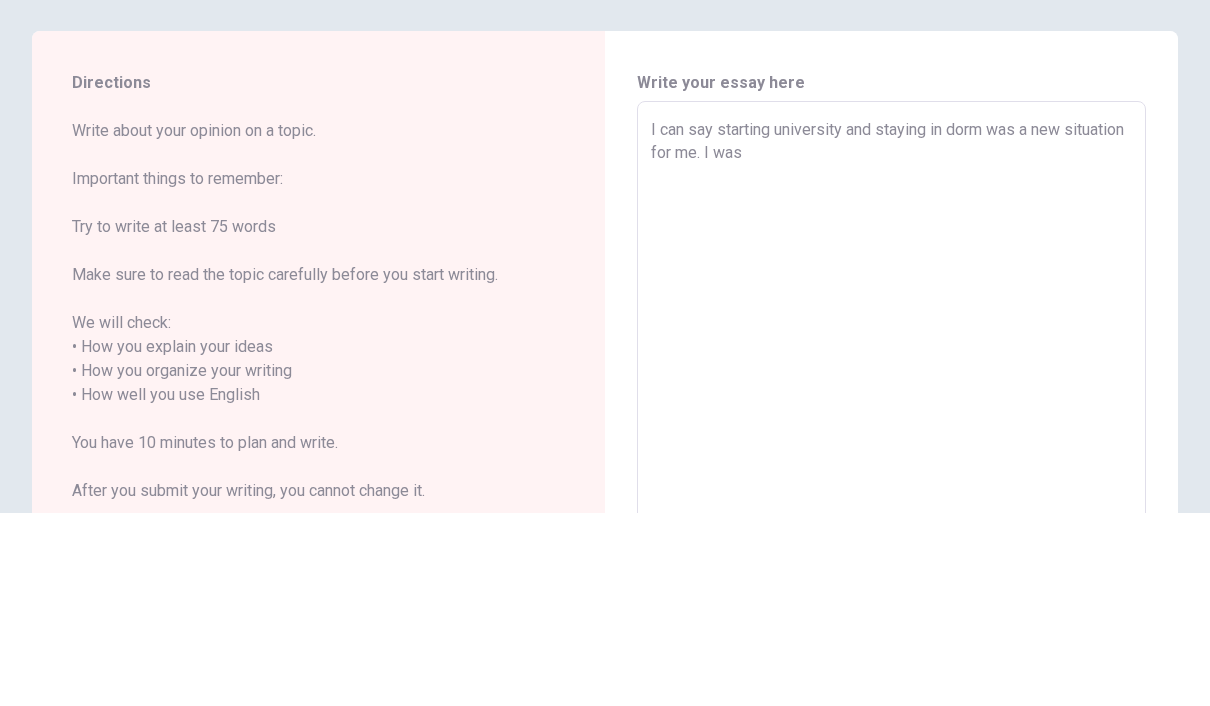 type on "x" 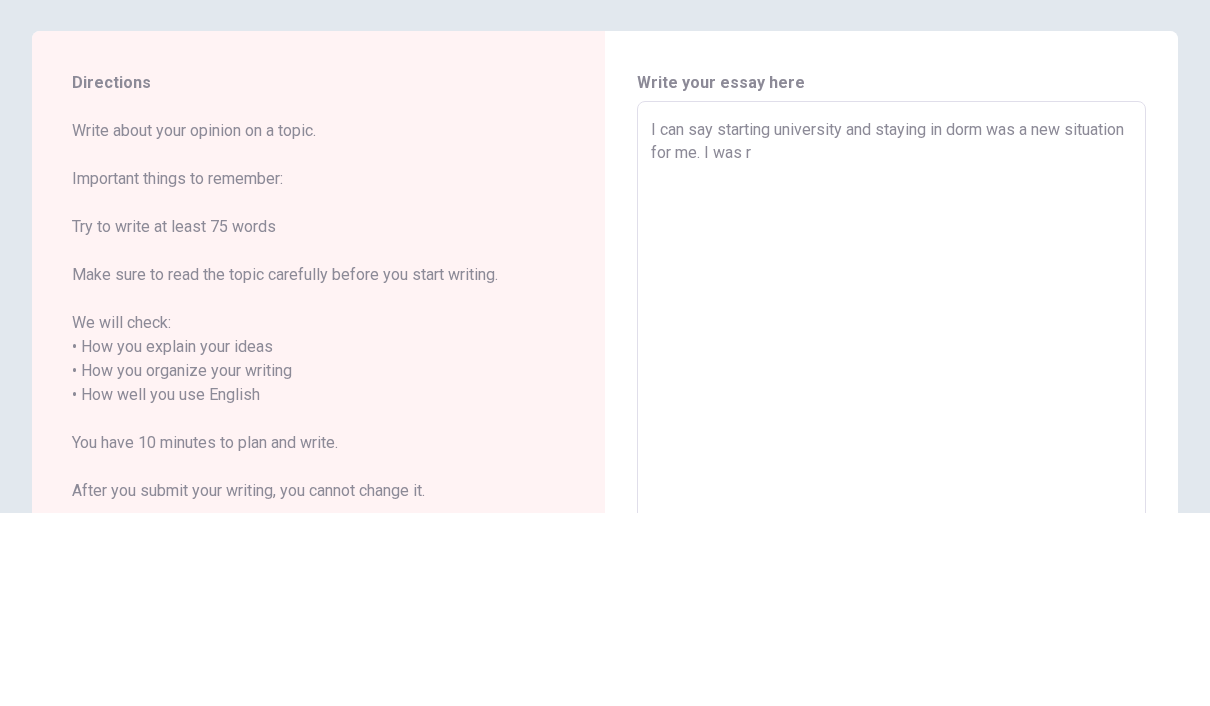 type on "x" 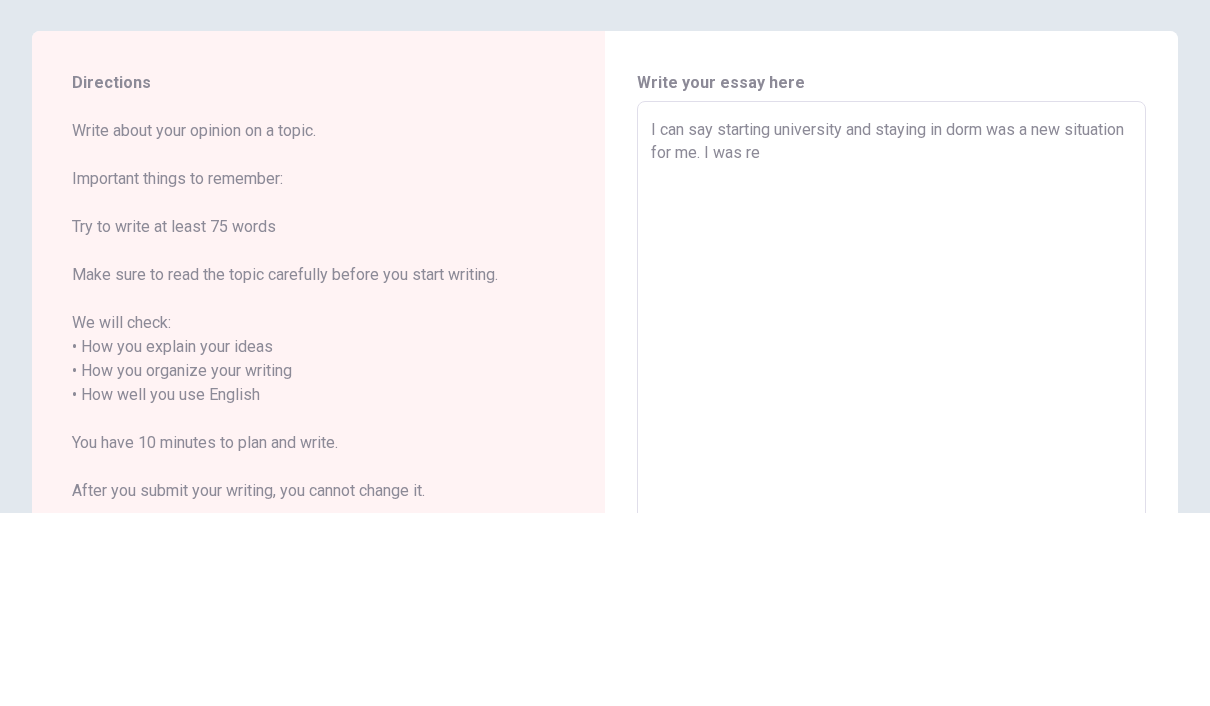 type on "x" 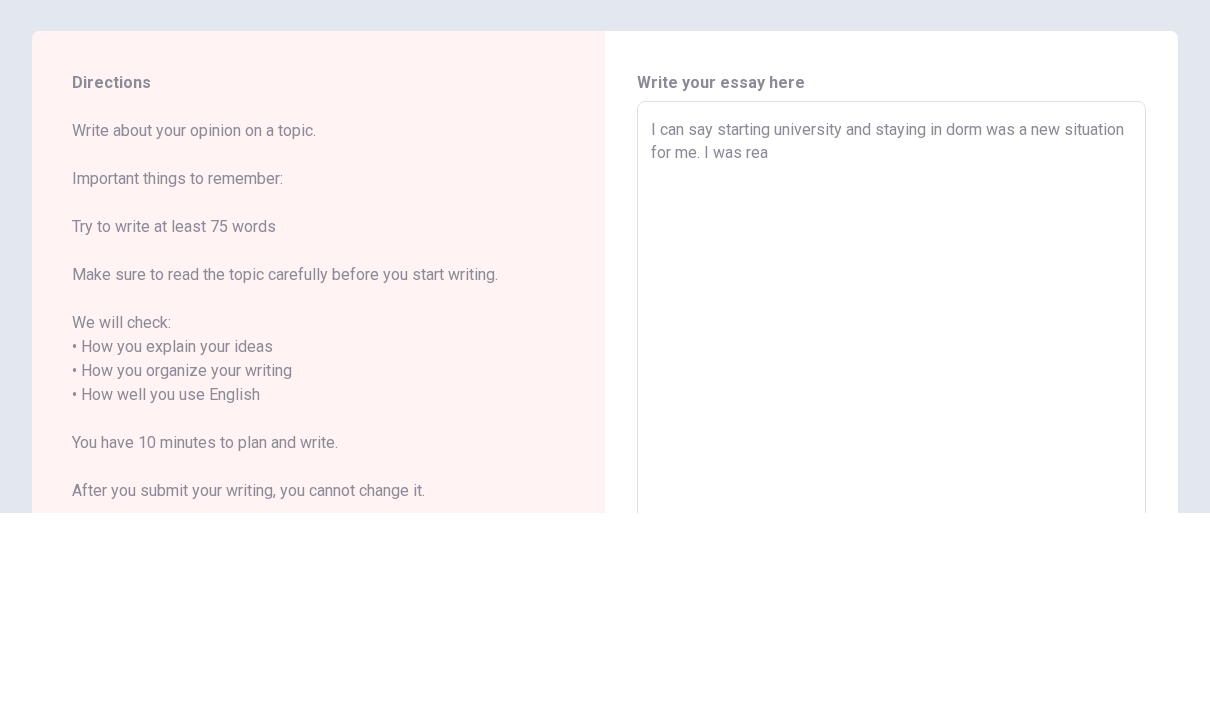 type on "x" 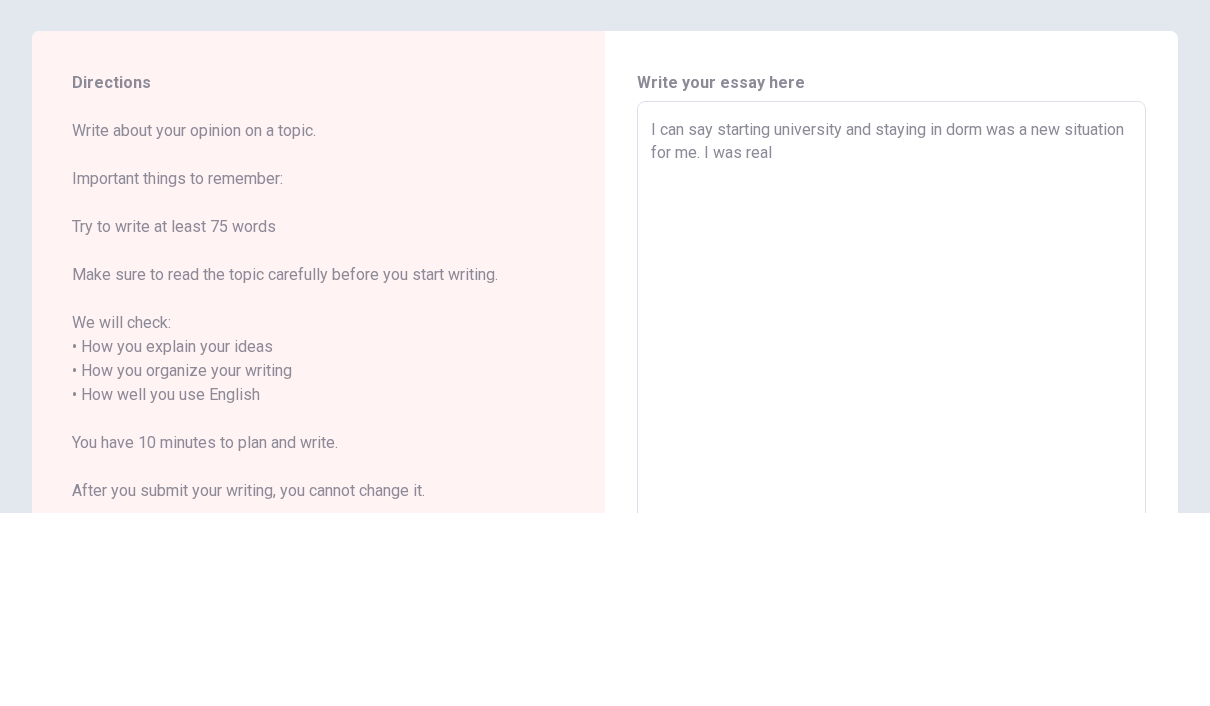 type on "x" 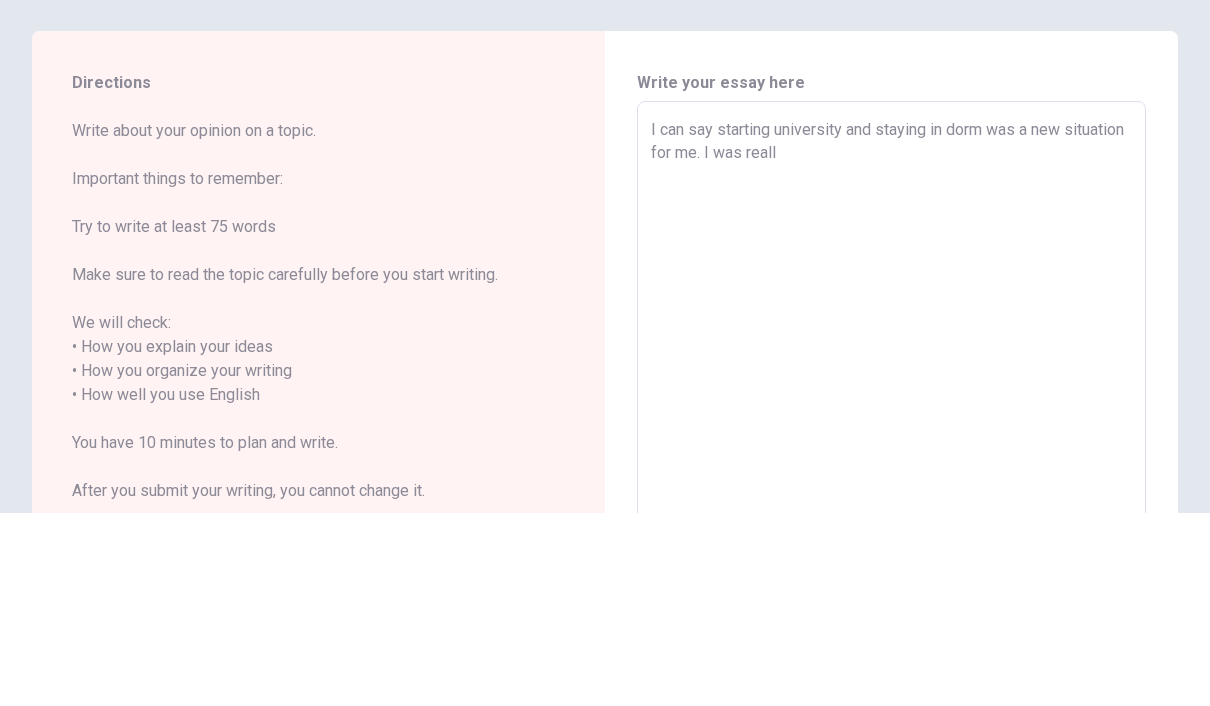 type on "x" 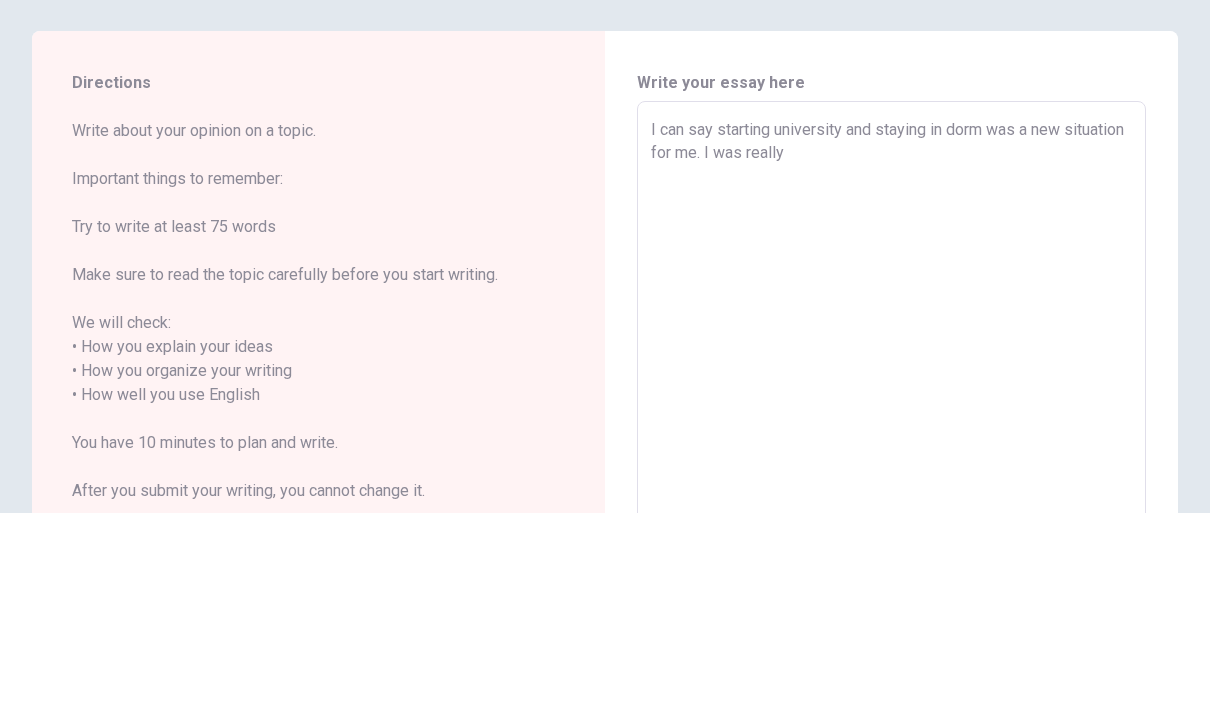 type on "x" 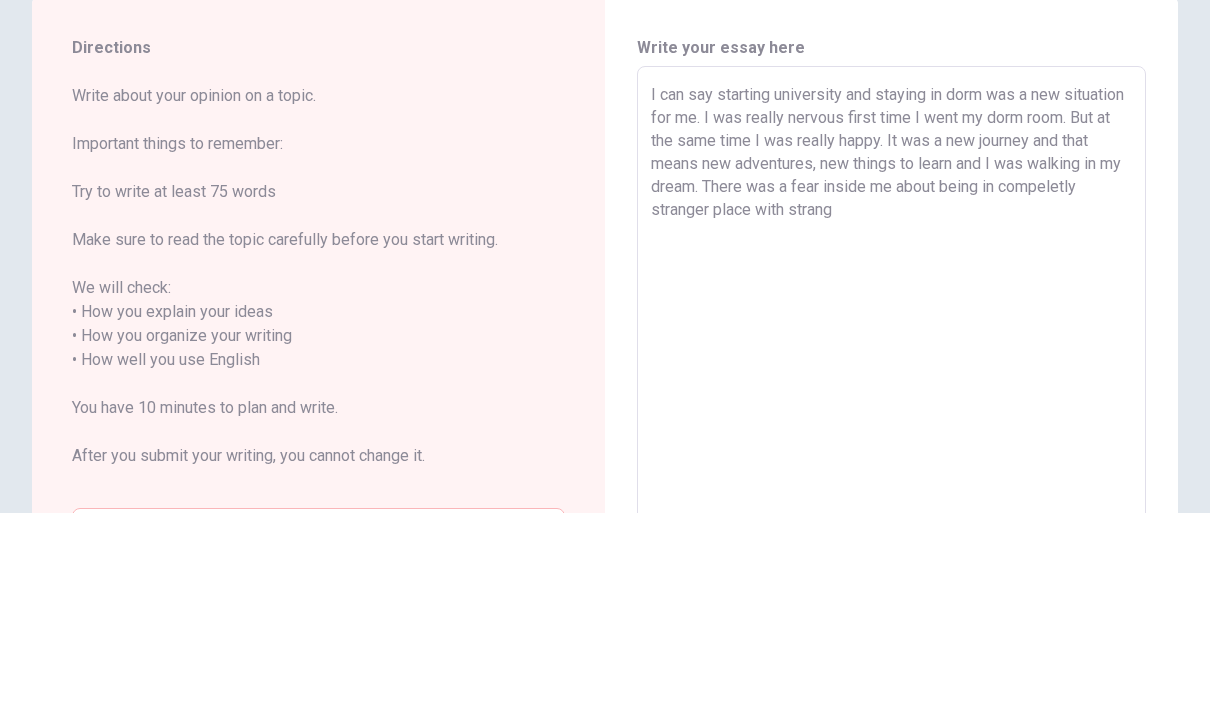 scroll, scrollTop: 69, scrollLeft: 0, axis: vertical 